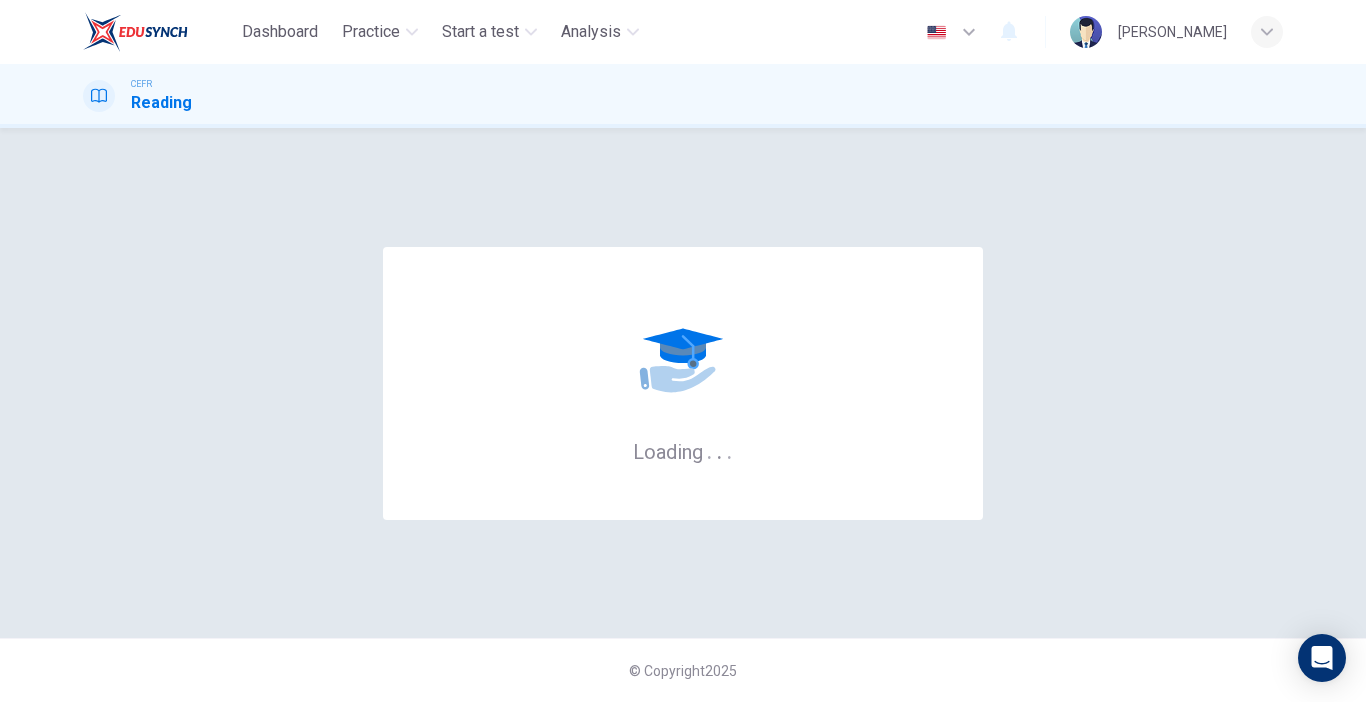 scroll, scrollTop: 0, scrollLeft: 0, axis: both 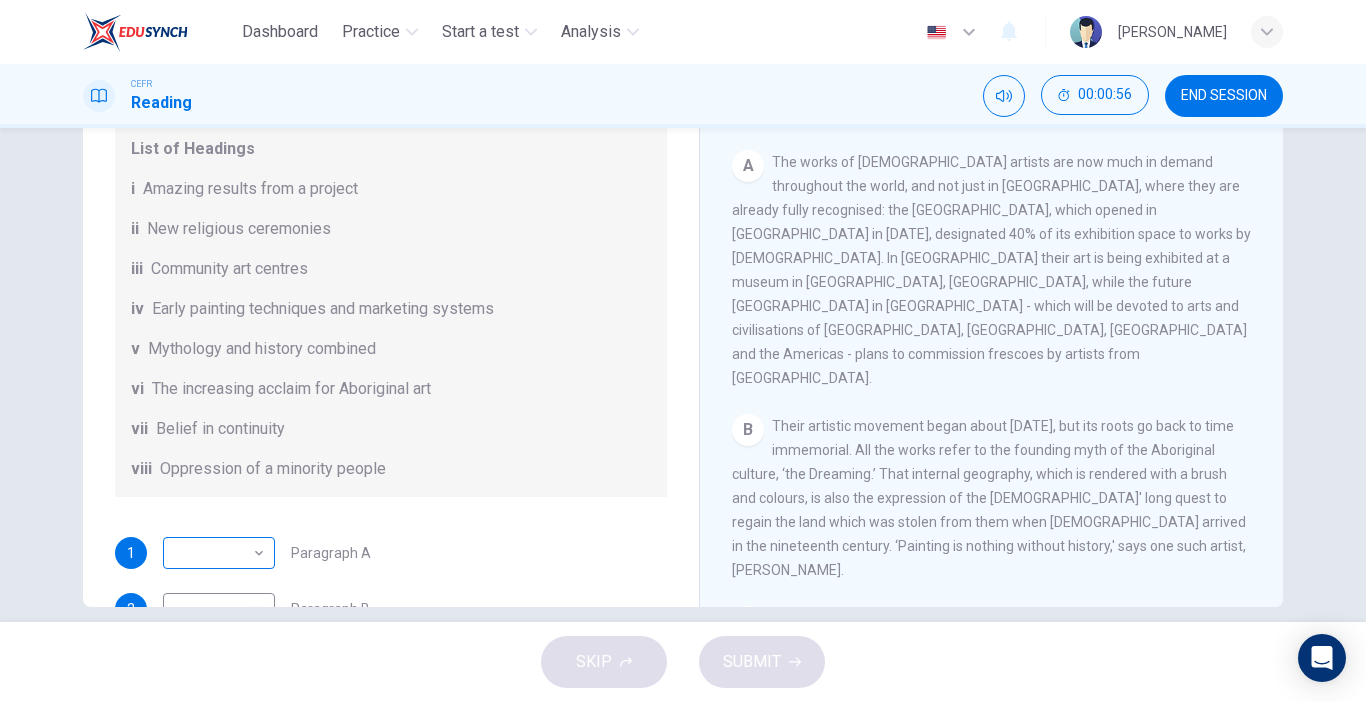 click on "Dashboard Practice Start a test Analysis English en ​ NUR ALYA NASUHA BINTI MOHD JOHANAS CEFR Reading 00:00:56 END SESSION Questions 1 - 6 The Reading Passage has eight paragraphs  A-H .
Choose the most suitable heading for paragraphs  A-F  from the list of headings below.
Write the correct number (i-viii) in the boxes below. List of Headings i Amazing results from a project ii New religious ceremonies iii Community art centres iv Early painting techniques and marketing systems v Mythology and history combined vi The increasing acclaim for Aboriginal art vii Belief in continuity viii Oppression of a minority people 1 ​ ​ Paragraph A 2 ​ ​ Paragraph B 3 ​ ​ Paragraph C 4 ​ ​ Paragraph D 5 ​ ​ Paragraph E 6 ​ ​ Paragraph F Painters of Time CLICK TO ZOOM Click to Zoom A B C D E F G H  Today, Aboriginal painting has become a great success. Some works sell for more than $25,000, and exceptional items may fetch as much as $180,000 in Australia. SKIP SUBMIT
Dashboard Practice 2025" at bounding box center (683, 351) 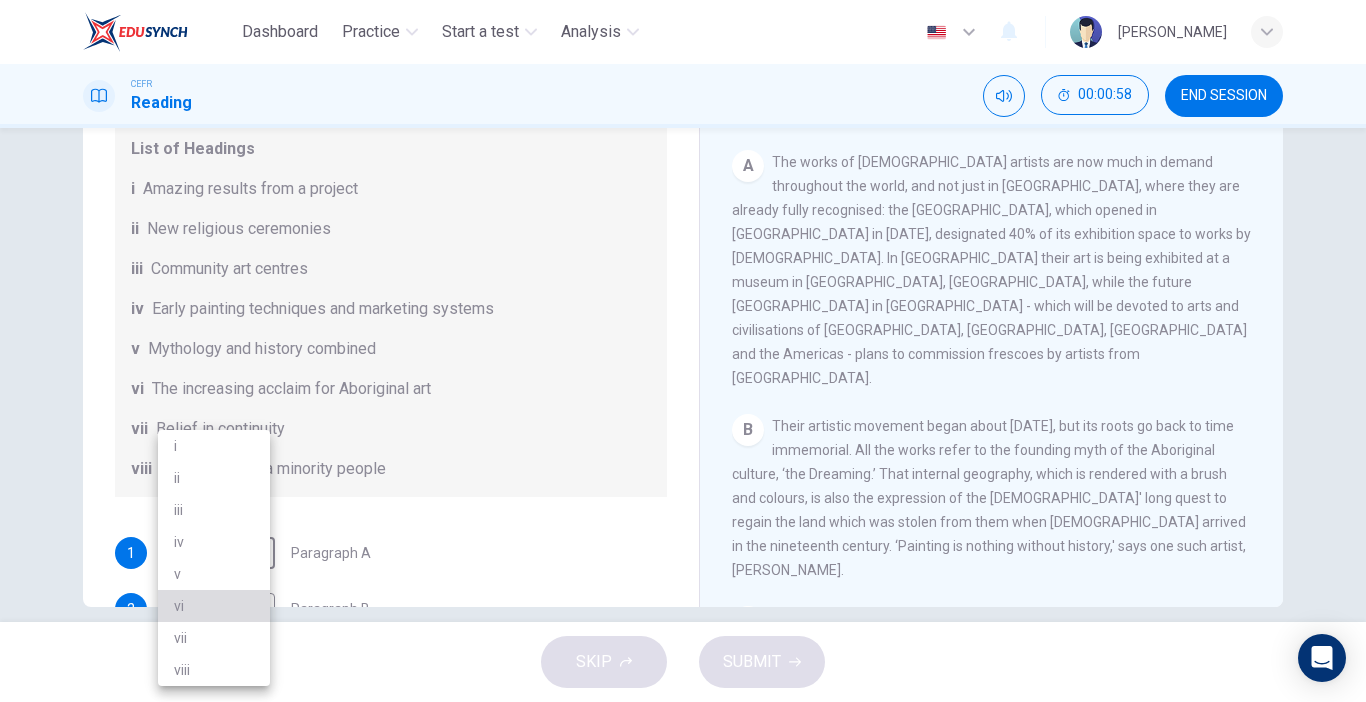 click on "vi" at bounding box center (214, 606) 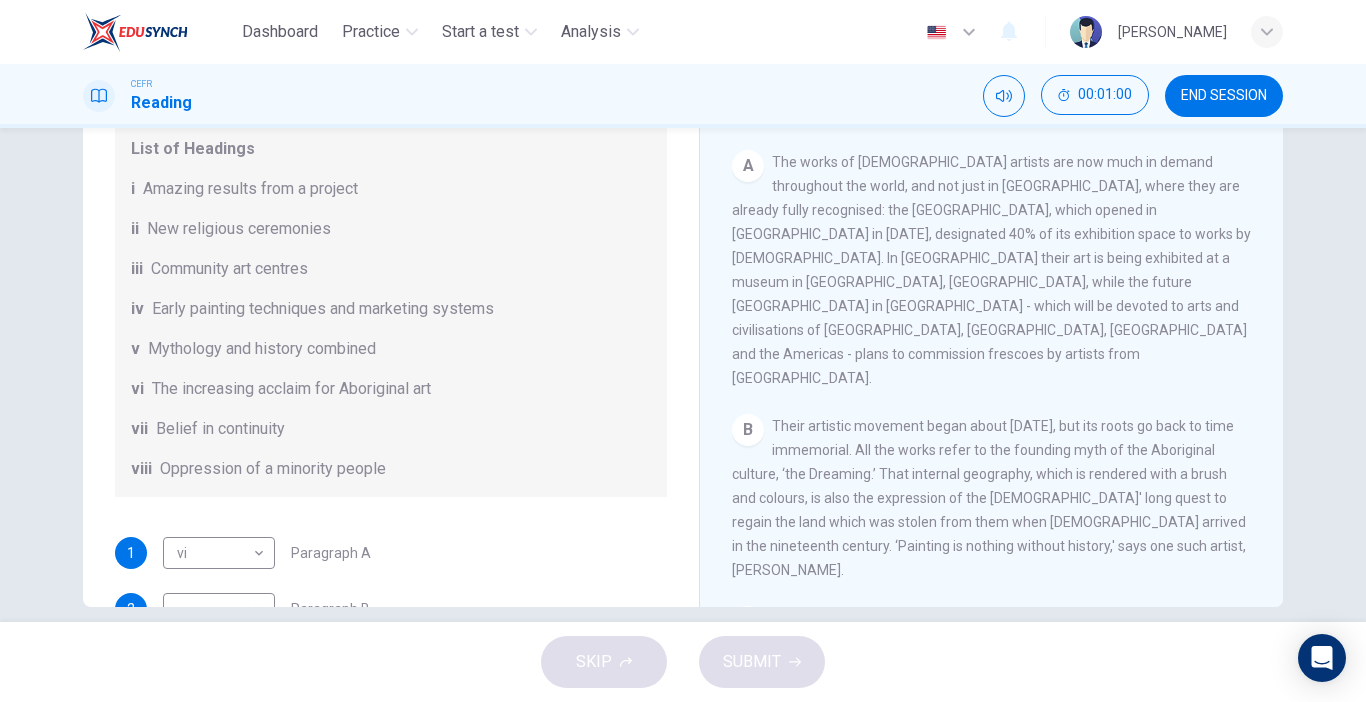 click on "The works of Aboriginal artists are now much in demand throughout the world, and not just in Australia, where they are already fully recognised: the National Museum of Australia, which opened in Canberra in 2001, designated 40% of its exhibition space to works by Aborigines. In Europe their art is being exhibited at a museum in Lyon, France, while the future Quai Branly museum in Paris - which will be devoted to arts and civilisations of Africa, Asia, Oceania and the Americas - plans to commission frescoes by artists from Australia." at bounding box center [991, 270] 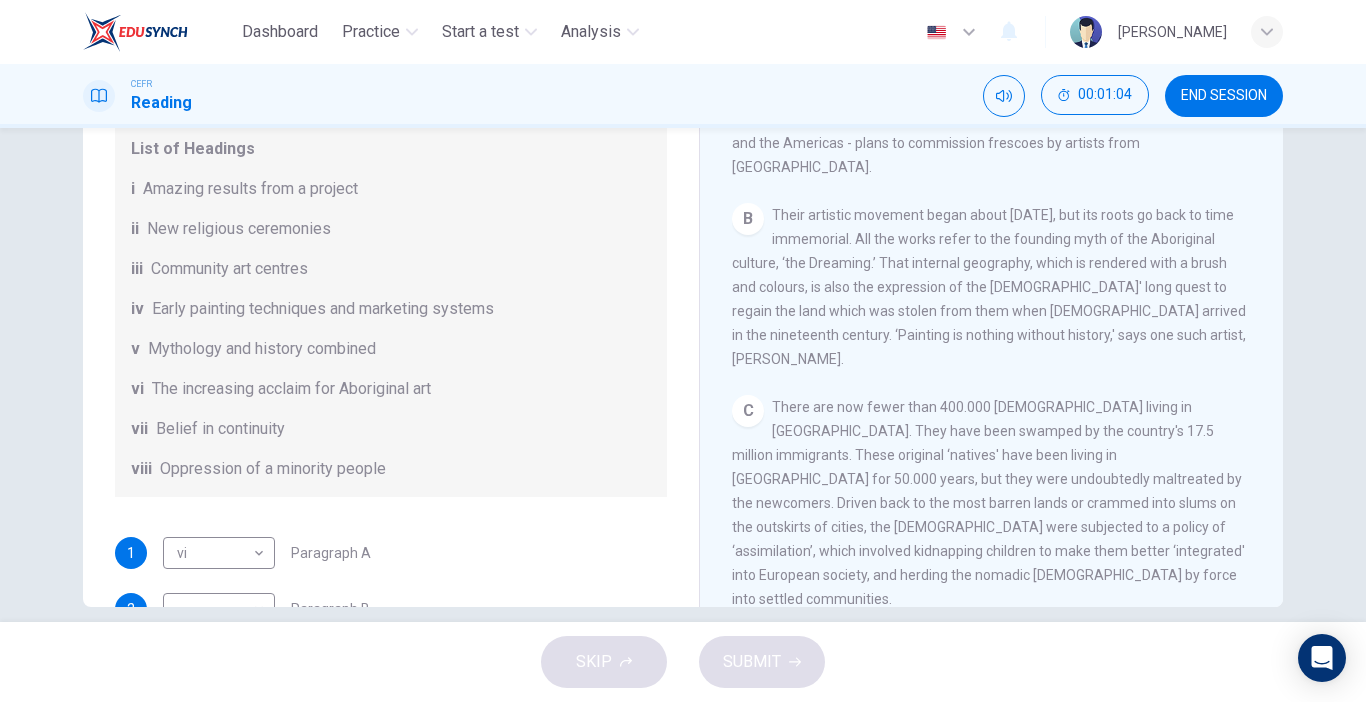 scroll, scrollTop: 478, scrollLeft: 0, axis: vertical 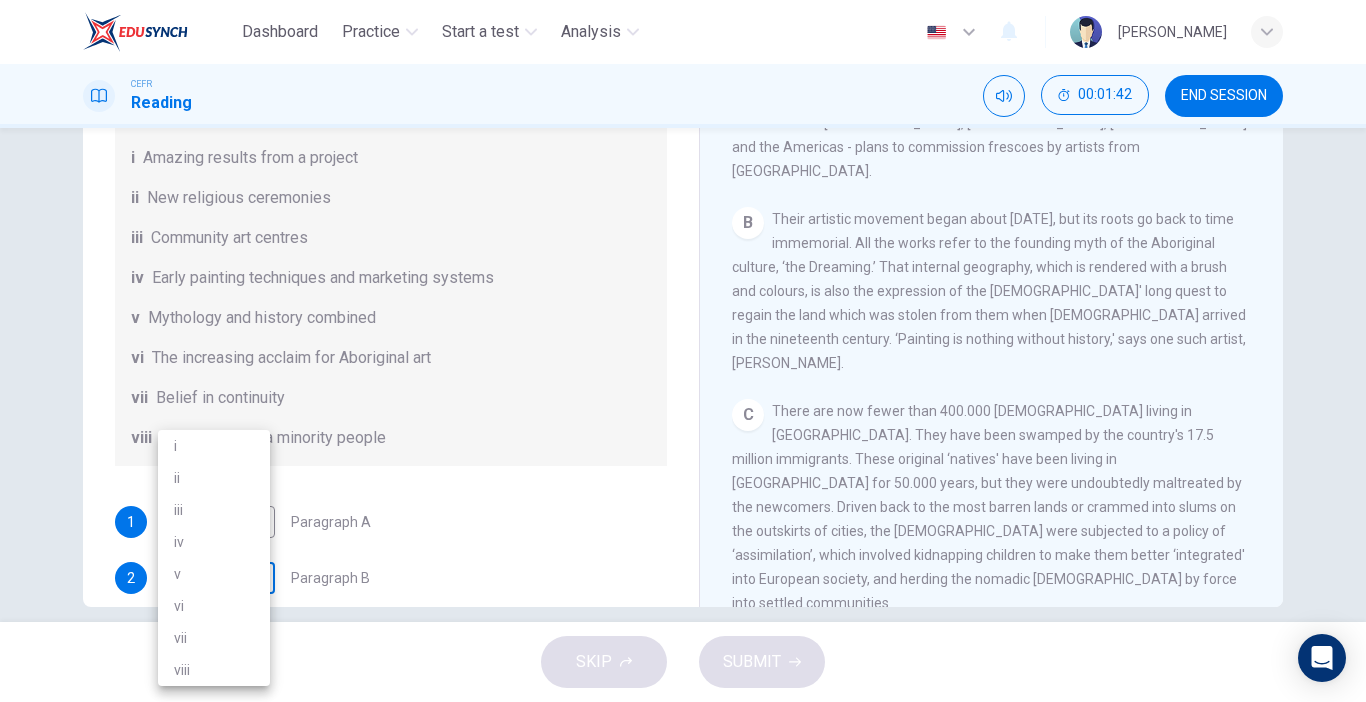 click on "Dashboard Practice Start a test Analysis English en ​ NUR ALYA NASUHA BINTI MOHD JOHANAS CEFR Reading 00:01:42 END SESSION Questions 1 - 6 The Reading Passage has eight paragraphs  A-H .
Choose the most suitable heading for paragraphs  A-F  from the list of headings below.
Write the correct number (i-viii) in the boxes below. List of Headings i Amazing results from a project ii New religious ceremonies iii Community art centres iv Early painting techniques and marketing systems v Mythology and history combined vi The increasing acclaim for Aboriginal art vii Belief in continuity viii Oppression of a minority people 1 vi vi ​ Paragraph A 2 ​ ​ Paragraph B 3 ​ ​ Paragraph C 4 ​ ​ Paragraph D 5 ​ ​ Paragraph E 6 ​ ​ Paragraph F Painters of Time CLICK TO ZOOM Click to Zoom A B C D E F G H  Today, Aboriginal painting has become a great success. Some works sell for more than $25,000, and exceptional items may fetch as much as $180,000 in Australia. SKIP SUBMIT
Dashboard Practice i" at bounding box center [683, 351] 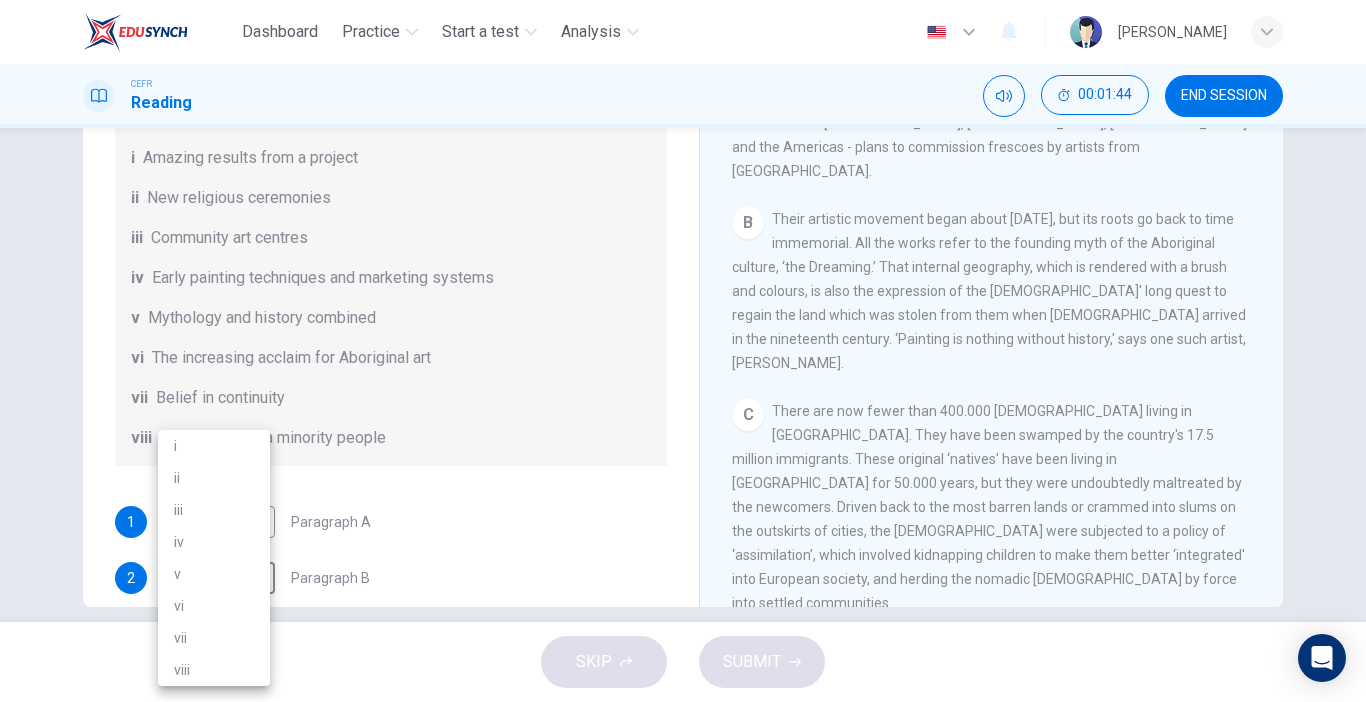 click on "v" at bounding box center [214, 574] 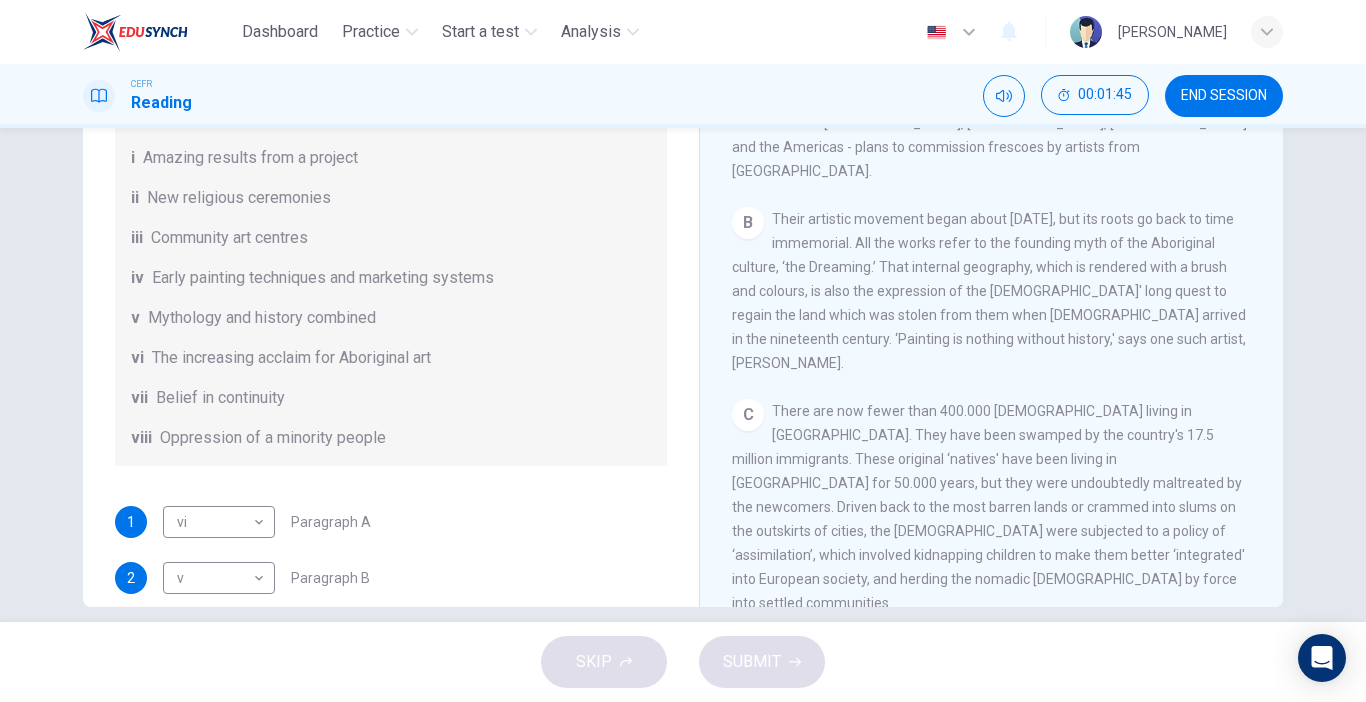 click on "1 vi vi ​ Paragraph A 2 v v ​ Paragraph B 3 ​ ​ Paragraph C 4 ​ ​ Paragraph D 5 ​ ​ Paragraph E 6 ​ ​ Paragraph F" at bounding box center [391, 662] 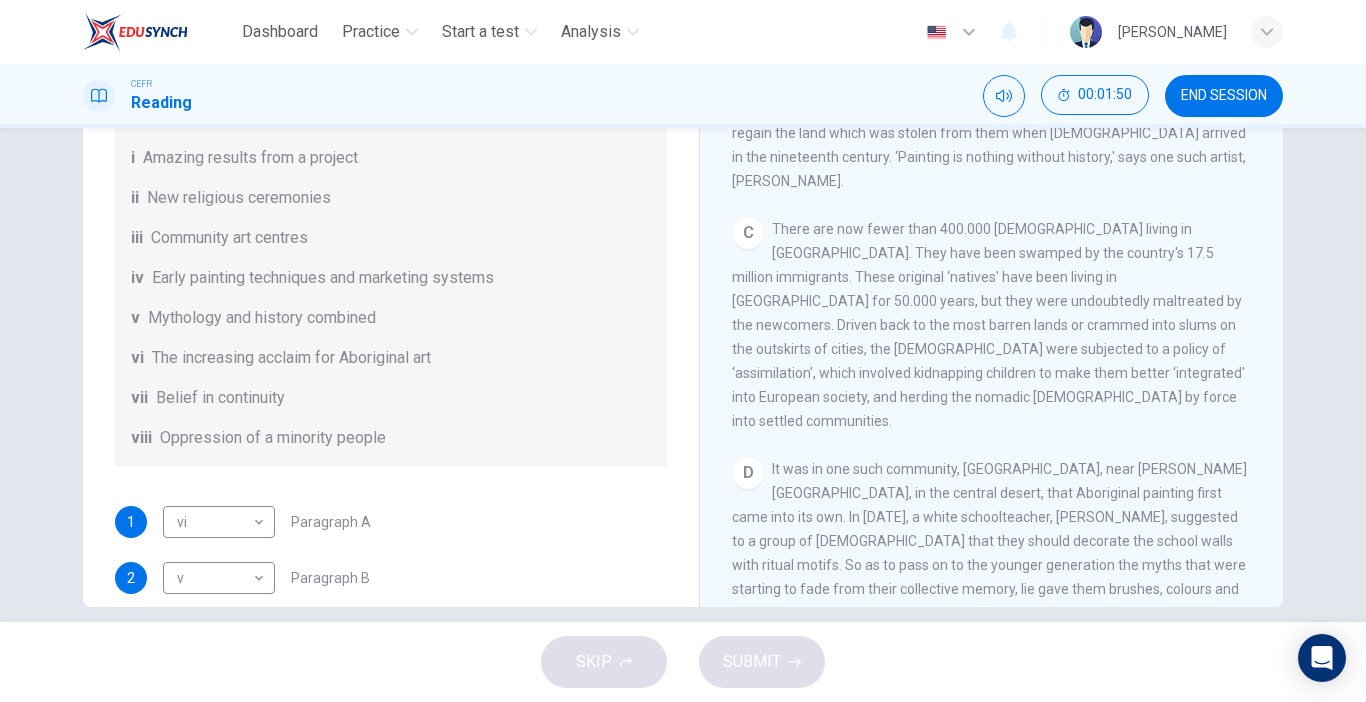 scroll, scrollTop: 668, scrollLeft: 0, axis: vertical 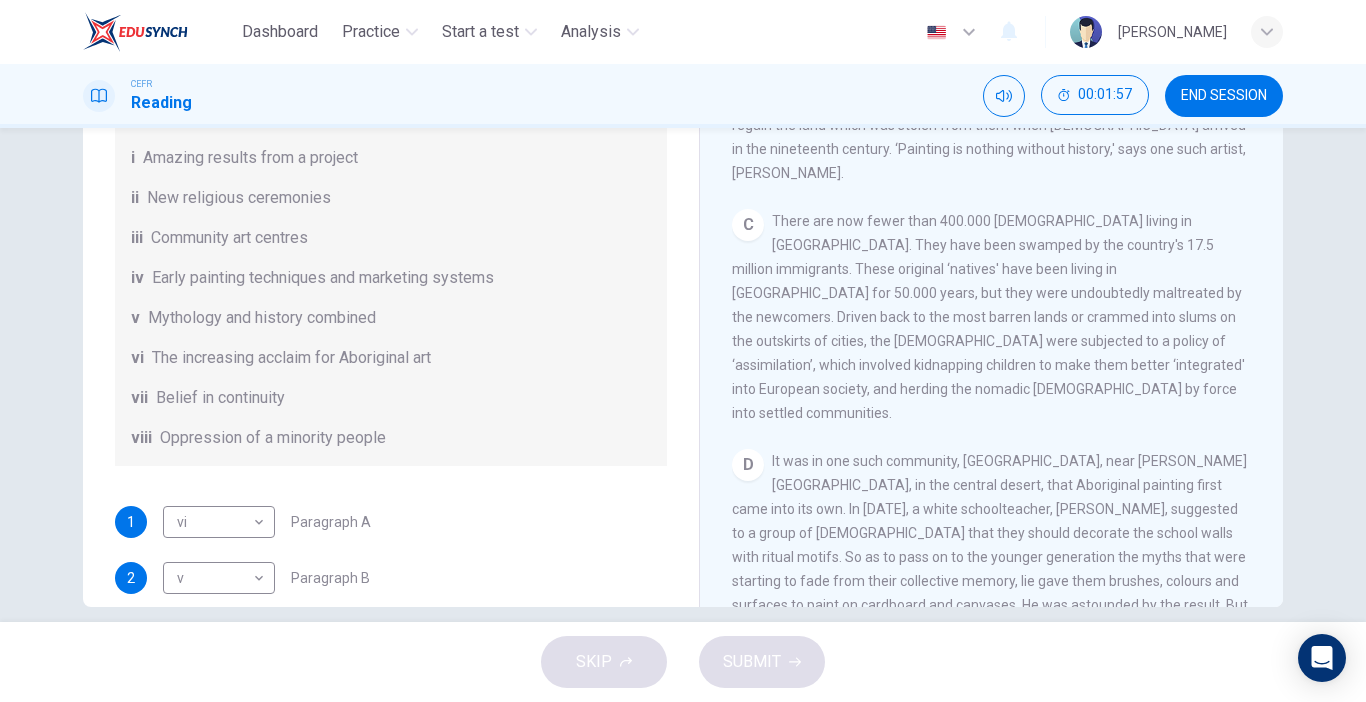 click on "CLICK TO ZOOM Click to Zoom A The works of Aboriginal artists are now much in demand throughout the world, and not just in Australia, where they are already fully recognised: the National Museum of Australia, which opened in Canberra in 2001, designated 40% of its exhibition space to works by Aborigines. In Europe their art is being exhibited at a museum in Lyon, France, while the future Quai Branly museum in Paris - which will be devoted to arts and civilisations of Africa, Asia, Oceania and the Americas - plans to commission frescoes by artists from Australia. B C D E F G Each work is created individually, with a form peculiar to each artist, but it is created within and on behalf of a community who must approve it. An artist cannot use a 'dream' that does not belong to his or her community, since each community is the owner of its dreams, just as it is anchored to a territory marked out by its ancestors, so each painting can be interpreted as a kind of spiritual road map for that community. H" at bounding box center (1005, 303) 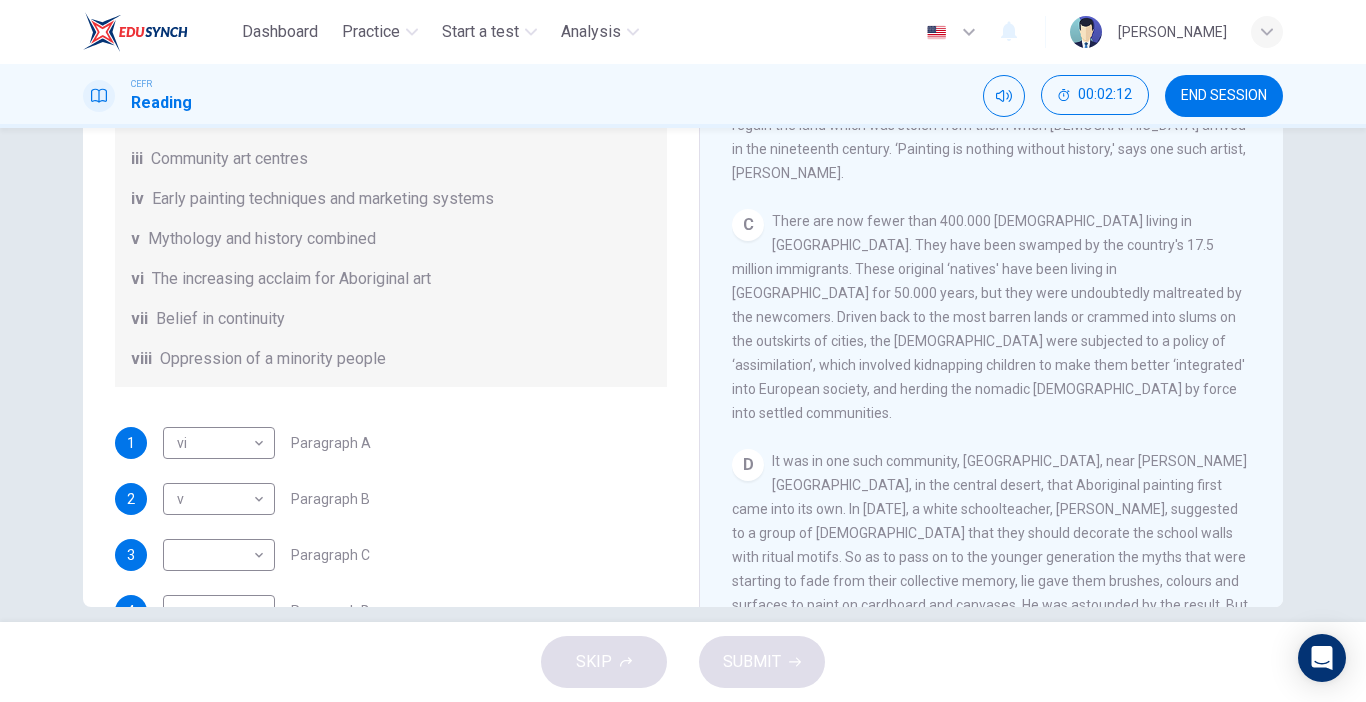 scroll, scrollTop: 192, scrollLeft: 0, axis: vertical 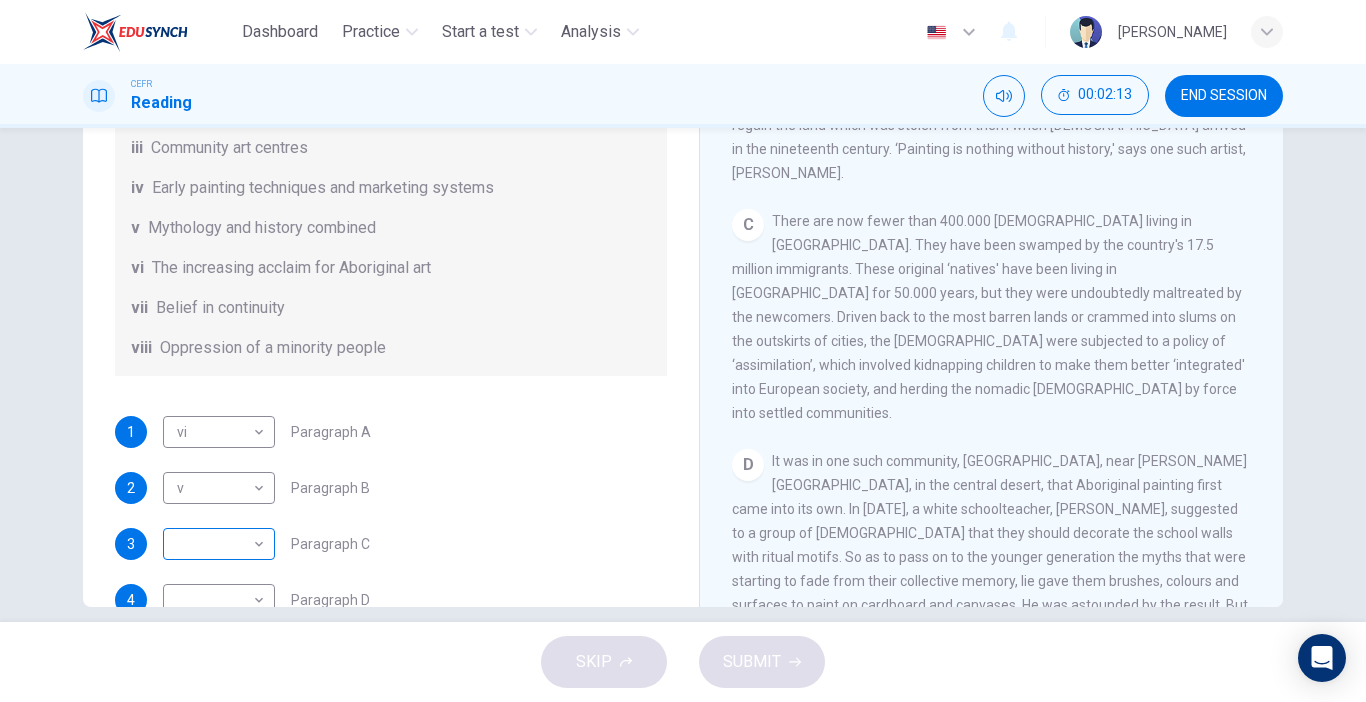 click on "Dashboard Practice Start a test Analysis English en ​ NUR ALYA NASUHA BINTI MOHD JOHANAS CEFR Reading 00:02:13 END SESSION Questions 1 - 6 The Reading Passage has eight paragraphs  A-H .
Choose the most suitable heading for paragraphs  A-F  from the list of headings below.
Write the correct number (i-viii) in the boxes below. List of Headings i Amazing results from a project ii New religious ceremonies iii Community art centres iv Early painting techniques and marketing systems v Mythology and history combined vi The increasing acclaim for Aboriginal art vii Belief in continuity viii Oppression of a minority people 1 vi vi ​ Paragraph A 2 v v ​ Paragraph B 3 ​ ​ Paragraph C 4 ​ ​ Paragraph D 5 ​ ​ Paragraph E 6 ​ ​ Paragraph F Painters of Time CLICK TO ZOOM Click to Zoom A B C D E F G H  Today, Aboriginal painting has become a great success. Some works sell for more than $25,000, and exceptional items may fetch as much as $180,000 in Australia. SKIP SUBMIT
Dashboard Practice" at bounding box center (683, 351) 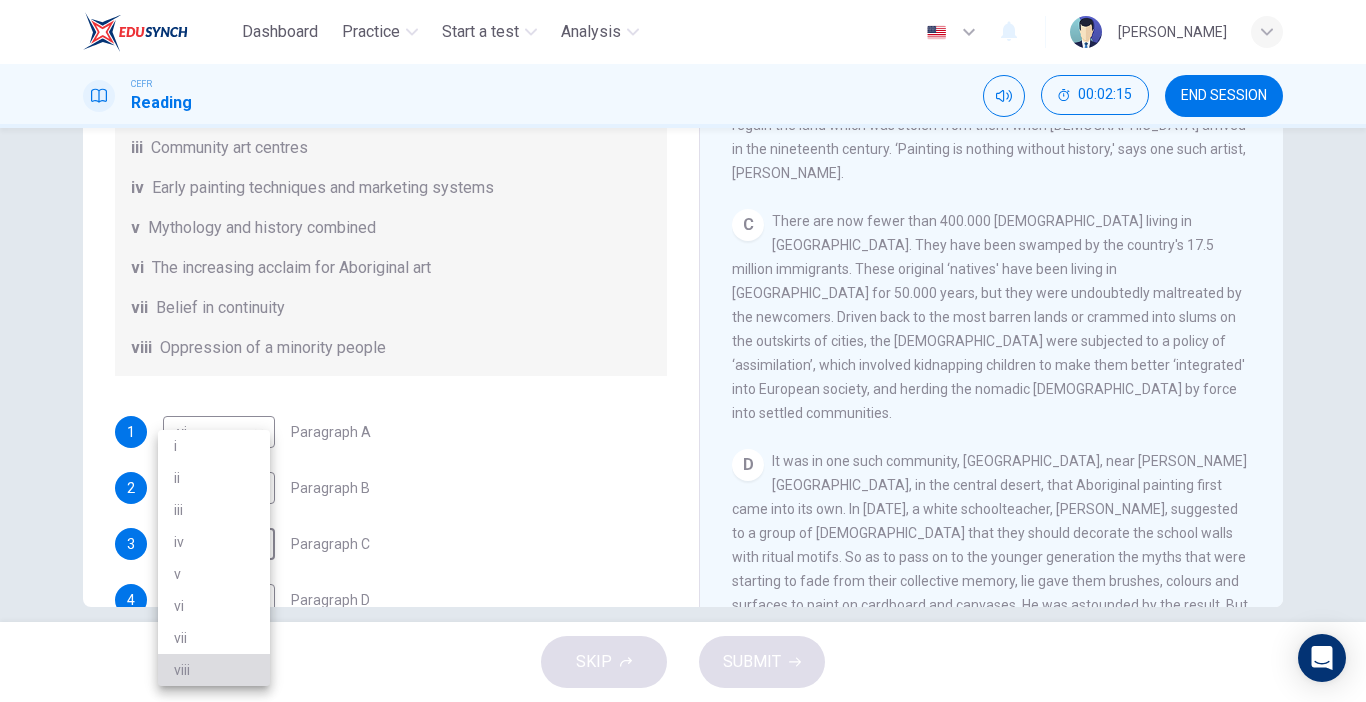 click on "viii" at bounding box center [214, 670] 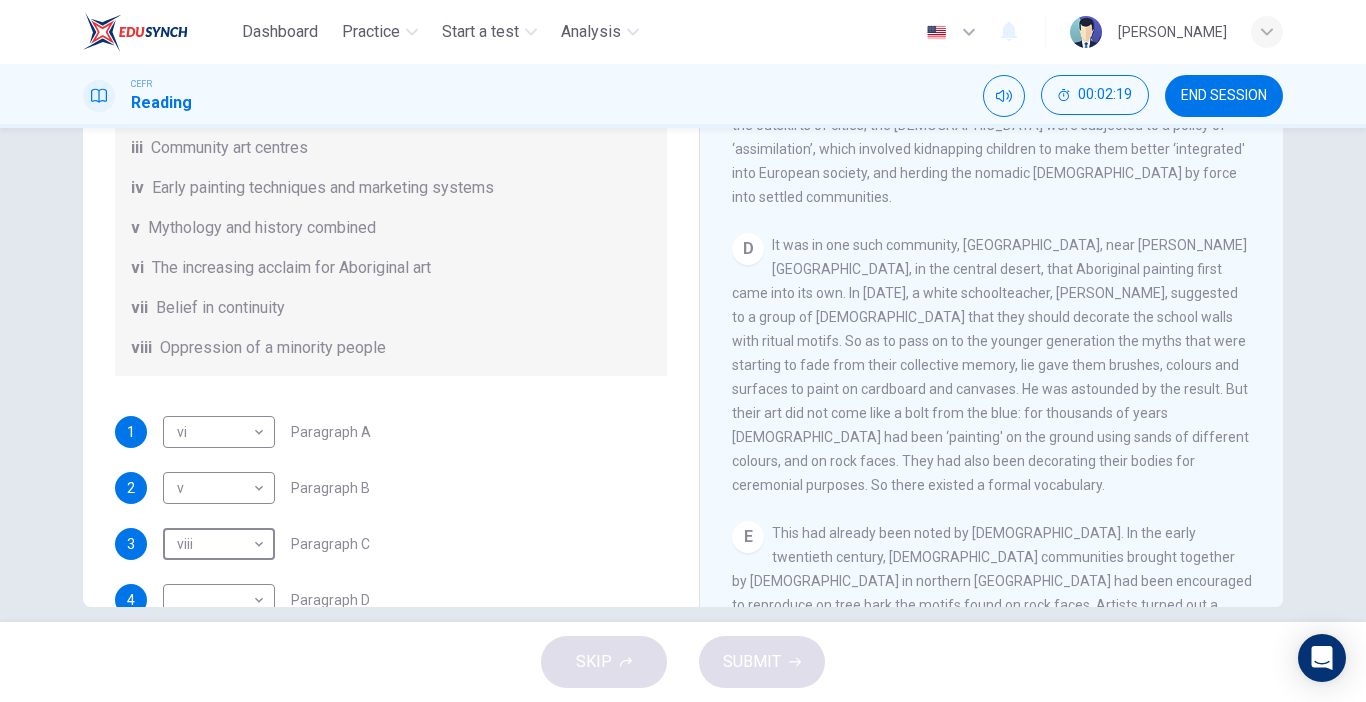 scroll, scrollTop: 888, scrollLeft: 0, axis: vertical 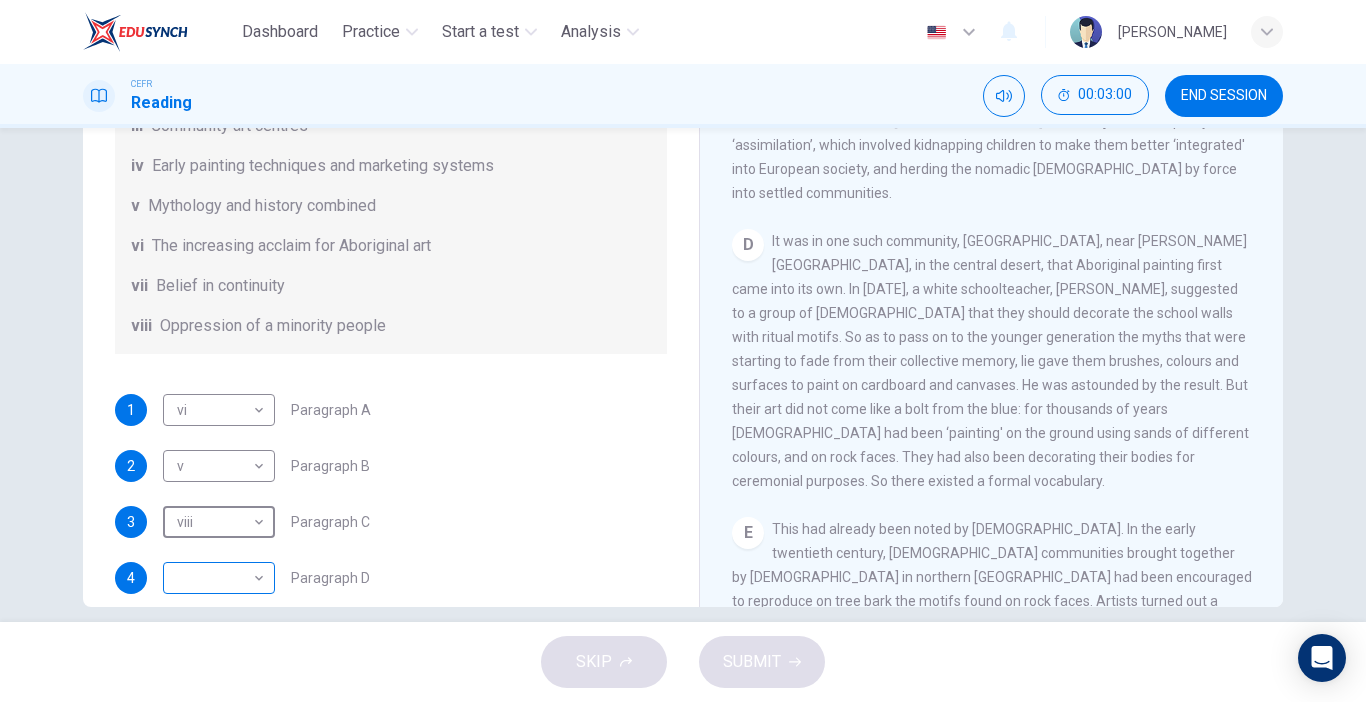 click on "Dashboard Practice Start a test Analysis English en ​ NUR ALYA NASUHA BINTI MOHD JOHANAS CEFR Reading 00:03:00 END SESSION Questions 1 - 6 The Reading Passage has eight paragraphs  A-H .
Choose the most suitable heading for paragraphs  A-F  from the list of headings below.
Write the correct number (i-viii) in the boxes below. List of Headings i Amazing results from a project ii New religious ceremonies iii Community art centres iv Early painting techniques and marketing systems v Mythology and history combined vi The increasing acclaim for Aboriginal art vii Belief in continuity viii Oppression of a minority people 1 vi vi ​ Paragraph A 2 v v ​ Paragraph B 3 viii viii ​ Paragraph C 4 ​ ​ Paragraph D 5 ​ ​ Paragraph E 6 ​ ​ Paragraph F Painters of Time CLICK TO ZOOM Click to Zoom A B C D E F G H  Today, Aboriginal painting has become a great success. Some works sell for more than $25,000, and exceptional items may fetch as much as $180,000 in Australia. SKIP SUBMIT
Dashboard 2025" at bounding box center (683, 351) 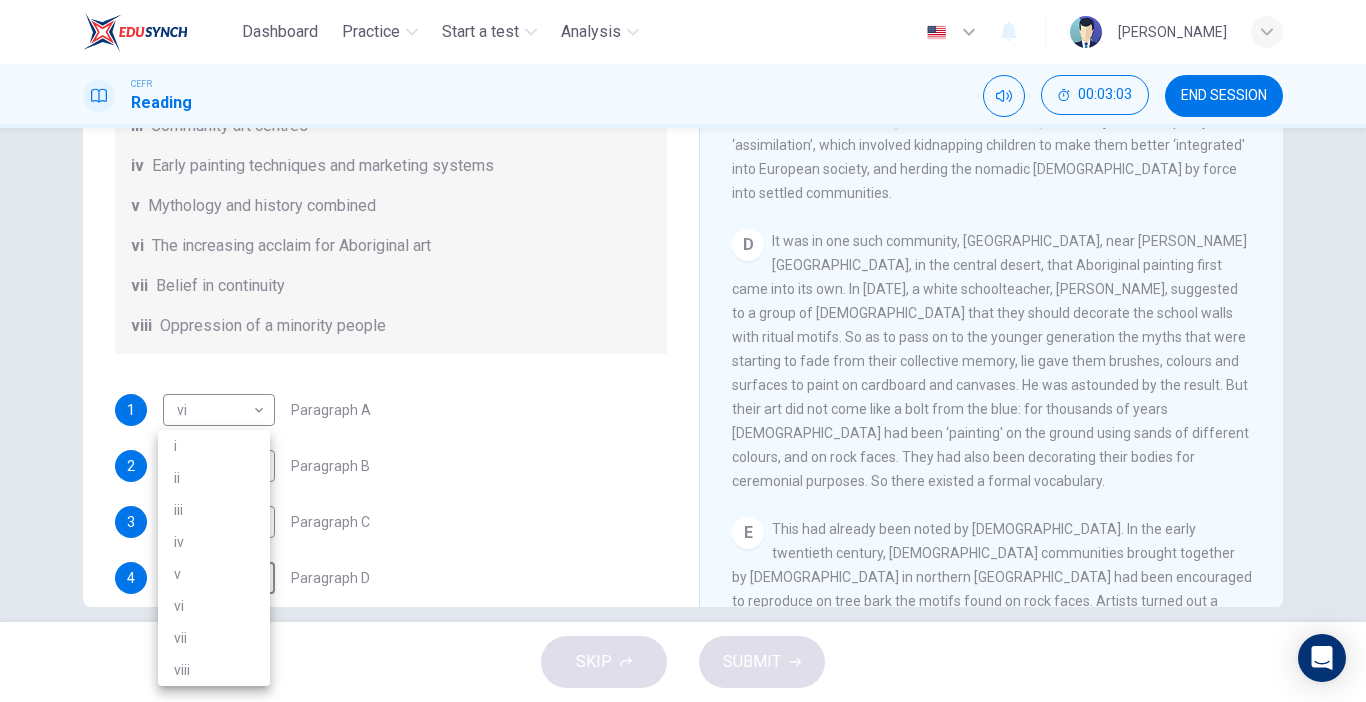 click at bounding box center (683, 351) 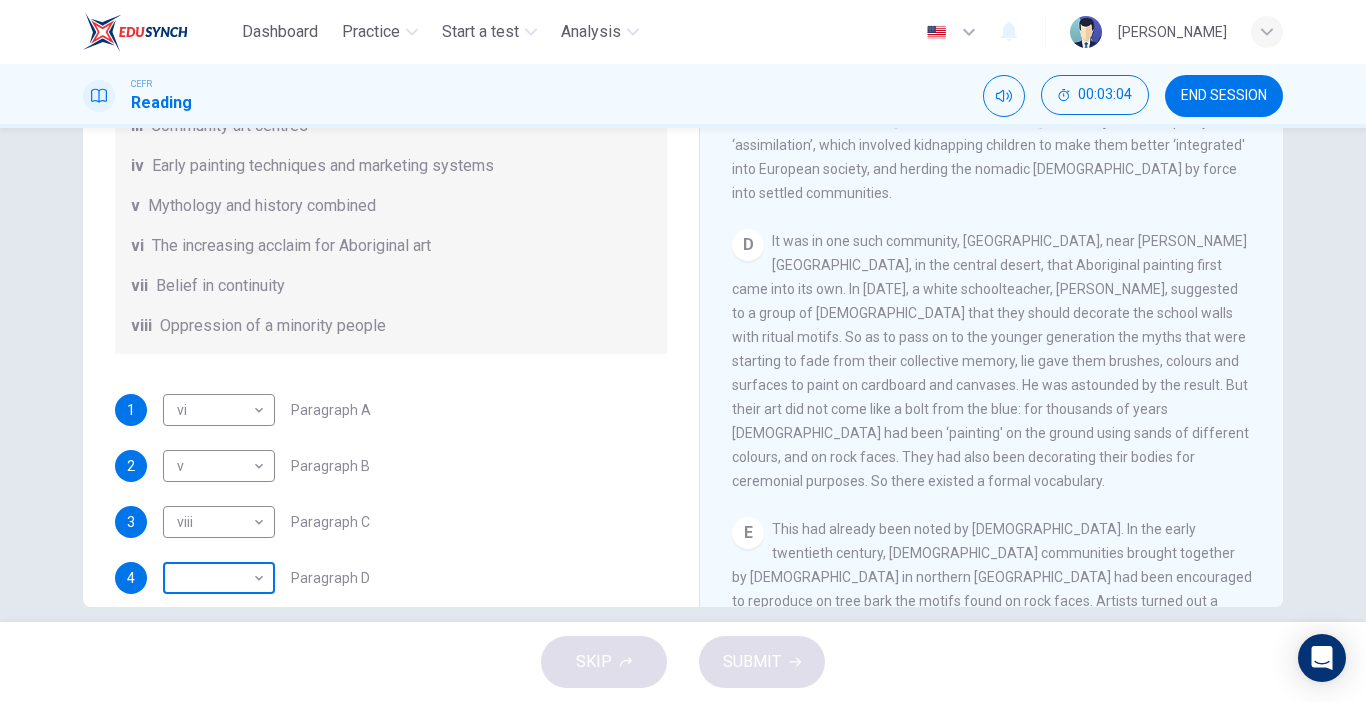 click on "Dashboard Practice Start a test Analysis English en ​ NUR ALYA NASUHA BINTI MOHD JOHANAS CEFR Reading 00:03:04 END SESSION Questions 1 - 6 The Reading Passage has eight paragraphs  A-H .
Choose the most suitable heading for paragraphs  A-F  from the list of headings below.
Write the correct number (i-viii) in the boxes below. List of Headings i Amazing results from a project ii New religious ceremonies iii Community art centres iv Early painting techniques and marketing systems v Mythology and history combined vi The increasing acclaim for Aboriginal art vii Belief in continuity viii Oppression of a minority people 1 vi vi ​ Paragraph A 2 v v ​ Paragraph B 3 viii viii ​ Paragraph C 4 ​ ​ Paragraph D 5 ​ ​ Paragraph E 6 ​ ​ Paragraph F Painters of Time CLICK TO ZOOM Click to Zoom A B C D E F G H  Today, Aboriginal painting has become a great success. Some works sell for more than $25,000, and exceptional items may fetch as much as $180,000 in Australia. SKIP SUBMIT
Dashboard 2025" at bounding box center (683, 351) 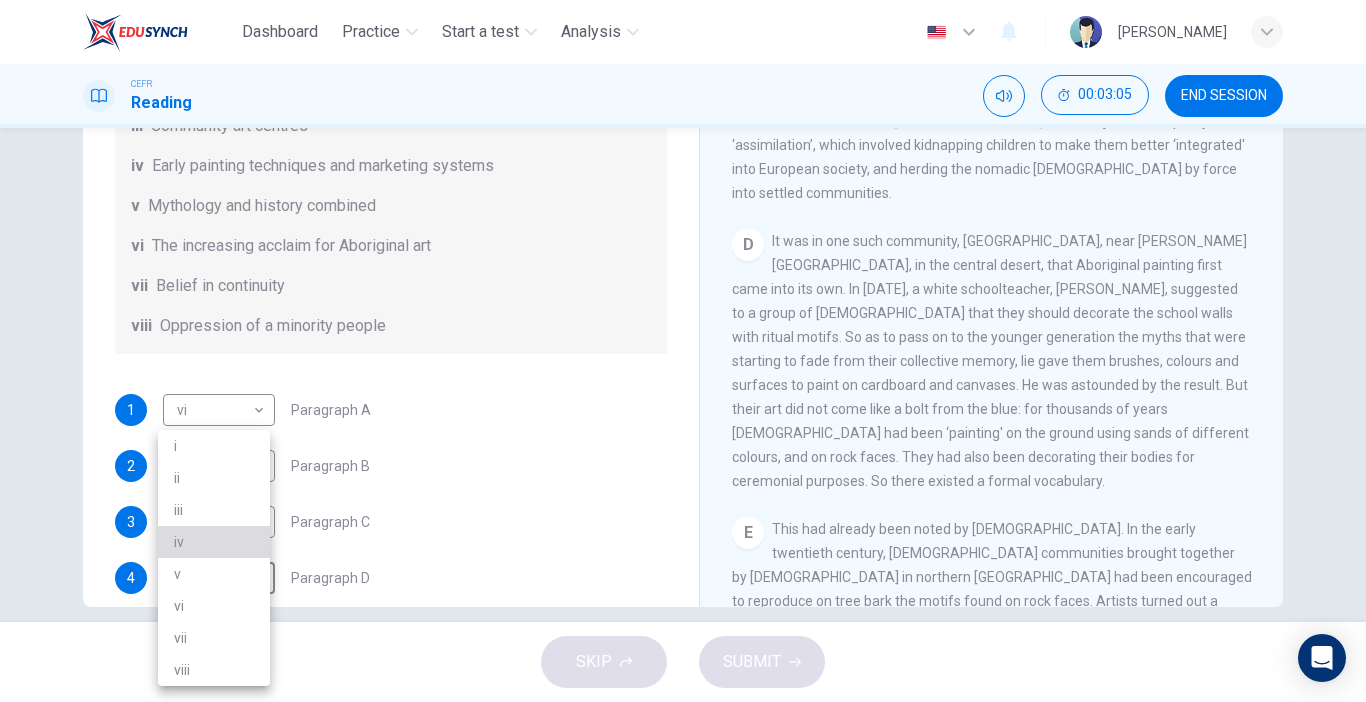 click on "iv" at bounding box center (214, 542) 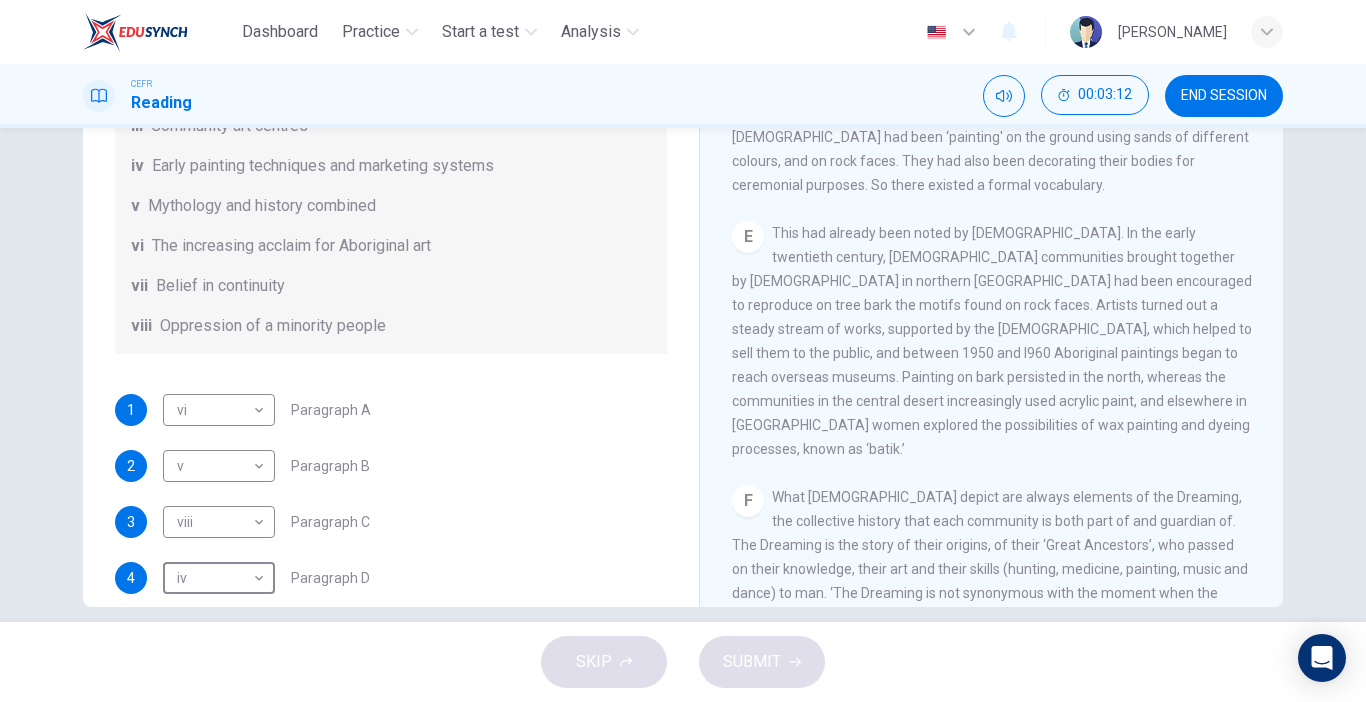 scroll, scrollTop: 1188, scrollLeft: 0, axis: vertical 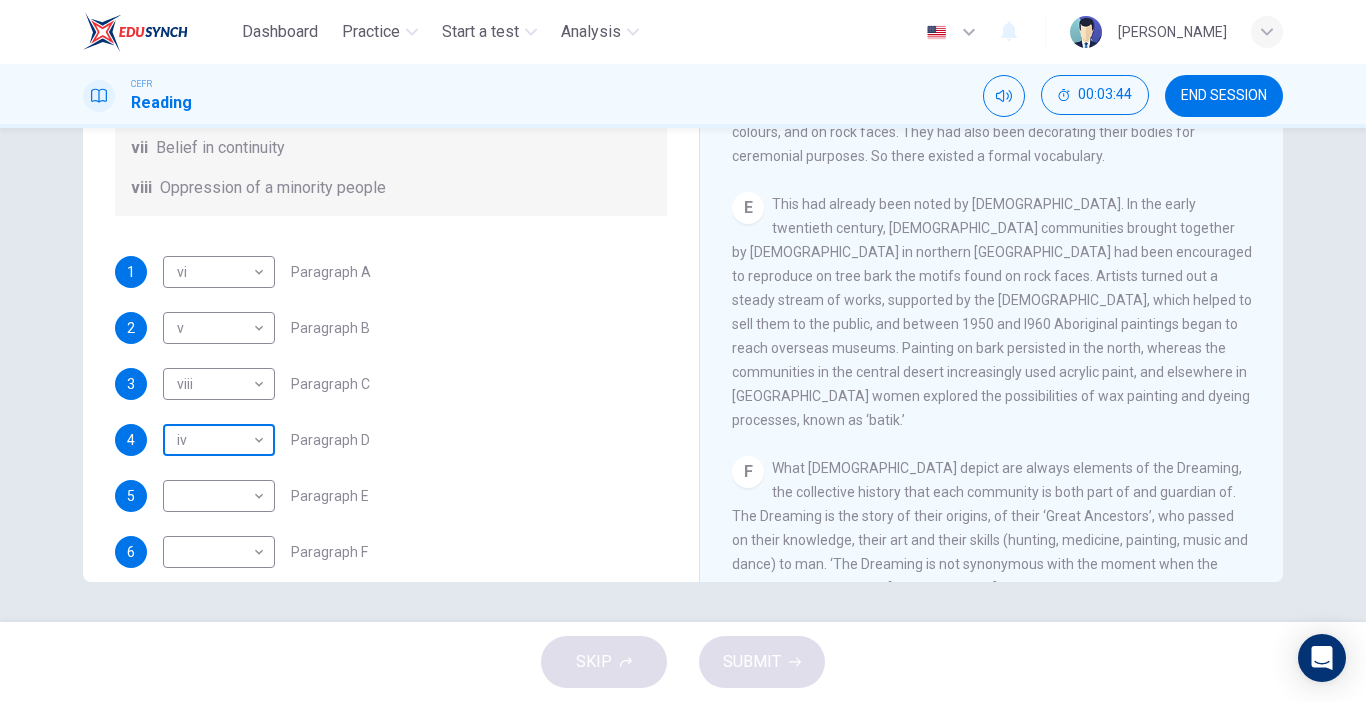 click on "Dashboard Practice Start a test Analysis English en ​ NUR ALYA NASUHA BINTI MOHD JOHANAS CEFR Reading 00:03:44 END SESSION Questions 1 - 6 The Reading Passage has eight paragraphs  A-H .
Choose the most suitable heading for paragraphs  A-F  from the list of headings below.
Write the correct number (i-viii) in the boxes below. List of Headings i Amazing results from a project ii New religious ceremonies iii Community art centres iv Early painting techniques and marketing systems v Mythology and history combined vi The increasing acclaim for Aboriginal art vii Belief in continuity viii Oppression of a minority people 1 vi vi ​ Paragraph A 2 v v ​ Paragraph B 3 viii viii ​ Paragraph C 4 iv iv ​ Paragraph D 5 ​ ​ Paragraph E 6 ​ ​ Paragraph F Painters of Time CLICK TO ZOOM Click to Zoom A B C D E F G H  Today, Aboriginal painting has become a great success. Some works sell for more than $25,000, and exceptional items may fetch as much as $180,000 in Australia. SKIP SUBMIT
Dashboard" at bounding box center (683, 351) 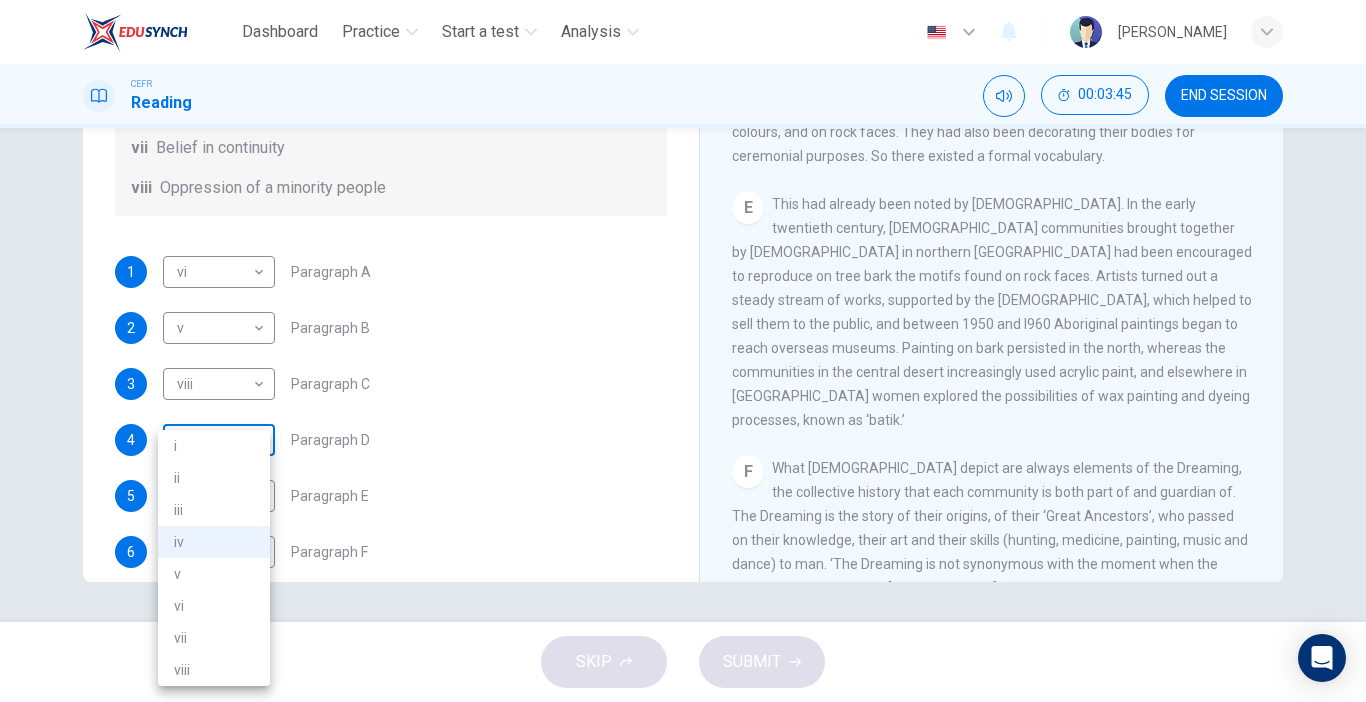click on "Dashboard Practice Start a test Analysis English en ​ NUR ALYA NASUHA BINTI MOHD JOHANAS CEFR Reading 00:03:45 END SESSION Questions 1 - 6 The Reading Passage has eight paragraphs  A-H .
Choose the most suitable heading for paragraphs  A-F  from the list of headings below.
Write the correct number (i-viii) in the boxes below. List of Headings i Amazing results from a project ii New religious ceremonies iii Community art centres iv Early painting techniques and marketing systems v Mythology and history combined vi The increasing acclaim for Aboriginal art vii Belief in continuity viii Oppression of a minority people 1 vi vi ​ Paragraph A 2 v v ​ Paragraph B 3 viii viii ​ Paragraph C 4 iv iv ​ Paragraph D 5 ​ ​ Paragraph E 6 ​ ​ Paragraph F Painters of Time CLICK TO ZOOM Click to Zoom A B C D E F G H  Today, Aboriginal painting has become a great success. Some works sell for more than $25,000, and exceptional items may fetch as much as $180,000 in Australia. SKIP SUBMIT
Dashboard i v" at bounding box center (683, 351) 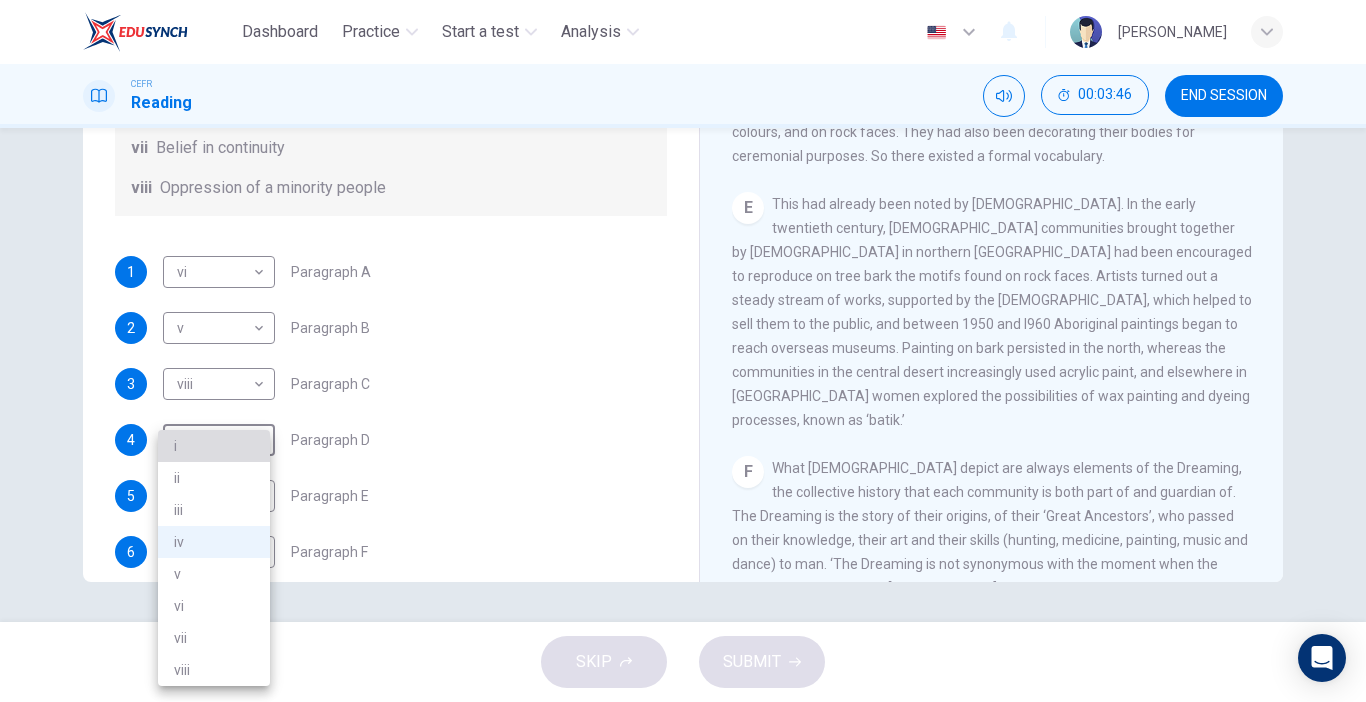 click on "i" at bounding box center [214, 446] 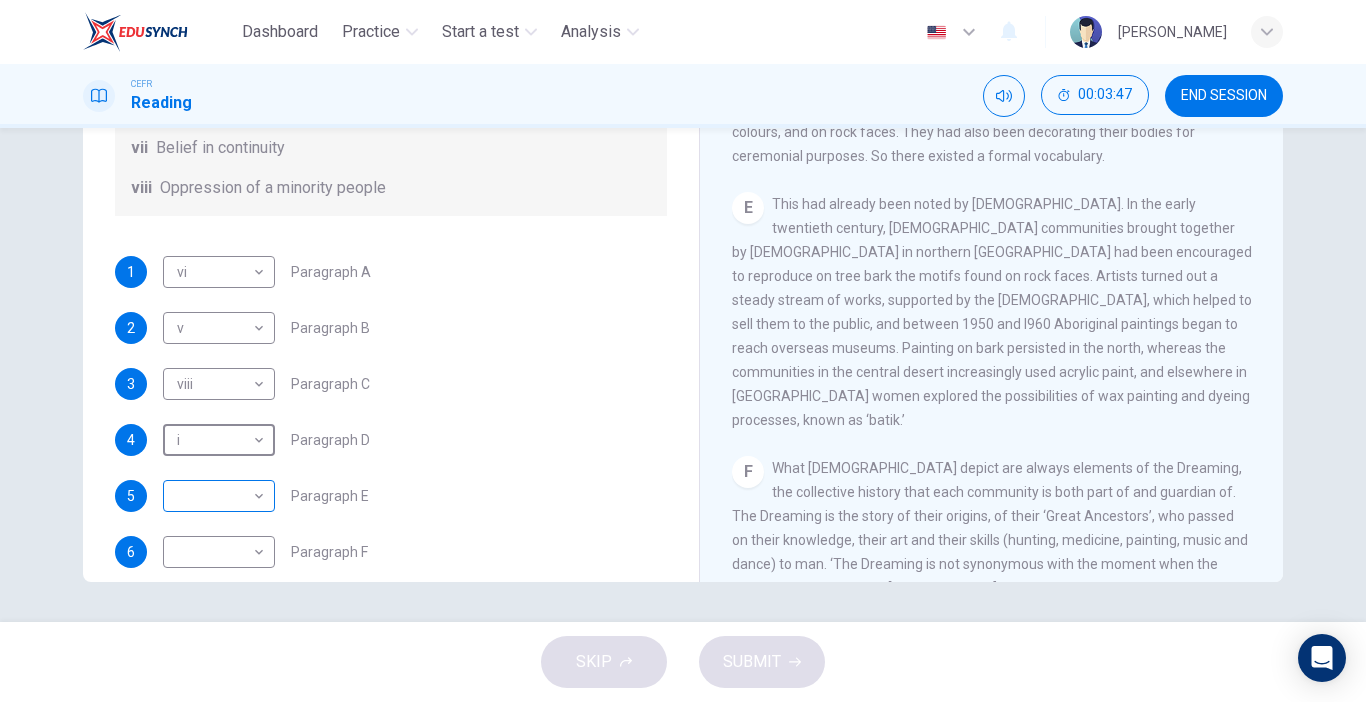 click on "Dashboard Practice Start a test Analysis English en ​ NUR ALYA NASUHA BINTI MOHD JOHANAS CEFR Reading 00:03:47 END SESSION Questions 1 - 6 The Reading Passage has eight paragraphs  A-H .
Choose the most suitable heading for paragraphs  A-F  from the list of headings below.
Write the correct number (i-viii) in the boxes below. List of Headings i Amazing results from a project ii New religious ceremonies iii Community art centres iv Early painting techniques and marketing systems v Mythology and history combined vi The increasing acclaim for Aboriginal art vii Belief in continuity viii Oppression of a minority people 1 vi vi ​ Paragraph A 2 v v ​ Paragraph B 3 viii viii ​ Paragraph C 4 i i ​ Paragraph D 5 ​ ​ Paragraph E 6 ​ ​ Paragraph F Painters of Time CLICK TO ZOOM Click to Zoom A B C D E F G H  Today, Aboriginal painting has become a great success. Some works sell for more than $25,000, and exceptional items may fetch as much as $180,000 in Australia. SKIP SUBMIT
Dashboard 2025" at bounding box center [683, 351] 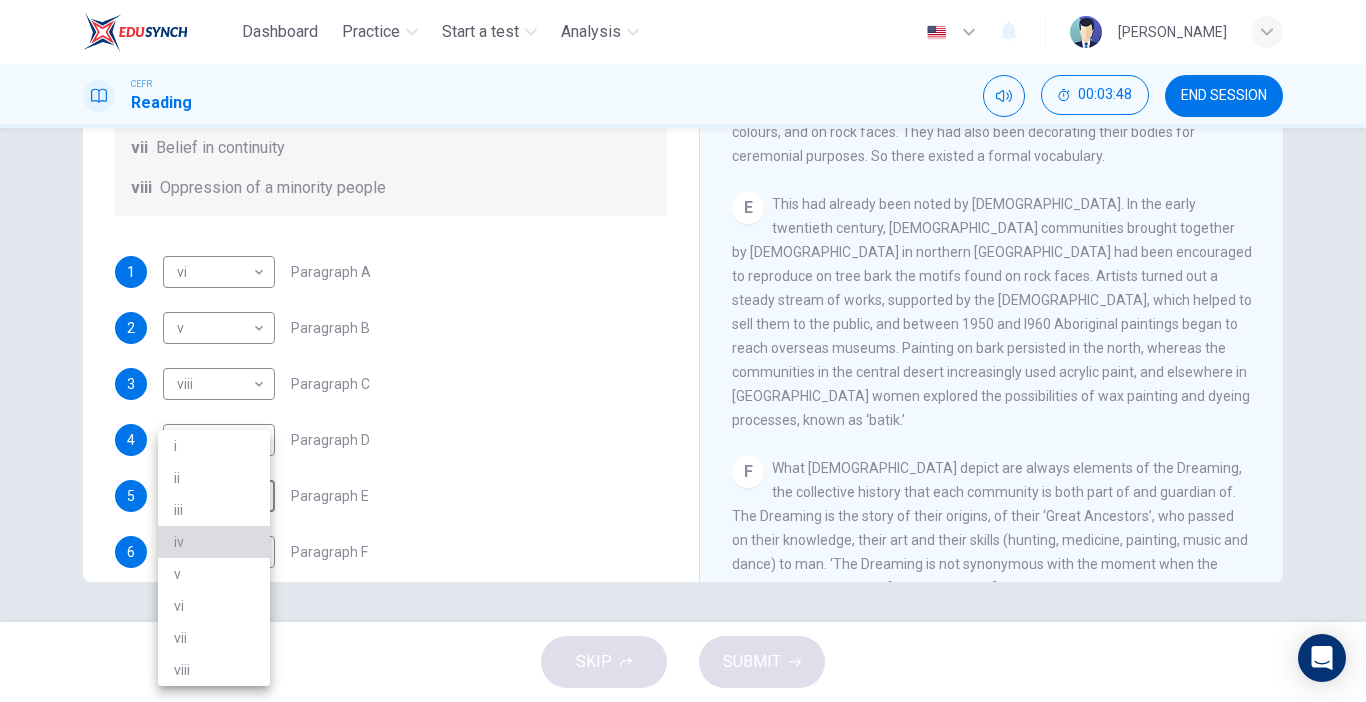 click on "iv" at bounding box center (214, 542) 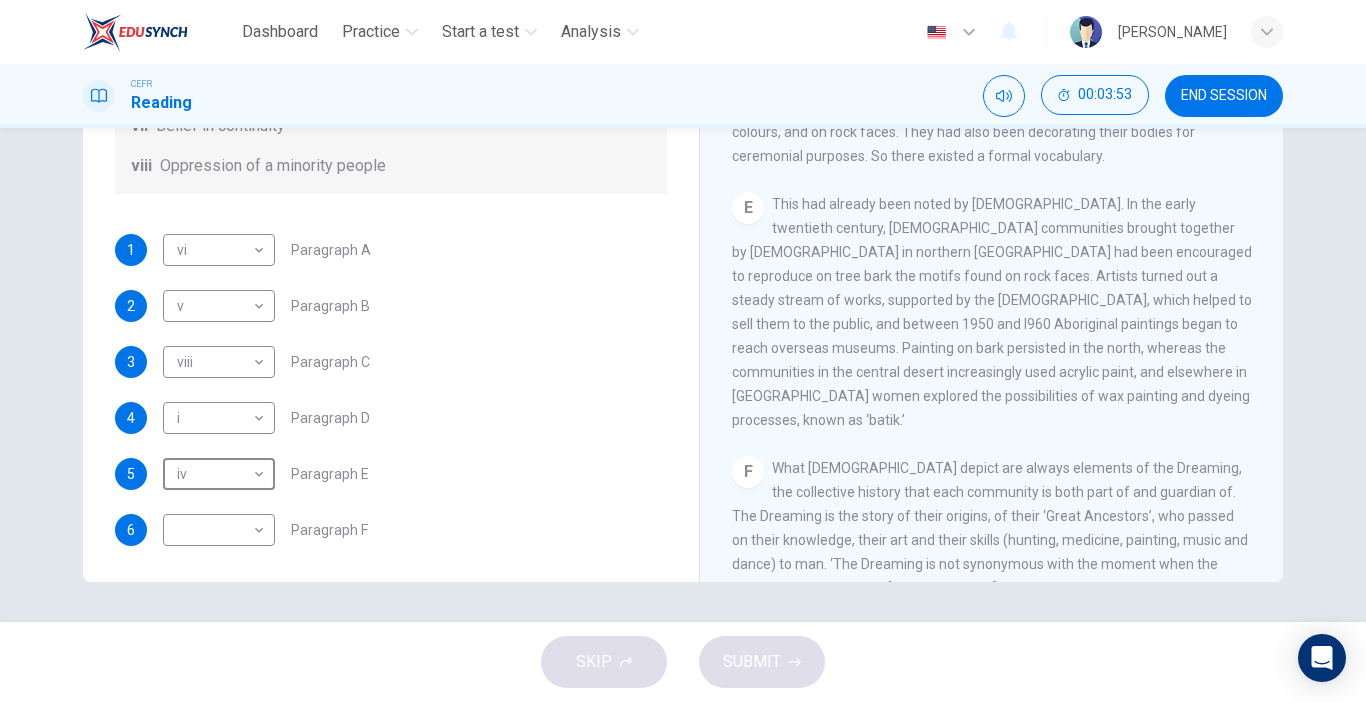 scroll, scrollTop: 353, scrollLeft: 0, axis: vertical 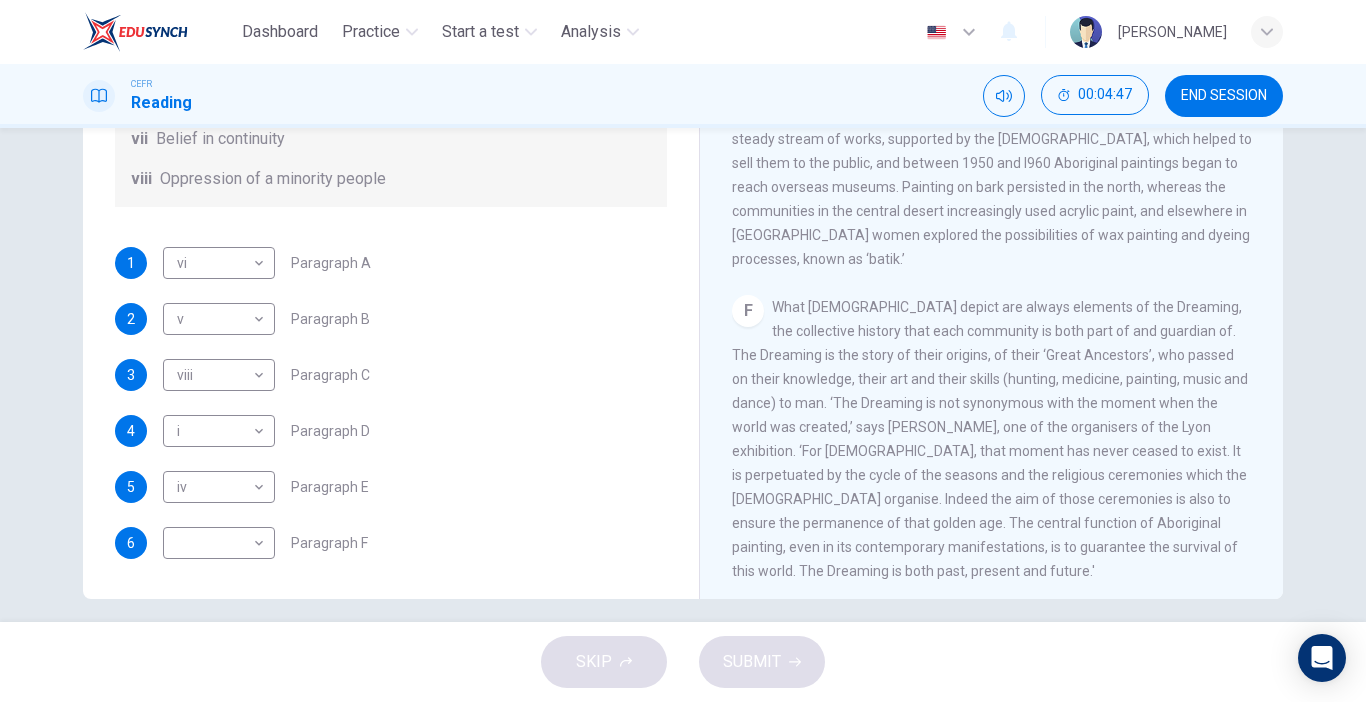 click on "Questions 1 - 6 The Reading Passage has eight paragraphs  A-H .
Choose the most suitable heading for paragraphs  A-F  from the list of headings below.
Write the correct number (i-viii) in the boxes below. List of Headings i Amazing results from a project ii New religious ceremonies iii Community art centres iv Early painting techniques and marketing systems v Mythology and history combined vi The increasing acclaim for Aboriginal art vii Belief in continuity viii Oppression of a minority people 1 vi vi ​ Paragraph A 2 v v ​ Paragraph B 3 viii viii ​ Paragraph C 4 i i ​ Paragraph D 5 iv iv ​ Paragraph E 6 ​ ​ Paragraph F Painters of Time CLICK TO ZOOM Click to Zoom A B C D E F G H Nowadays, each community is organised as a cooperative and draws on the services of an art adviser, a government-employed agent who provides the artists with materials, deals with galleries and museums and redistributes the proceeds from sales among the artists." at bounding box center [683, 375] 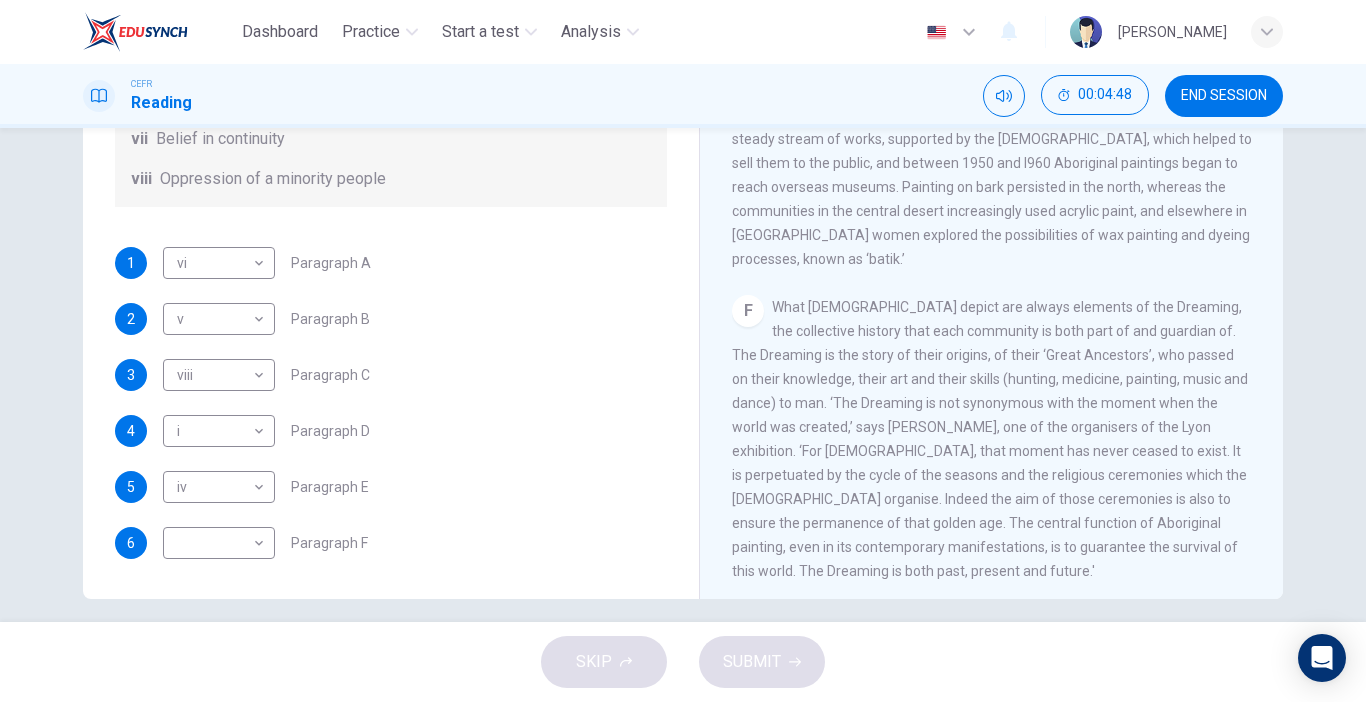 click on "Questions 1 - 6 The Reading Passage has eight paragraphs  A-H .
Choose the most suitable heading for paragraphs  A-F  from the list of headings below.
Write the correct number (i-viii) in the boxes below. List of Headings i Amazing results from a project ii New religious ceremonies iii Community art centres iv Early painting techniques and marketing systems v Mythology and history combined vi The increasing acclaim for Aboriginal art vii Belief in continuity viii Oppression of a minority people 1 vi vi ​ Paragraph A 2 v v ​ Paragraph B 3 viii viii ​ Paragraph C 4 i i ​ Paragraph D 5 iv iv ​ Paragraph E 6 ​ ​ Paragraph F Painters of Time CLICK TO ZOOM Click to Zoom A B C D E F G H Nowadays, each community is organised as a cooperative and draws on the services of an art adviser, a government-employed agent who provides the artists with materials, deals with galleries and museums and redistributes the proceeds from sales among the artists." at bounding box center [683, 375] 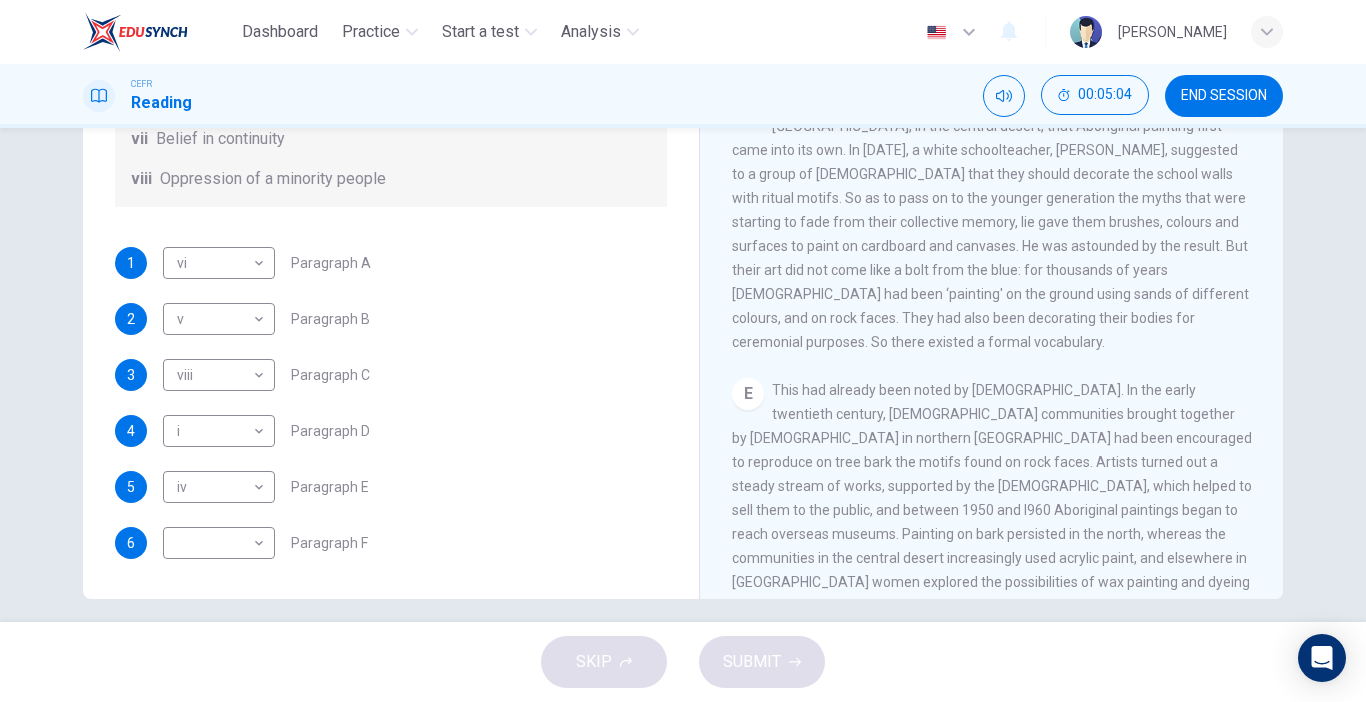 scroll, scrollTop: 1010, scrollLeft: 0, axis: vertical 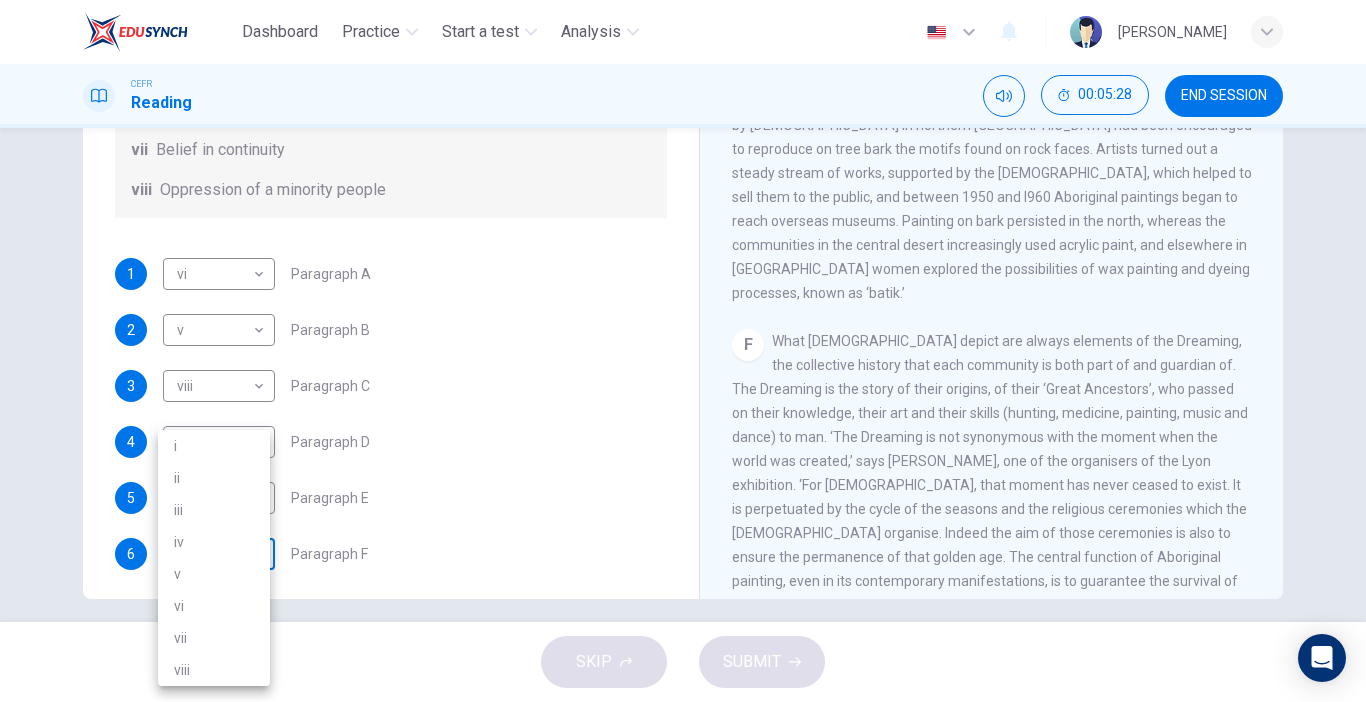 click on "Dashboard Practice Start a test Analysis English en ​ NUR ALYA NASUHA BINTI MOHD JOHANAS CEFR Reading 00:05:28 END SESSION Questions 1 - 6 The Reading Passage has eight paragraphs  A-H .
Choose the most suitable heading for paragraphs  A-F  from the list of headings below.
Write the correct number (i-viii) in the boxes below. List of Headings i Amazing results from a project ii New religious ceremonies iii Community art centres iv Early painting techniques and marketing systems v Mythology and history combined vi The increasing acclaim for Aboriginal art vii Belief in continuity viii Oppression of a minority people 1 vi vi ​ Paragraph A 2 v v ​ Paragraph B 3 viii viii ​ Paragraph C 4 i i ​ Paragraph D 5 iv iv ​ Paragraph E 6 ​ ​ Paragraph F Painters of Time CLICK TO ZOOM Click to Zoom A B C D E F G H  Today, Aboriginal painting has become a great success. Some works sell for more than $25,000, and exceptional items may fetch as much as $180,000 in Australia. SKIP SUBMIT
Dashboard i v" at bounding box center [683, 351] 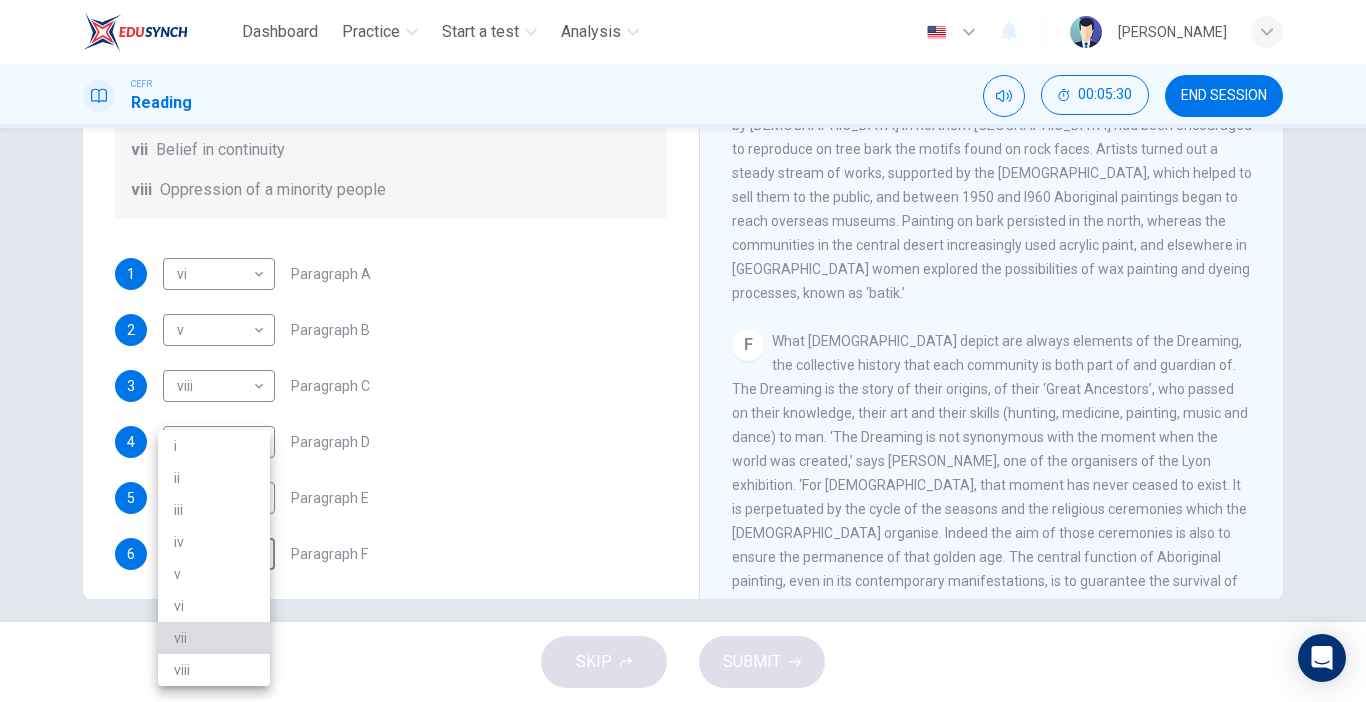 click on "vii" at bounding box center (214, 638) 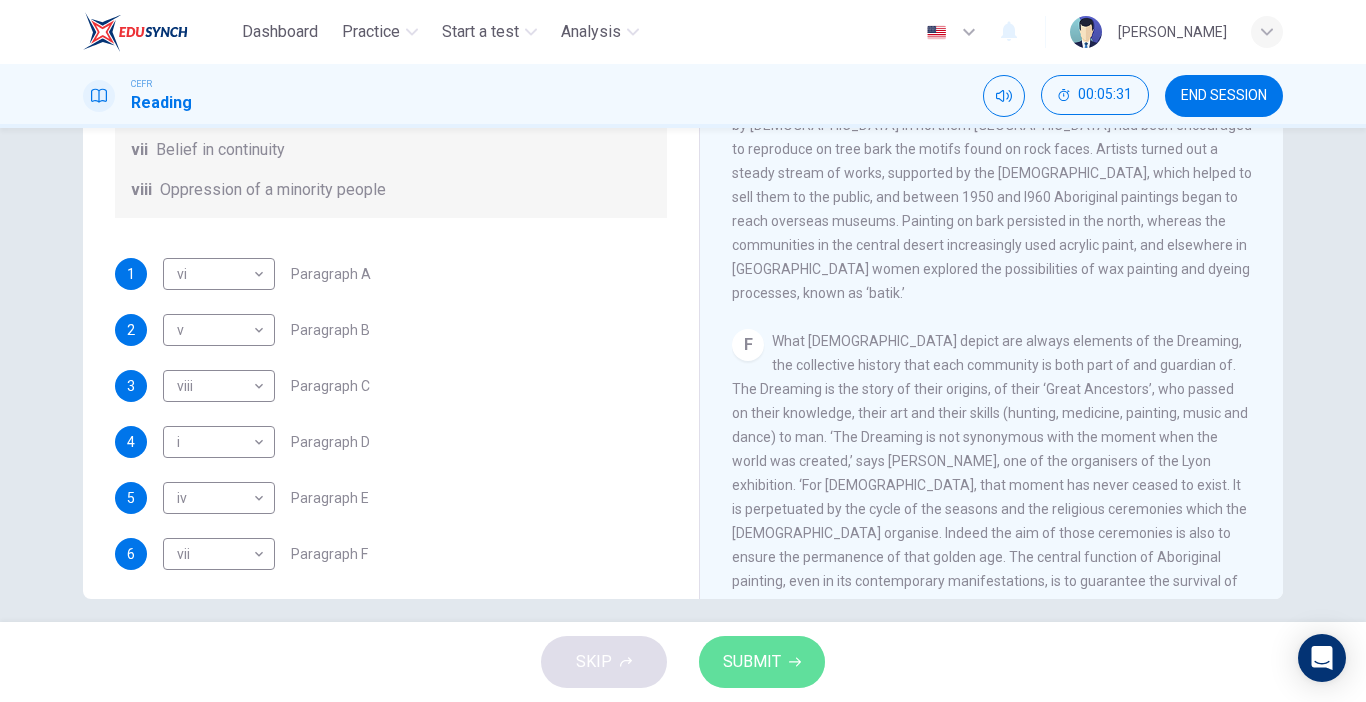 click on "SUBMIT" at bounding box center (762, 662) 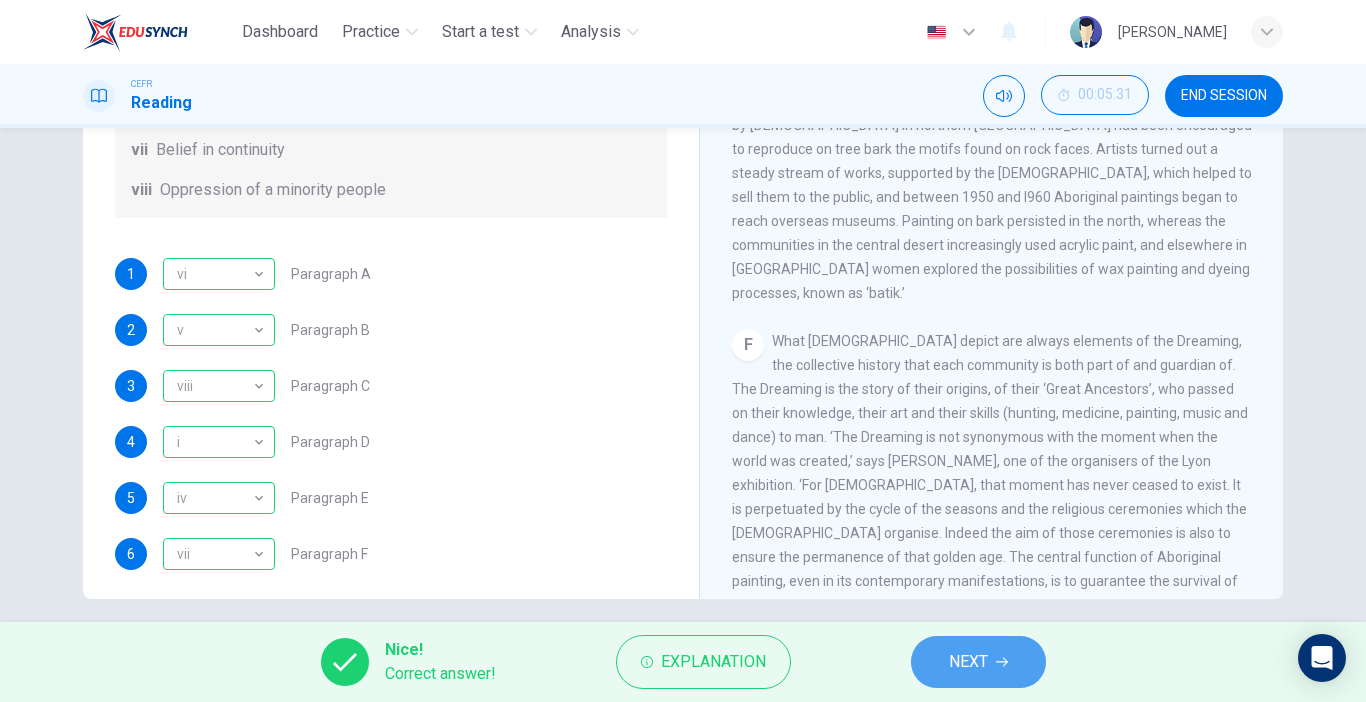 click on "NEXT" at bounding box center [978, 662] 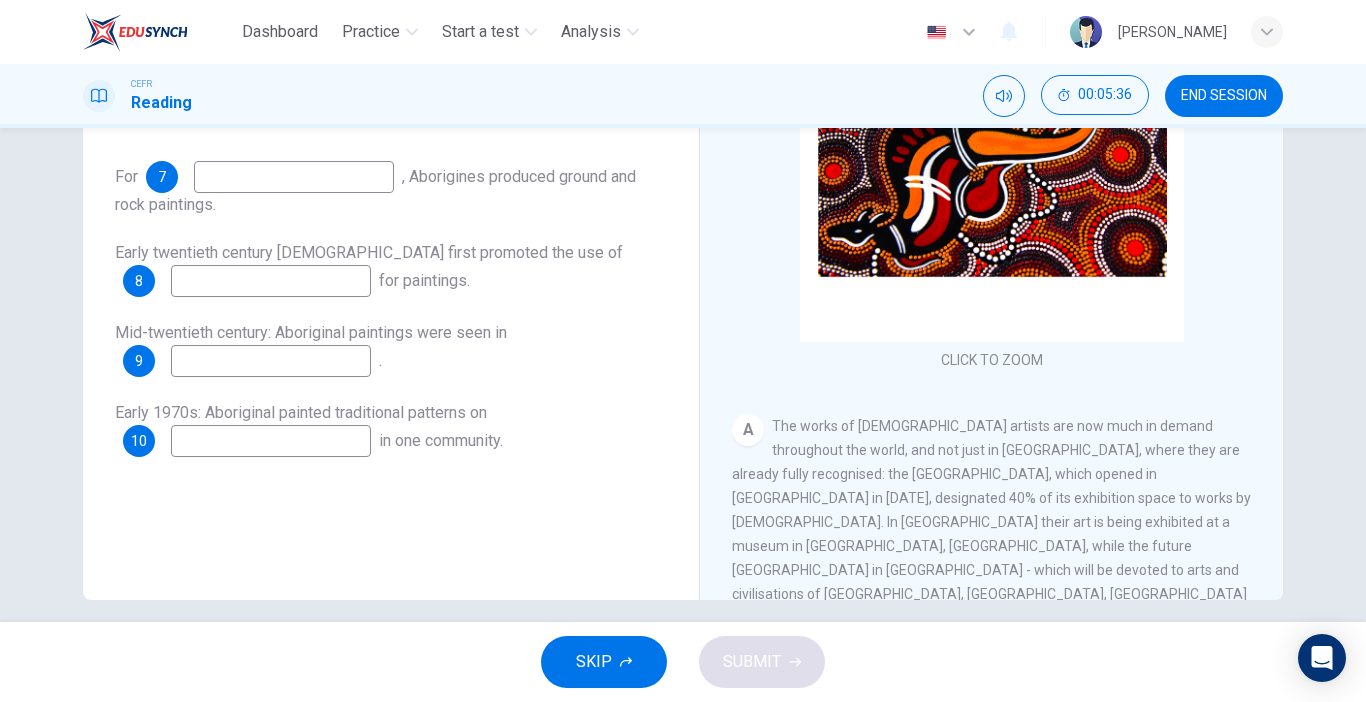 scroll, scrollTop: 264, scrollLeft: 0, axis: vertical 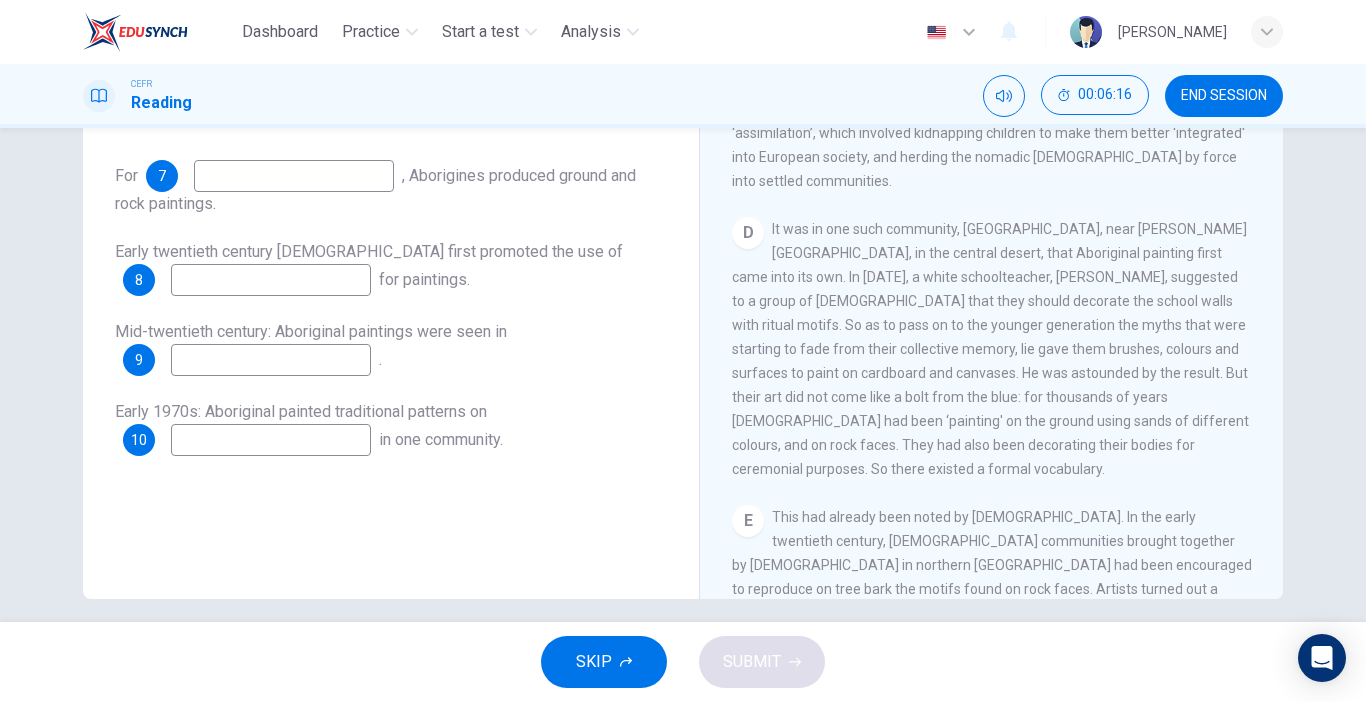 click at bounding box center [294, 176] 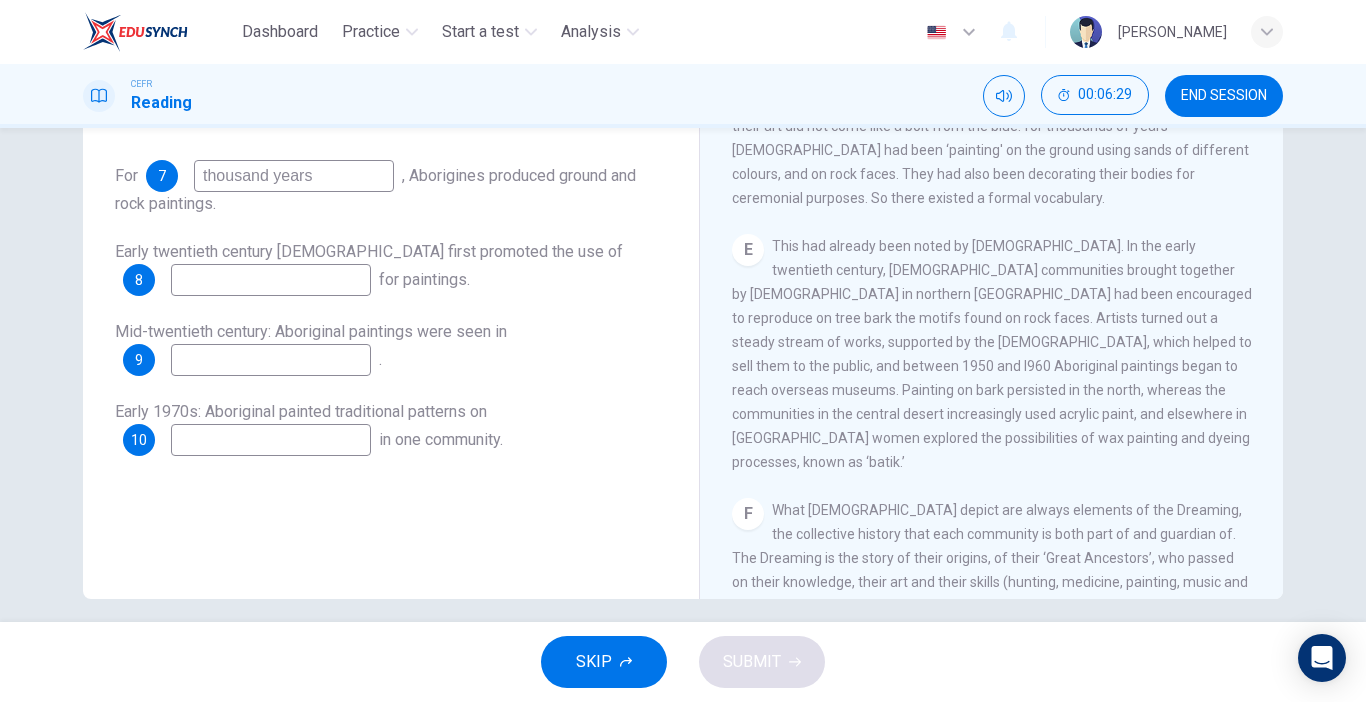 scroll, scrollTop: 1167, scrollLeft: 0, axis: vertical 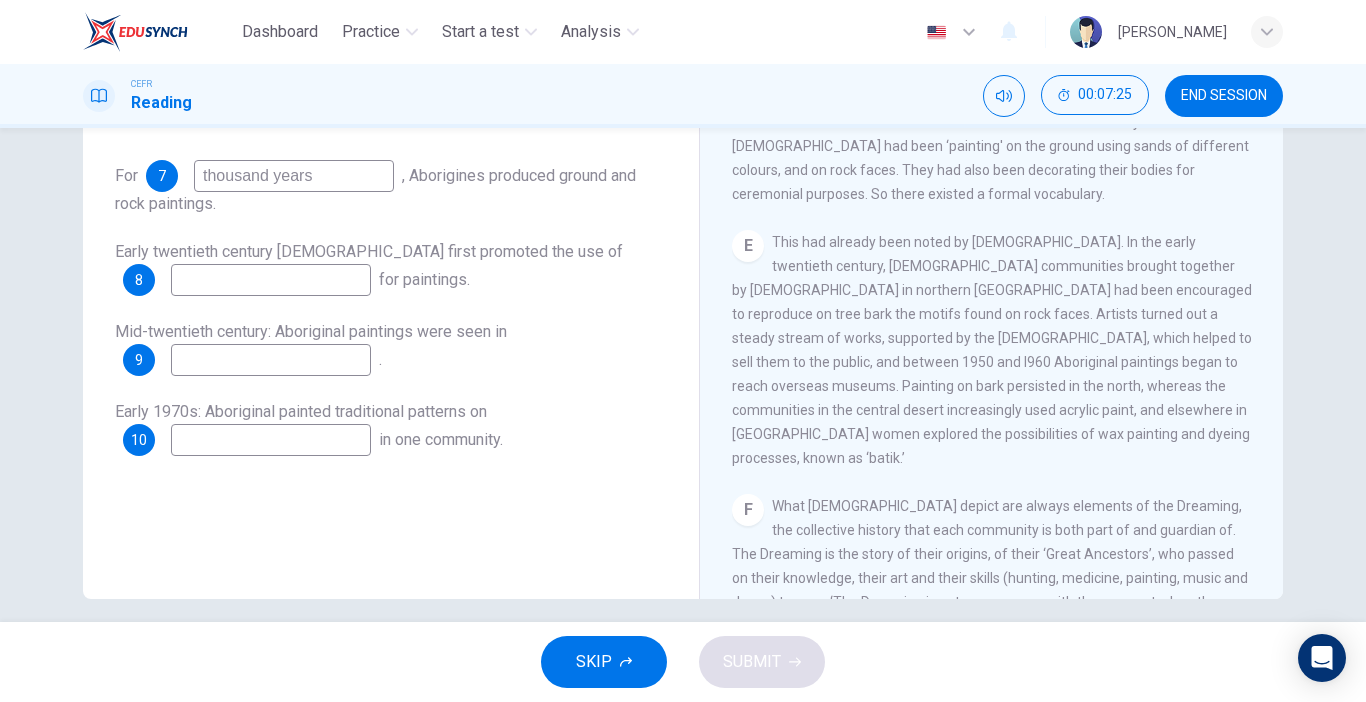 type on "thousand years" 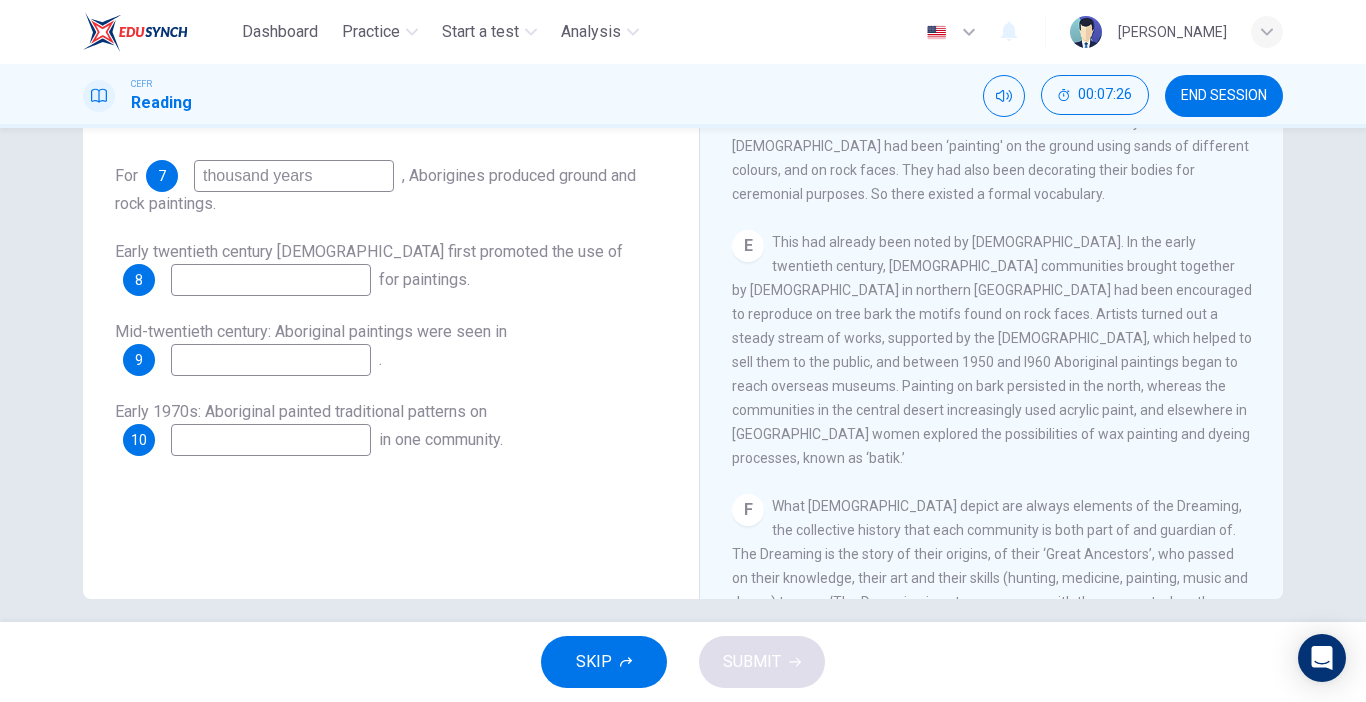 click on "This had already been noted by Europeans. In the early twentieth century, Aboriginal communities brought together by missionaries in northern Australia had been encouraged to reproduce on tree bark the motifs found on rock faces. Artists turned out a steady stream of works, supported by the churches, which helped to sell them to the public, and between 1950 and I960 Aboriginal paintings began to reach overseas museums. Painting on bark persisted in the north, whereas the communities in the central desert increasingly used acrylic paint, and elsewhere in Western Australia women explored the possibilities of wax painting and dyeing processes, known as ‘batik.’" at bounding box center (992, 350) 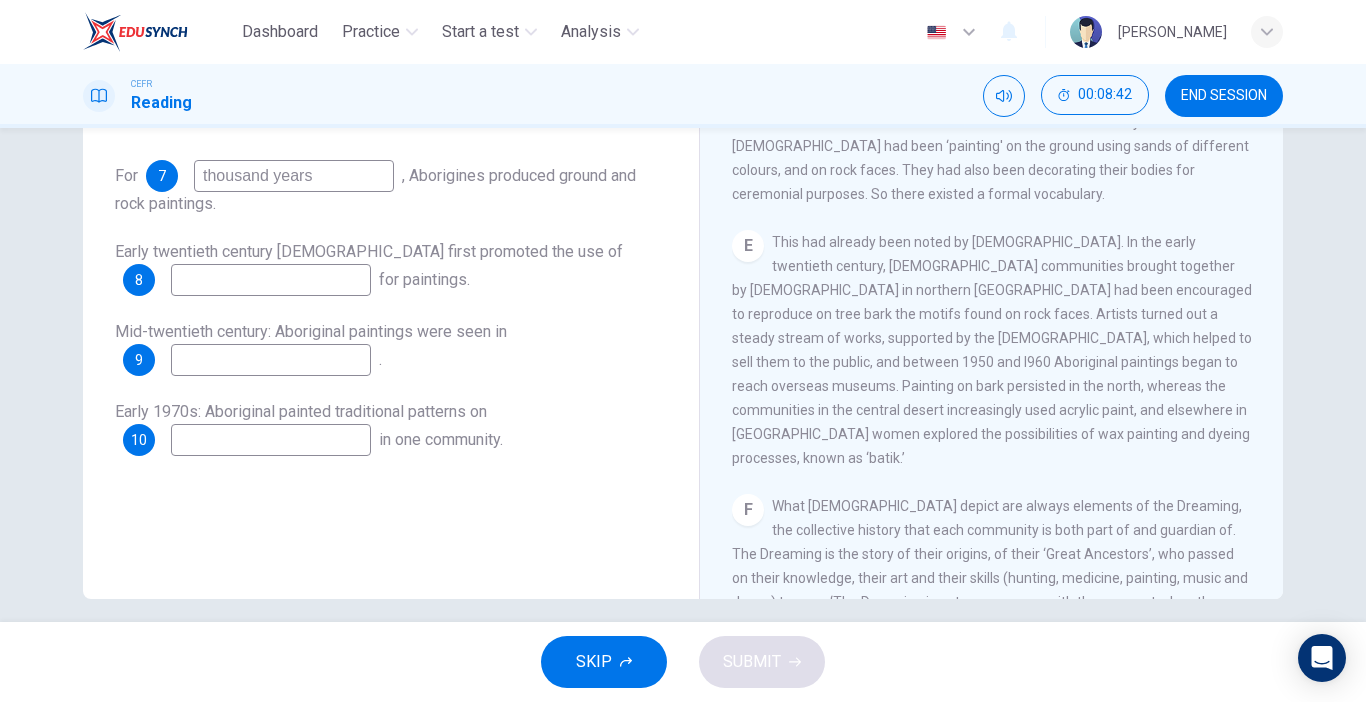 click at bounding box center [271, 280] 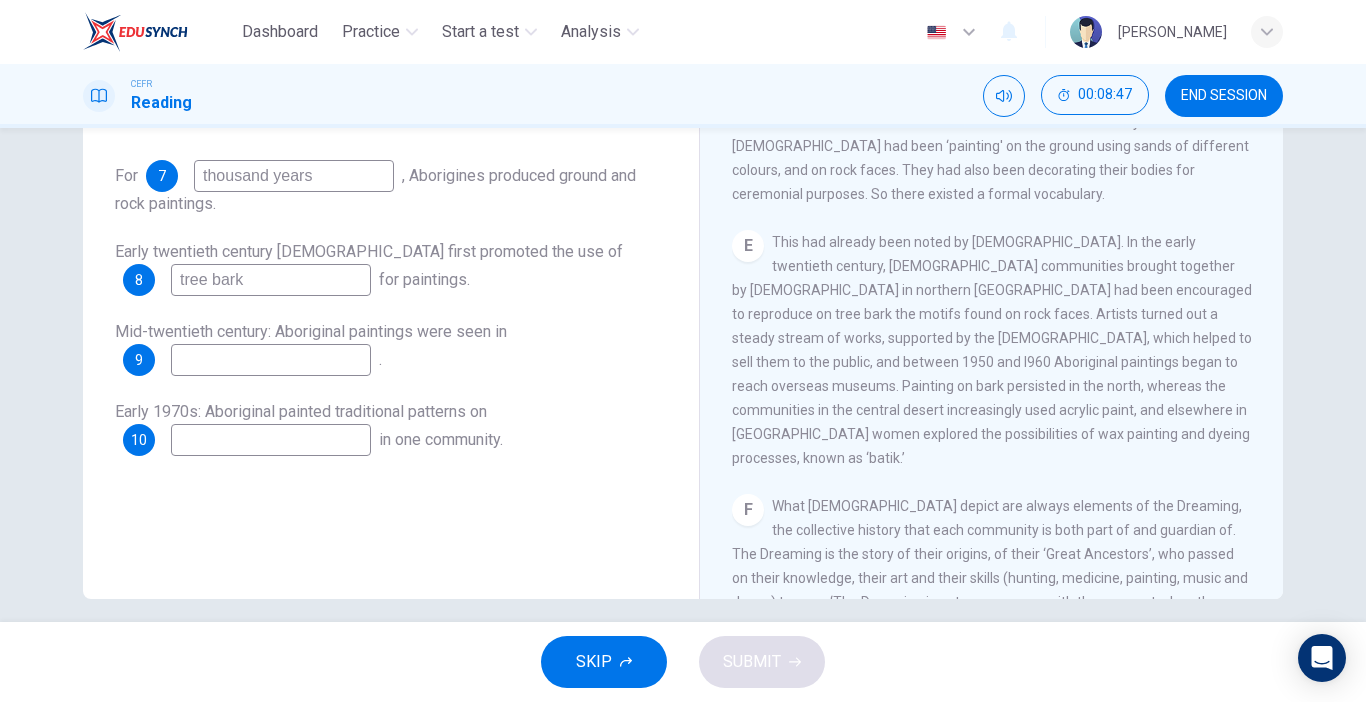 type on "tree bark" 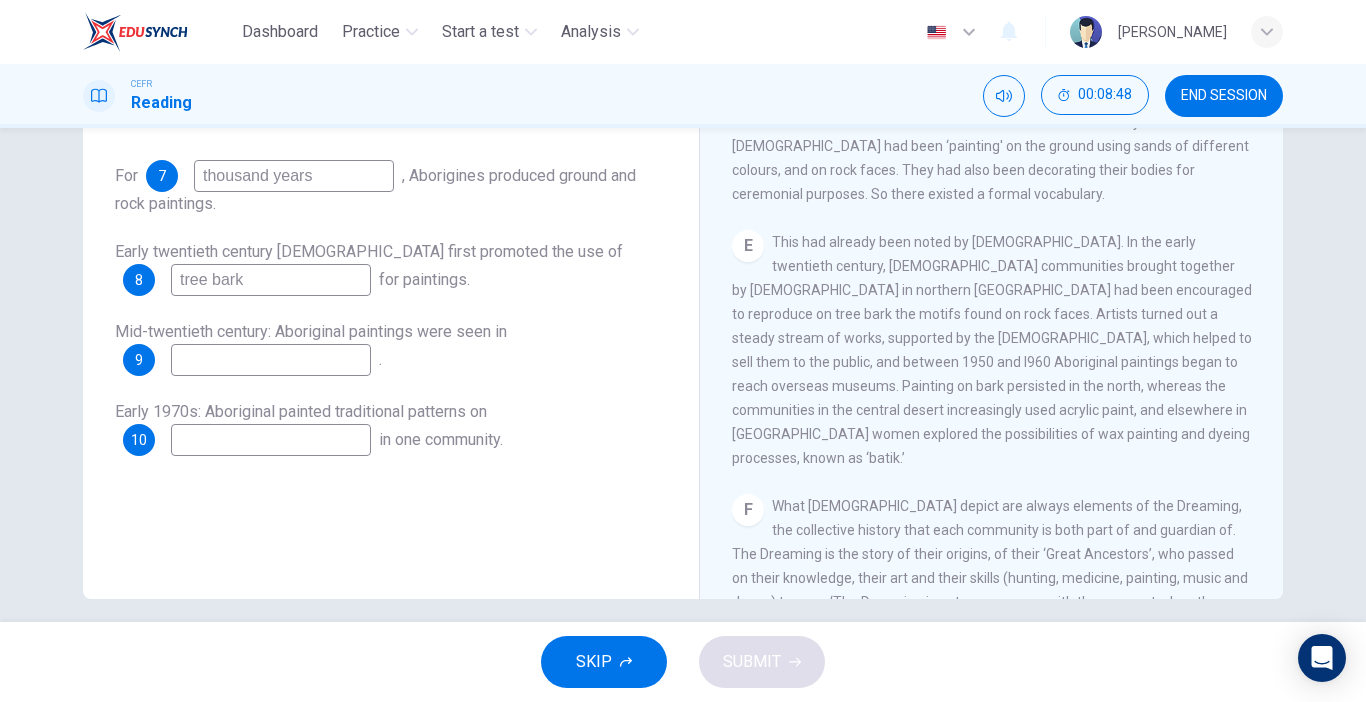 click on "Questions 7 - 10 Complete the sequence below.
Choose  NO MORE THAN THREE WORDS  from the passage for each answer.
Write your answers in the boxes below.  For  7 thousand years , Aborigines produced ground and rock
paintings. Early twentieth century churches first promoted the use of  8 tree bark  for paintings. Mid-twentieth century: Aboriginal paintings were seen in  9 . Early 1970s: Aboriginal painted traditional patterns on  10  in one community. Painters of Time CLICK TO ZOOM Click to Zoom A B Their artistic movement began about 30 years ago, but its roots go back to time immemorial. All the works refer to the founding myth of the Aboriginal culture, ‘the Dreaming.’ That internal geography, which is rendered with a brush and colours, is also the expression of the Aborigines' long quest to regain the land which was stolen from them when Europeans arrived in the nineteenth century. ‘Painting is nothing without history,' says one such artist, Michael Nelson Tjakamarra. C D E F G H" at bounding box center [683, 251] 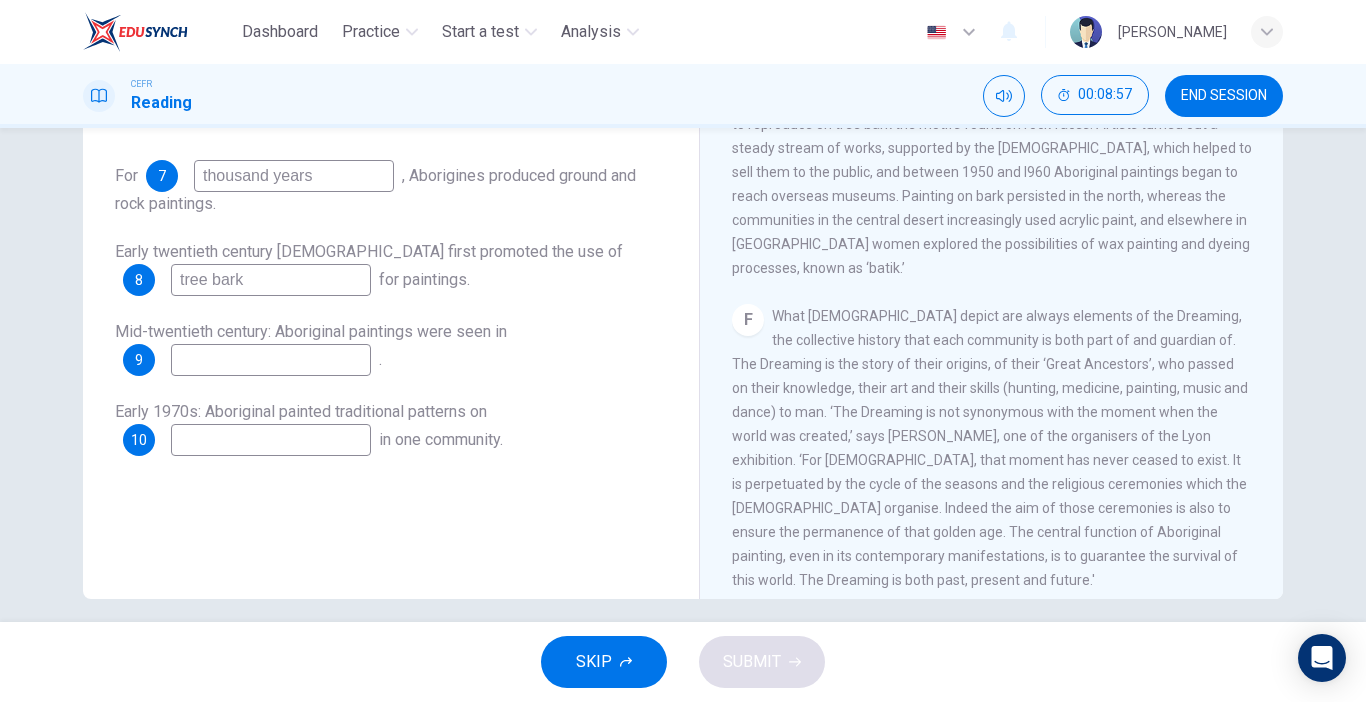 scroll, scrollTop: 1361, scrollLeft: 0, axis: vertical 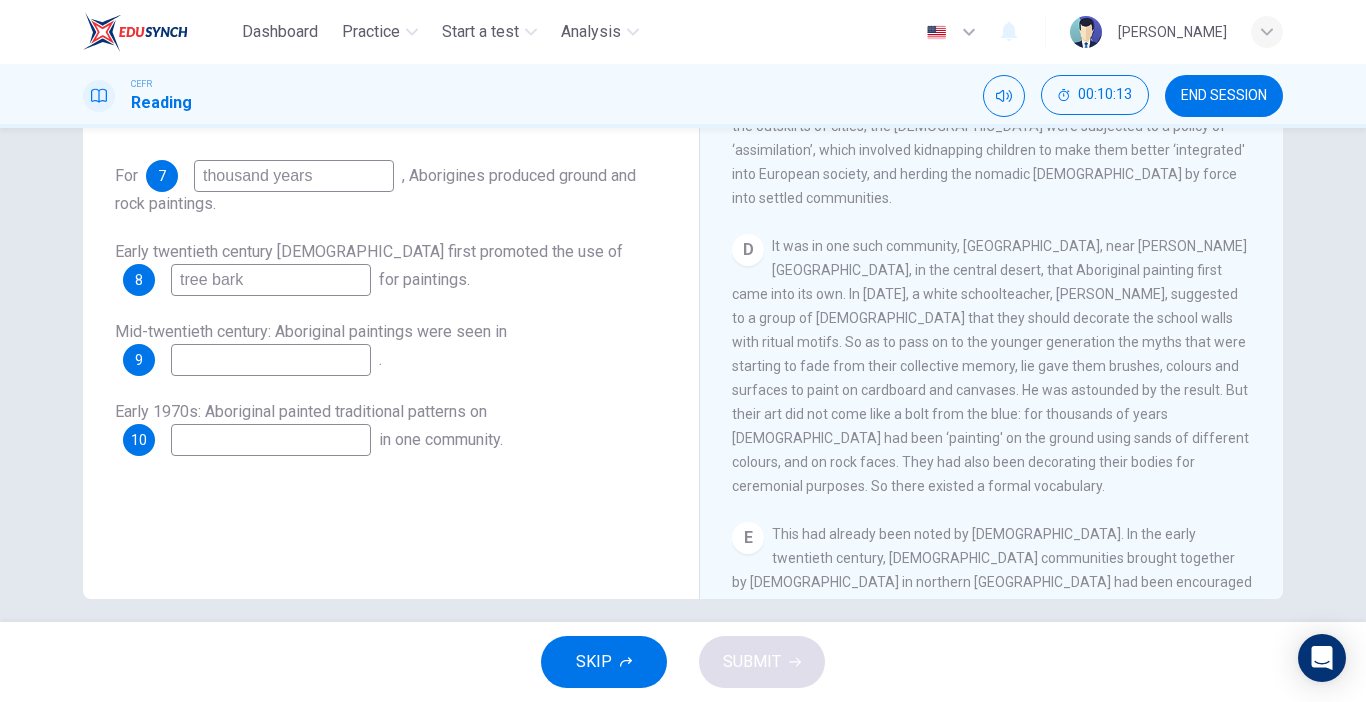 click at bounding box center (271, 440) 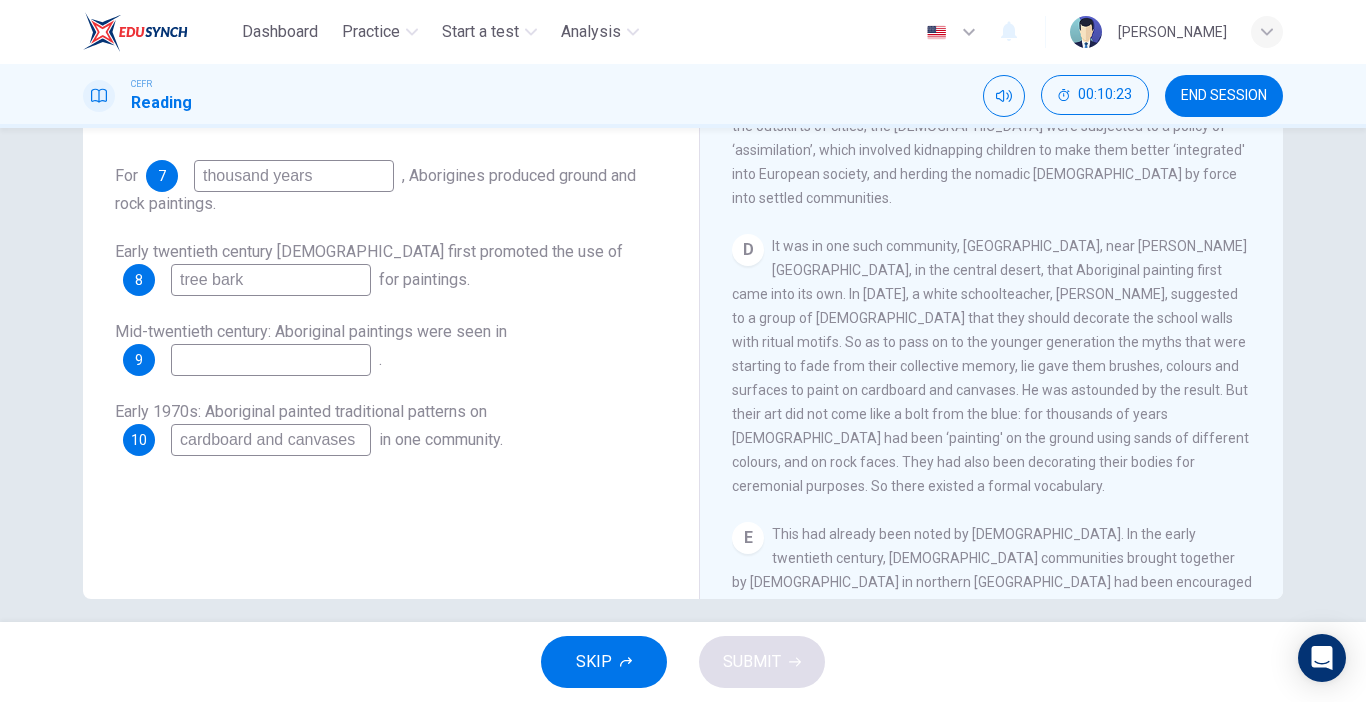 type on "cardboard and canvases" 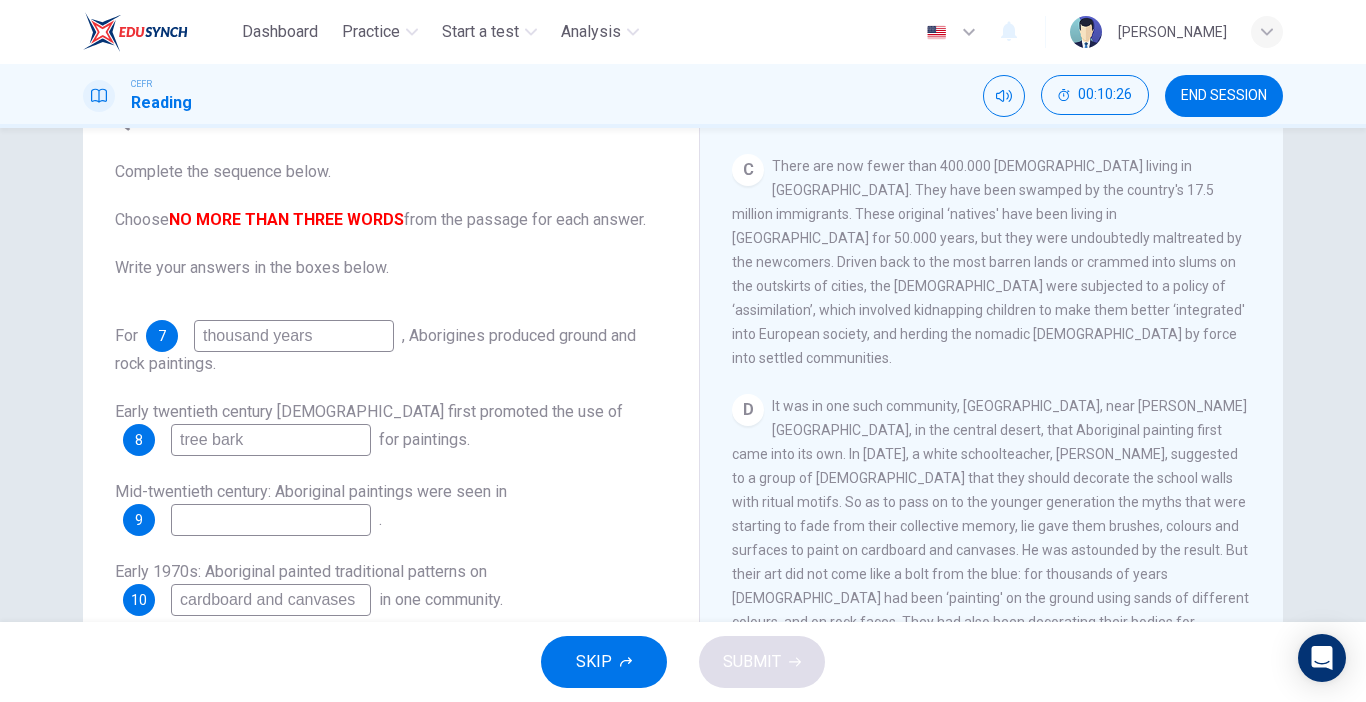 scroll, scrollTop: 64, scrollLeft: 0, axis: vertical 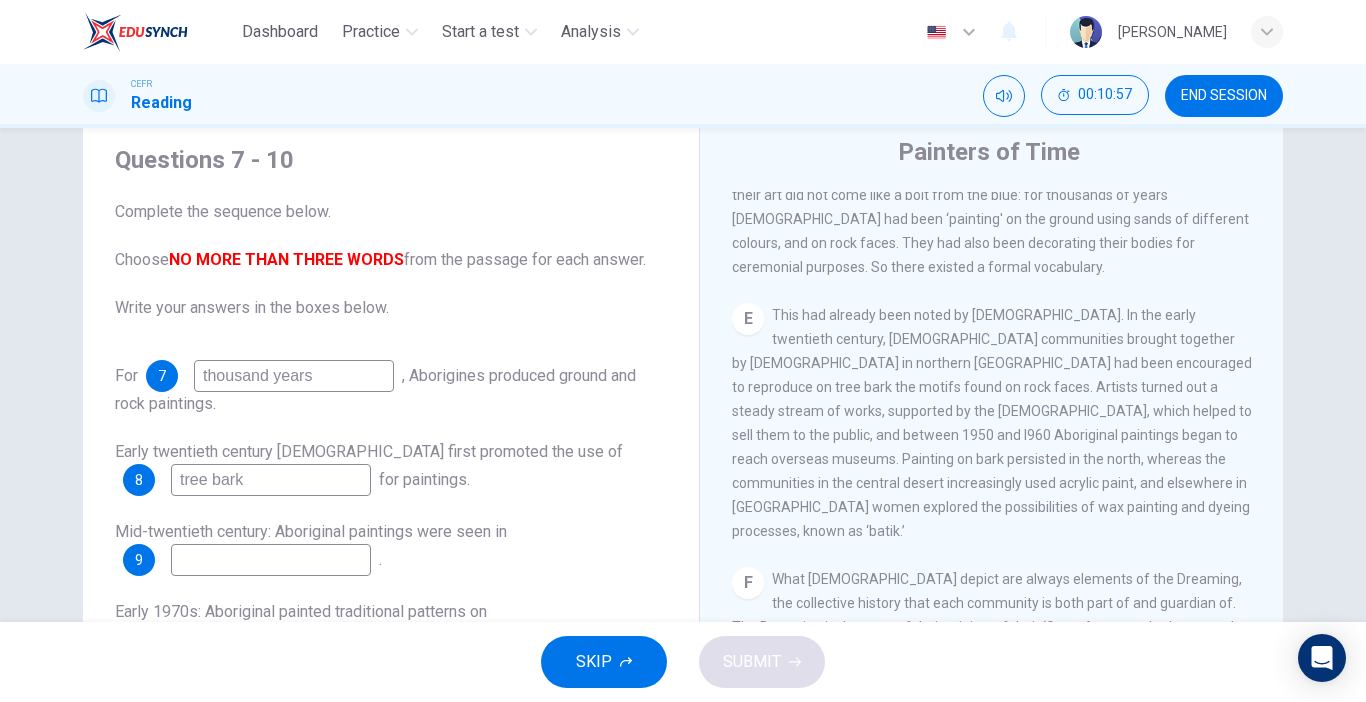 click at bounding box center (271, 560) 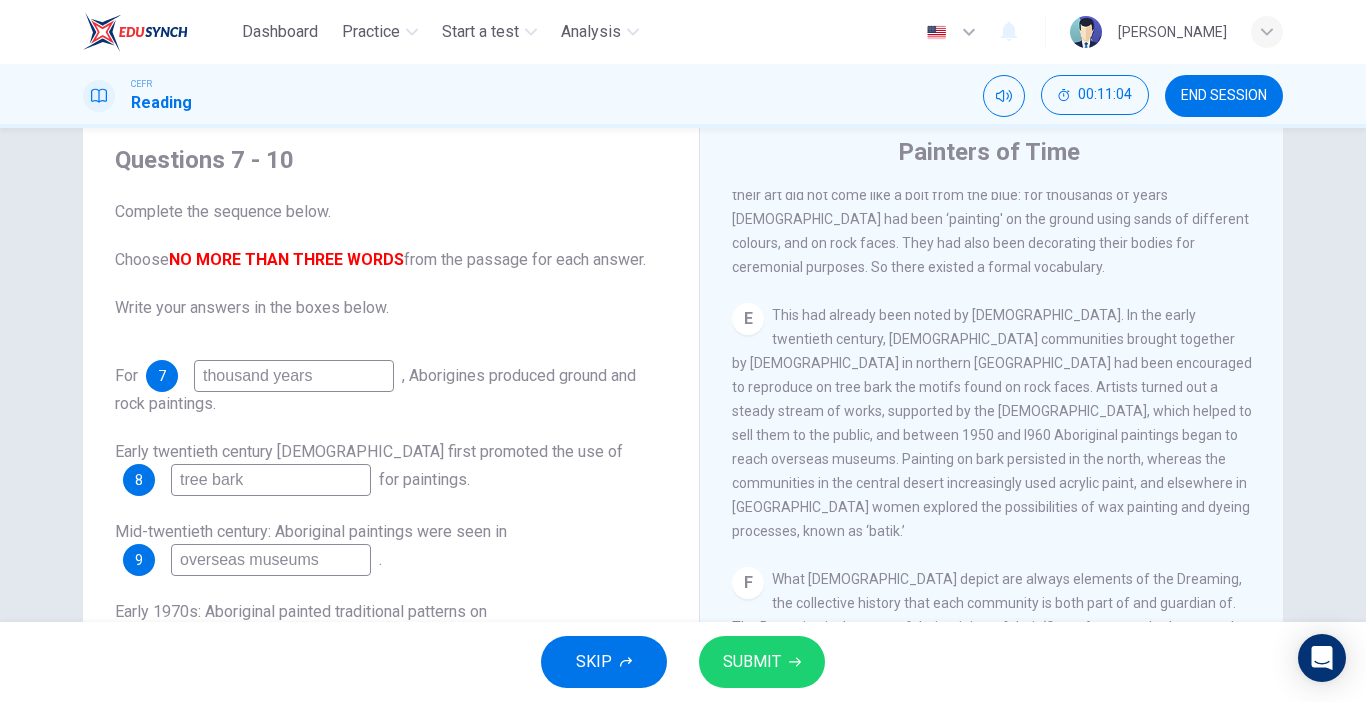 type on "overseas museums" 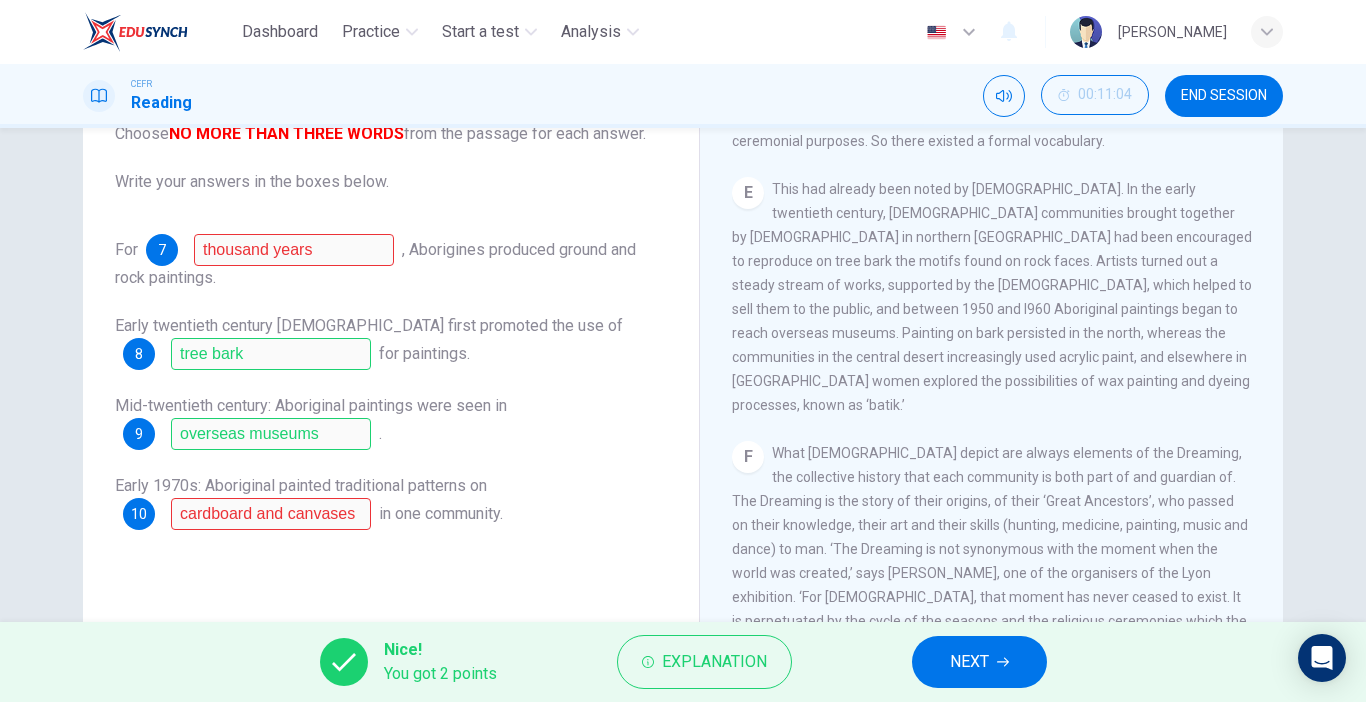 scroll, scrollTop: 193, scrollLeft: 0, axis: vertical 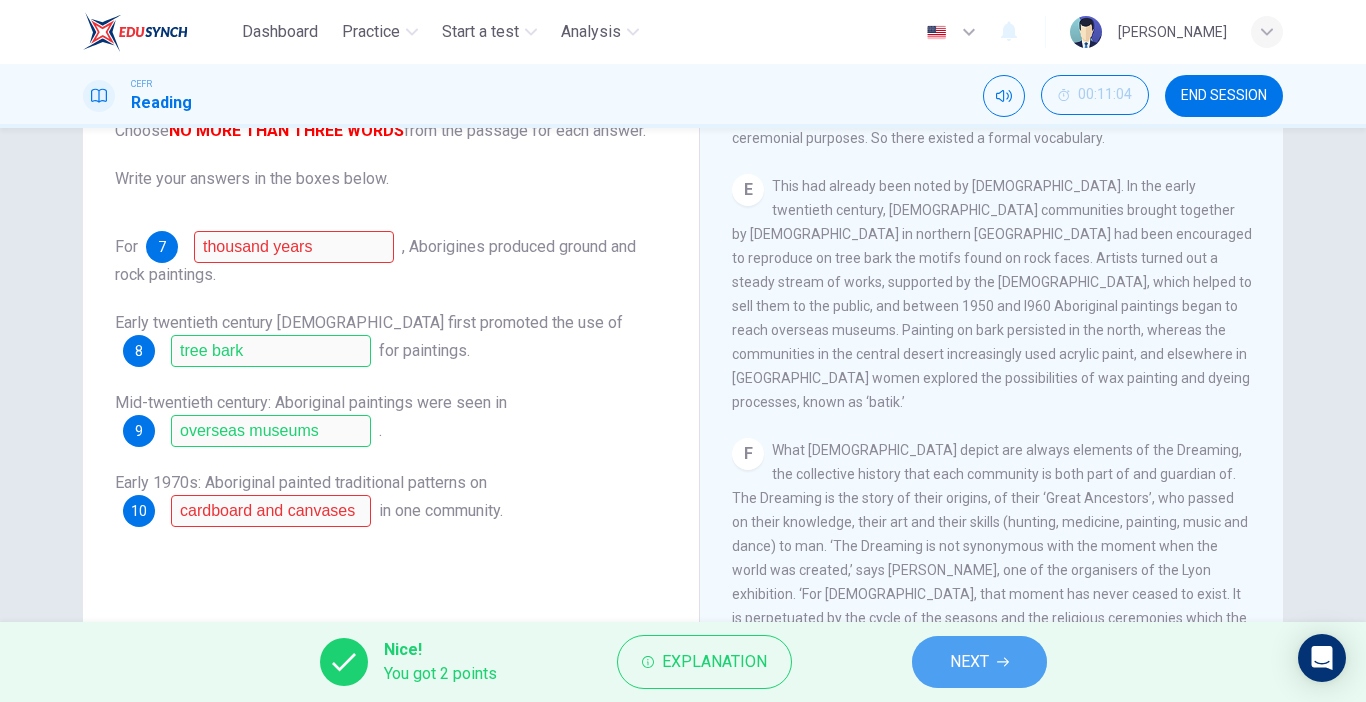 click on "NEXT" at bounding box center (969, 662) 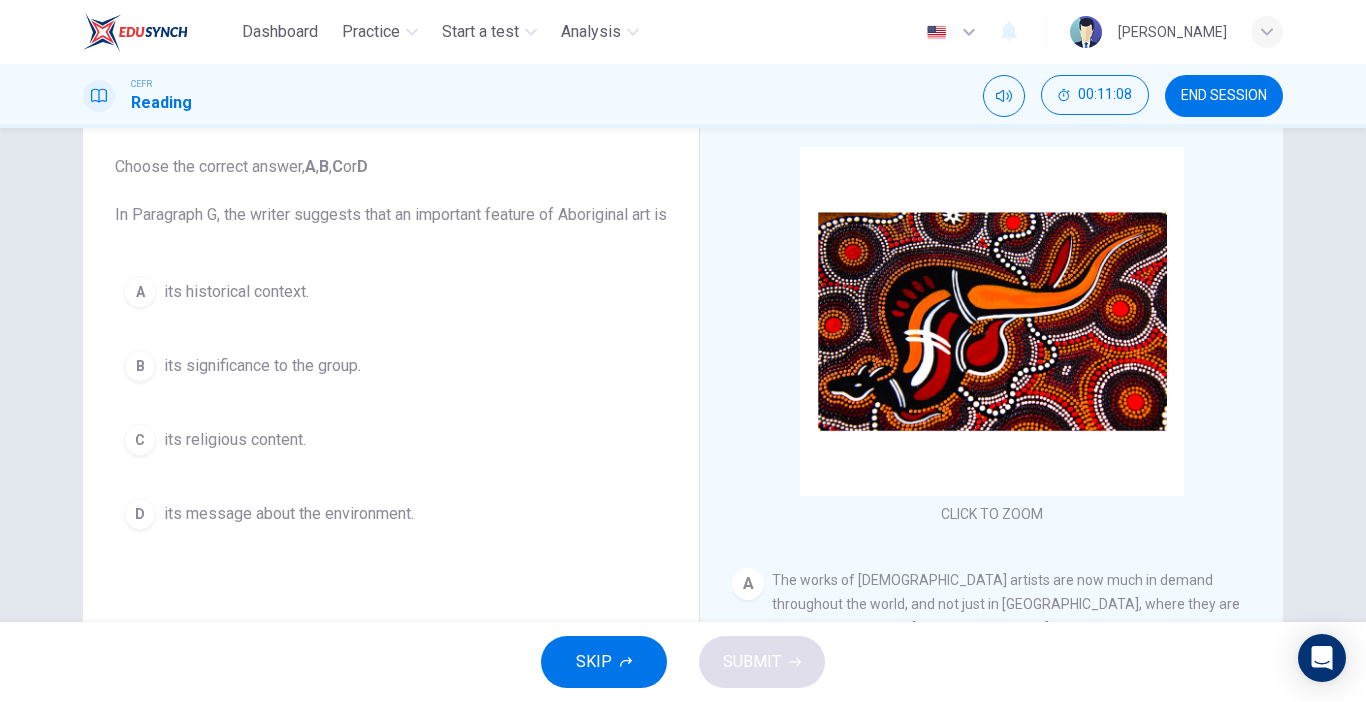 scroll, scrollTop: 115, scrollLeft: 0, axis: vertical 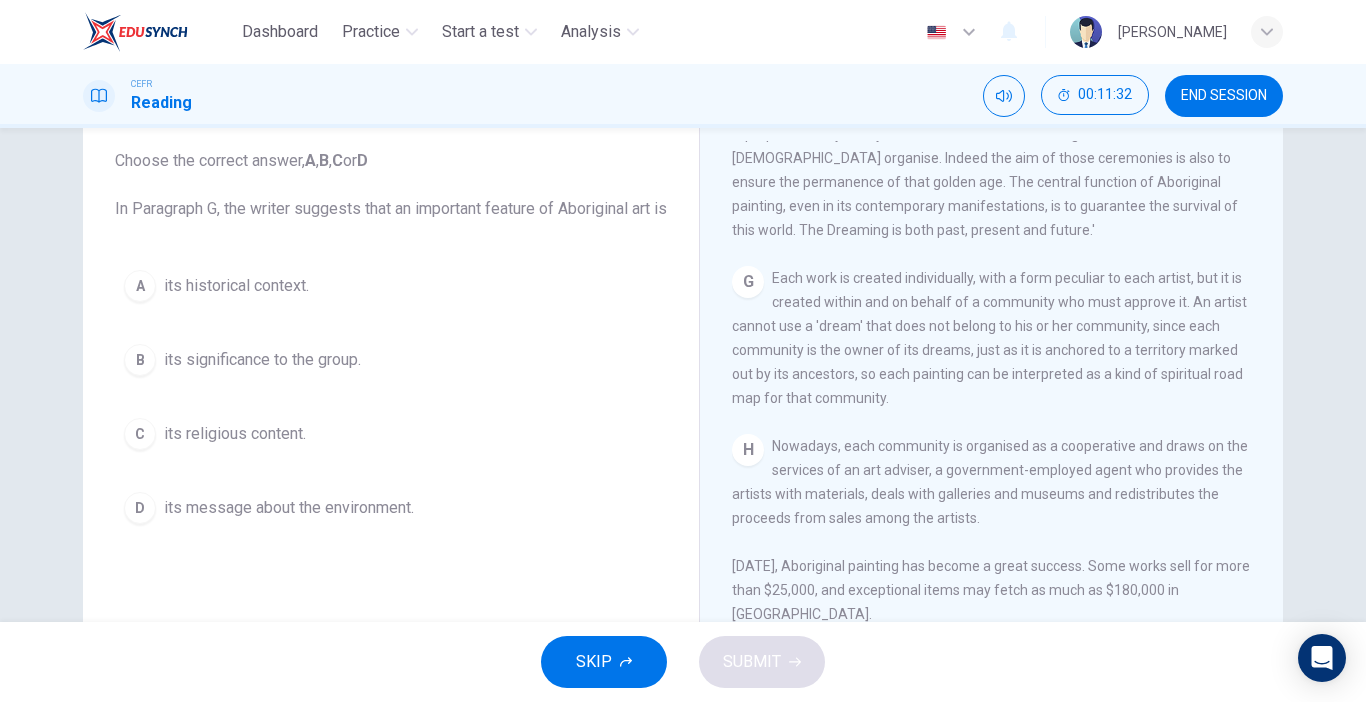 click on "A its historical context." at bounding box center (391, 286) 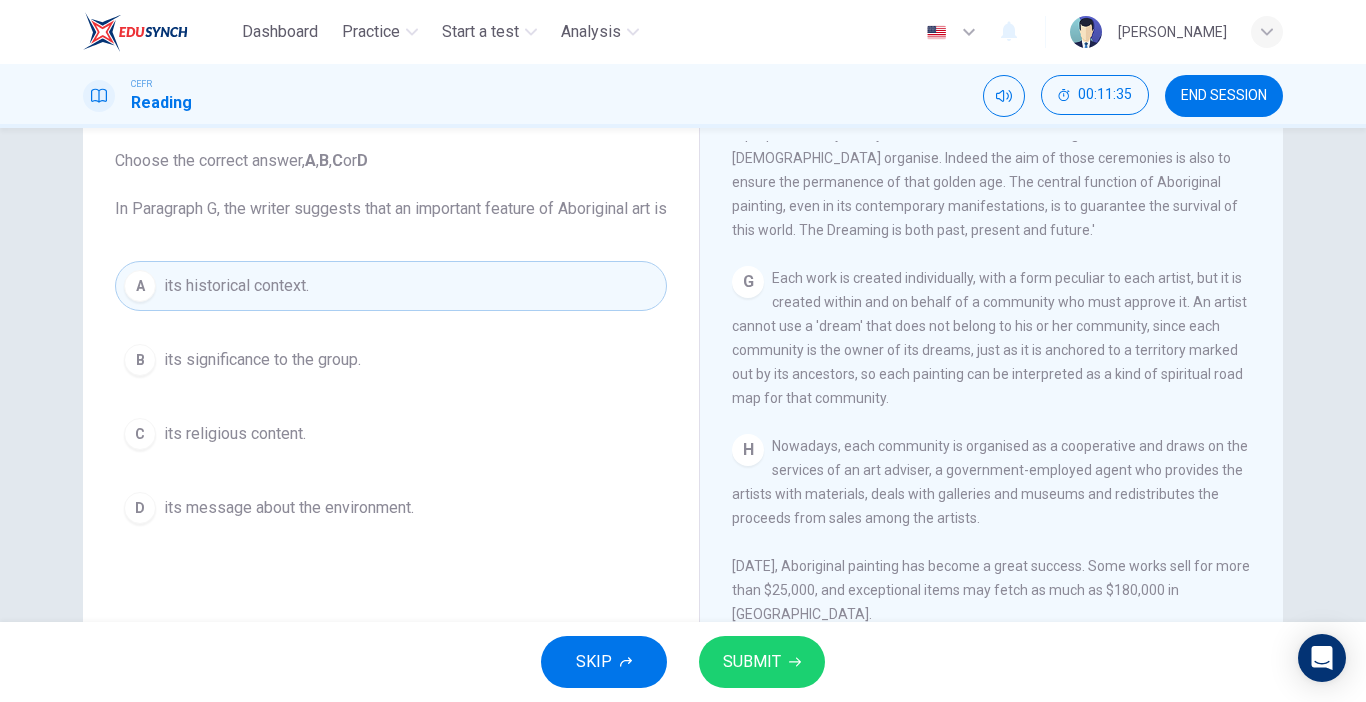 click on "B its significance to the group." at bounding box center [391, 360] 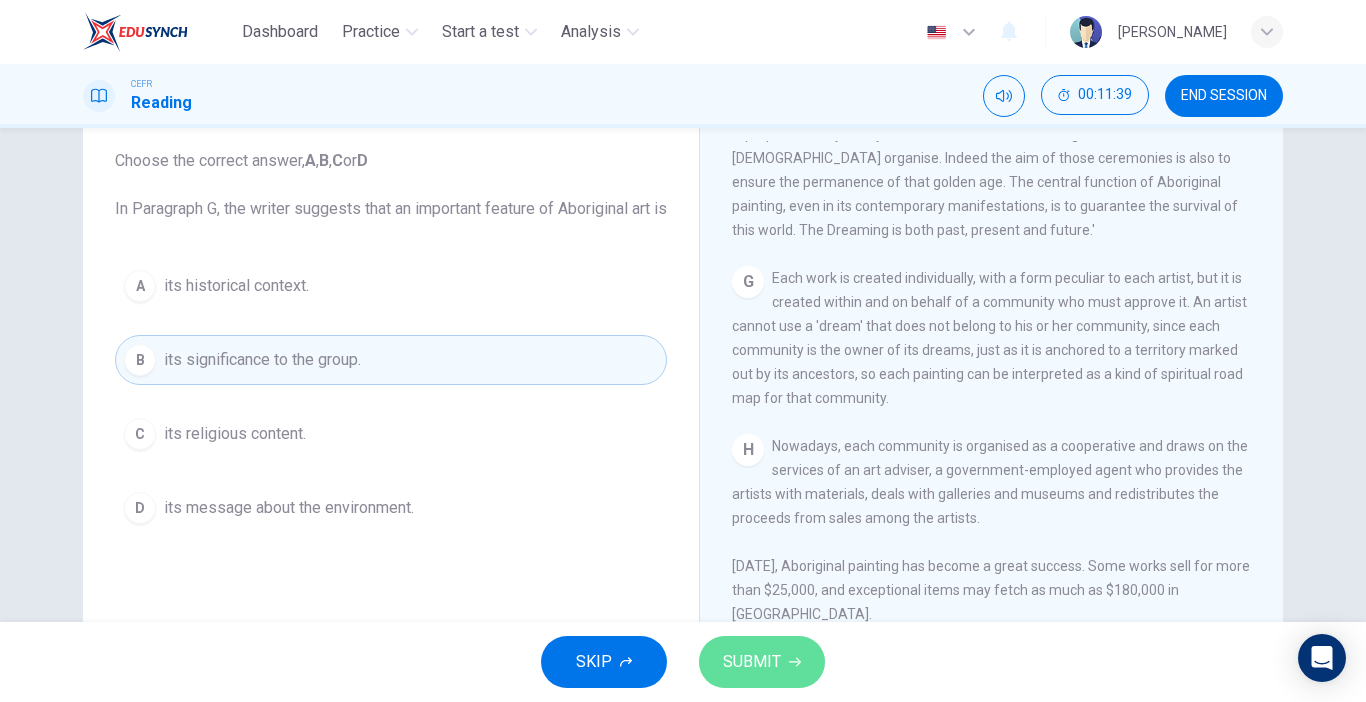 click on "SUBMIT" at bounding box center (762, 662) 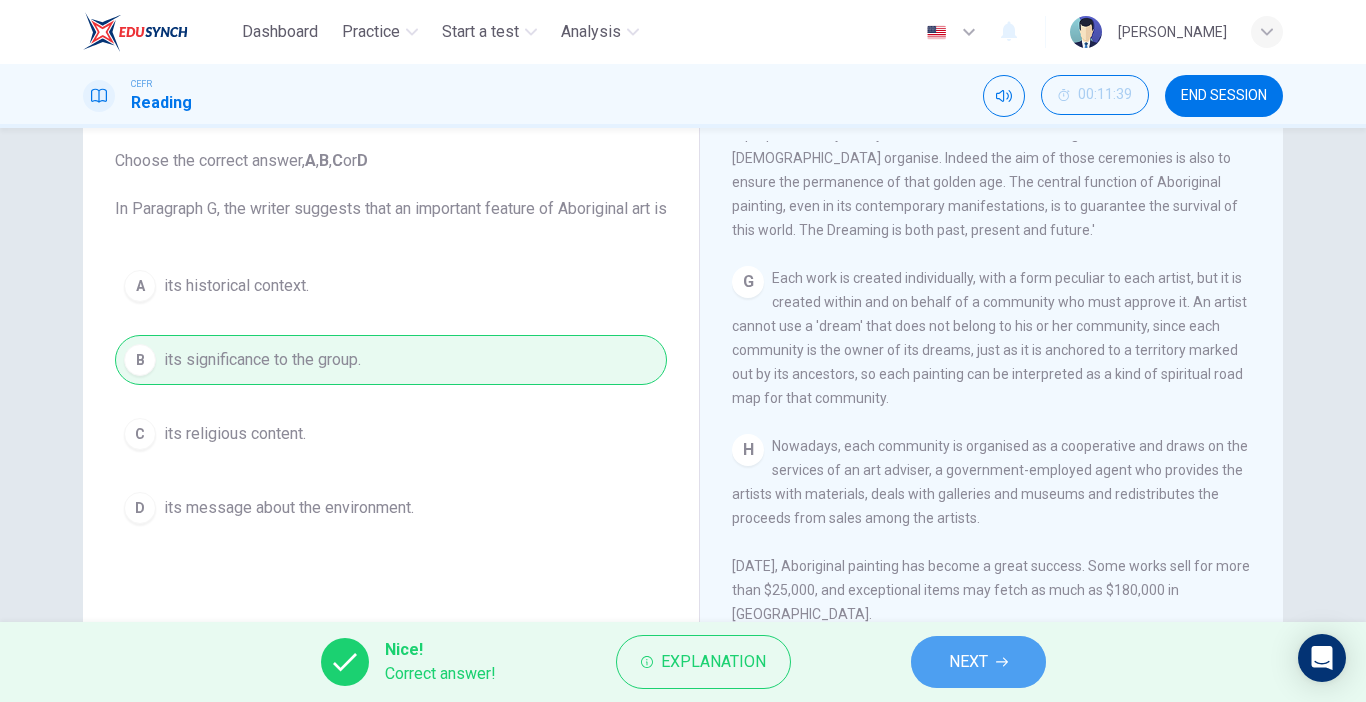 click on "NEXT" at bounding box center (978, 662) 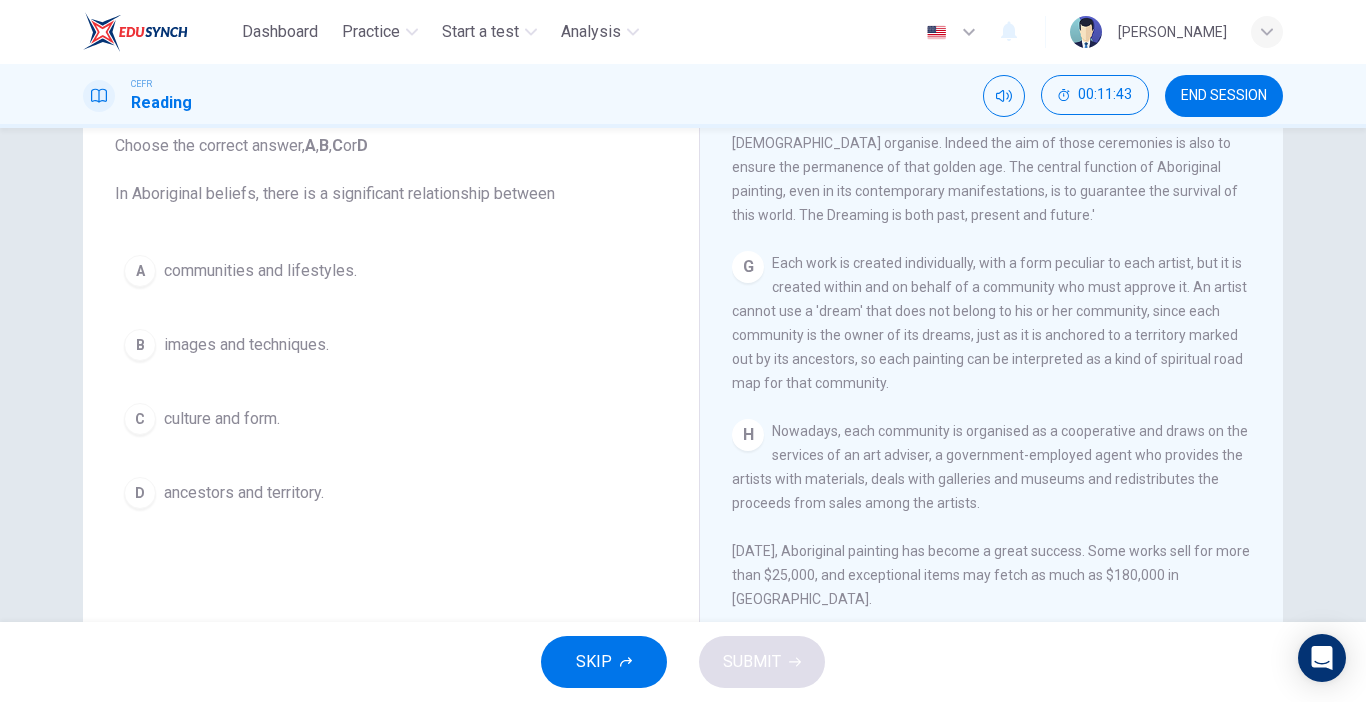 scroll, scrollTop: 132, scrollLeft: 0, axis: vertical 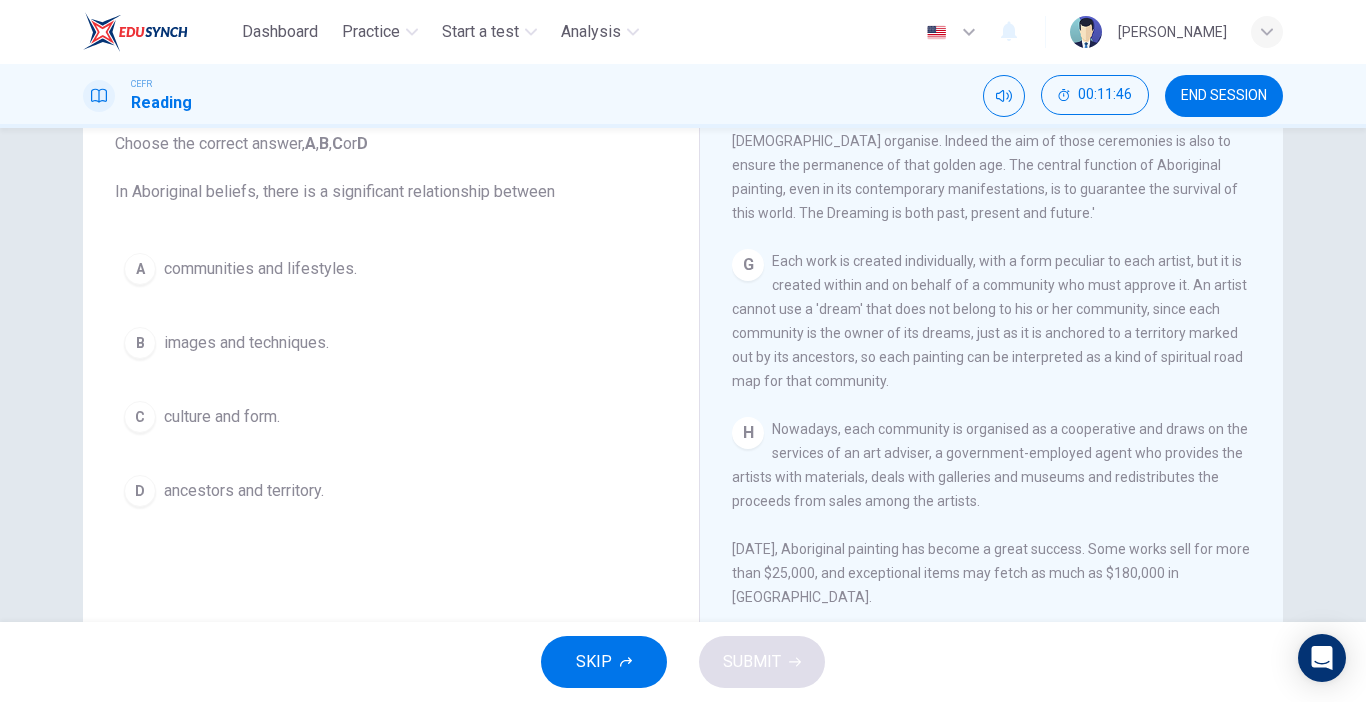 click on "C culture and form." at bounding box center [391, 417] 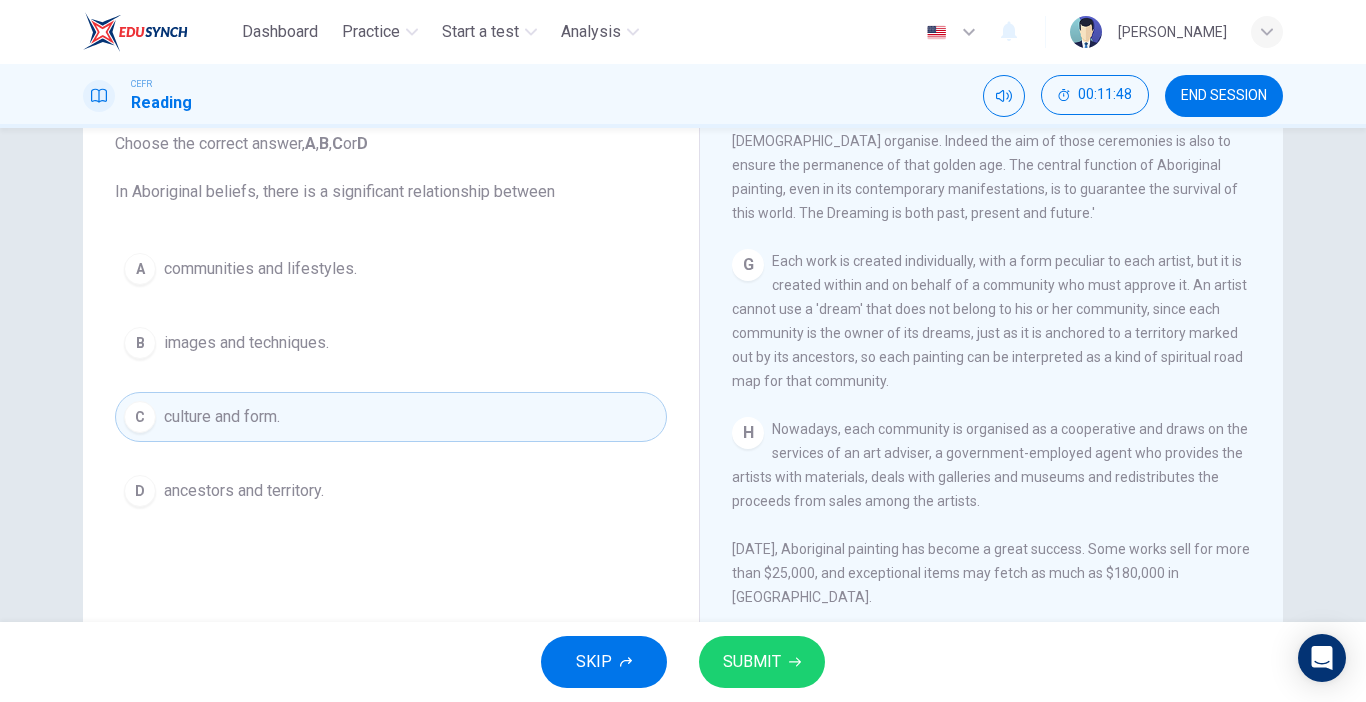 click on "A communities and lifestyles. B images and techniques. C culture and form. D ancestors and territory." at bounding box center (391, 380) 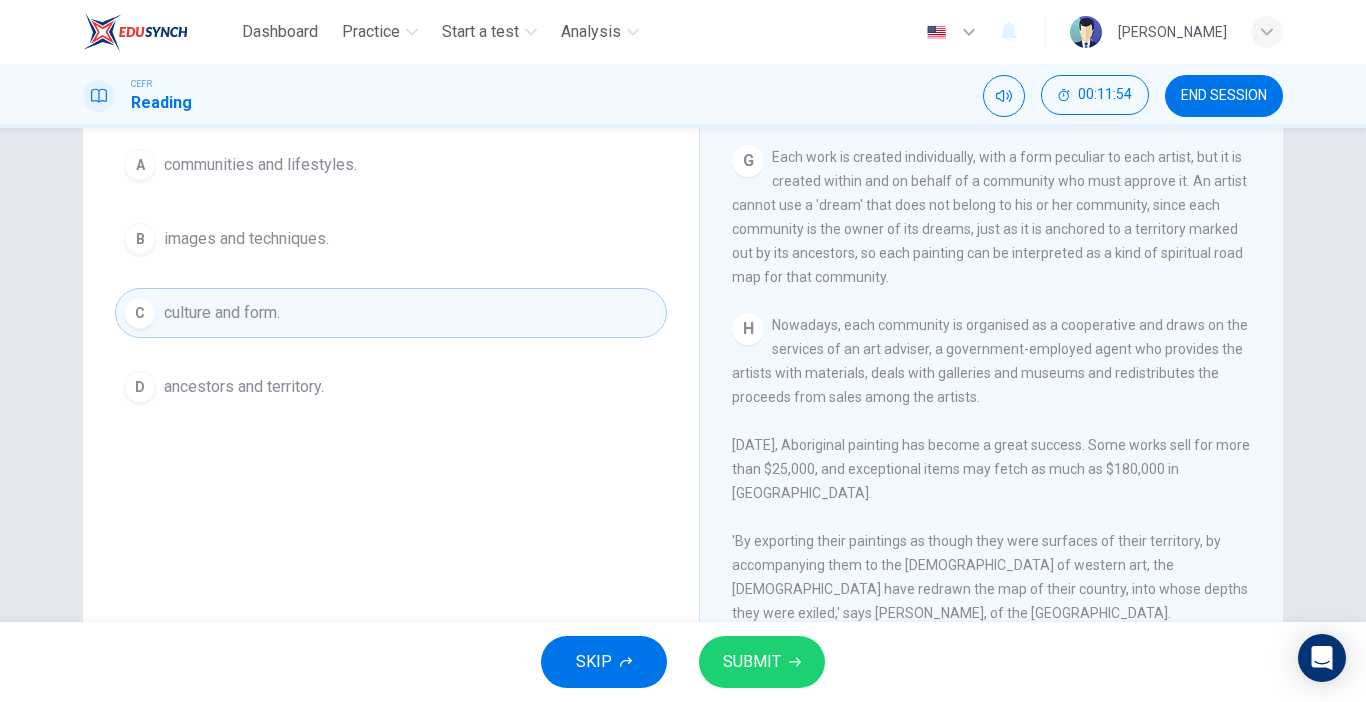 scroll, scrollTop: 234, scrollLeft: 0, axis: vertical 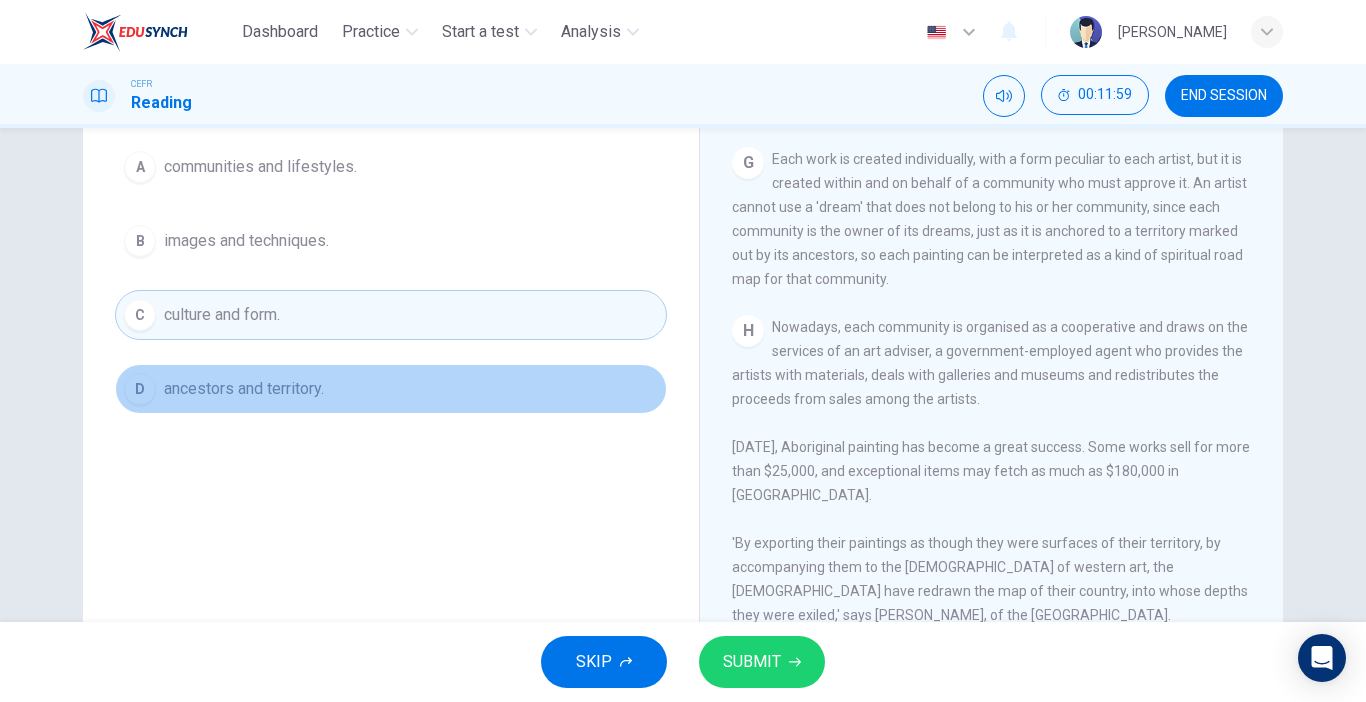 click on "D ancestors and territory." at bounding box center [391, 389] 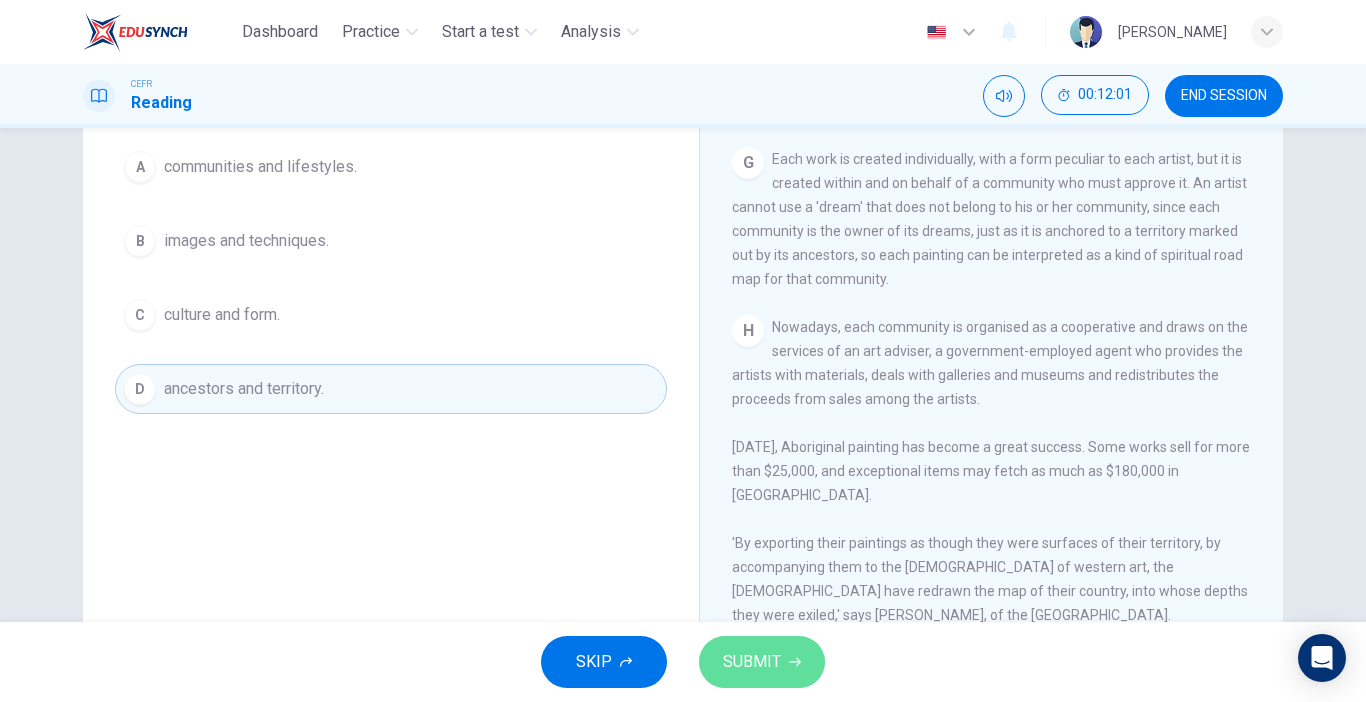 click on "SUBMIT" at bounding box center [762, 662] 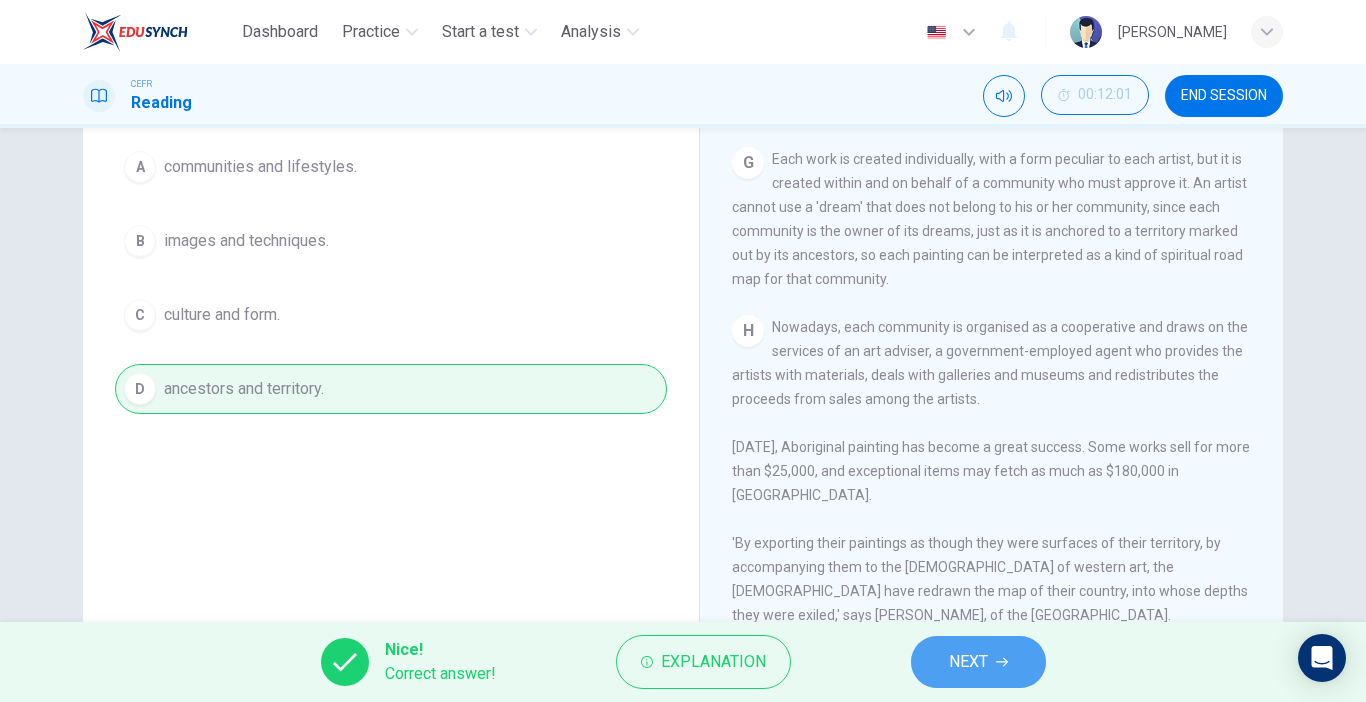 click on "NEXT" at bounding box center [978, 662] 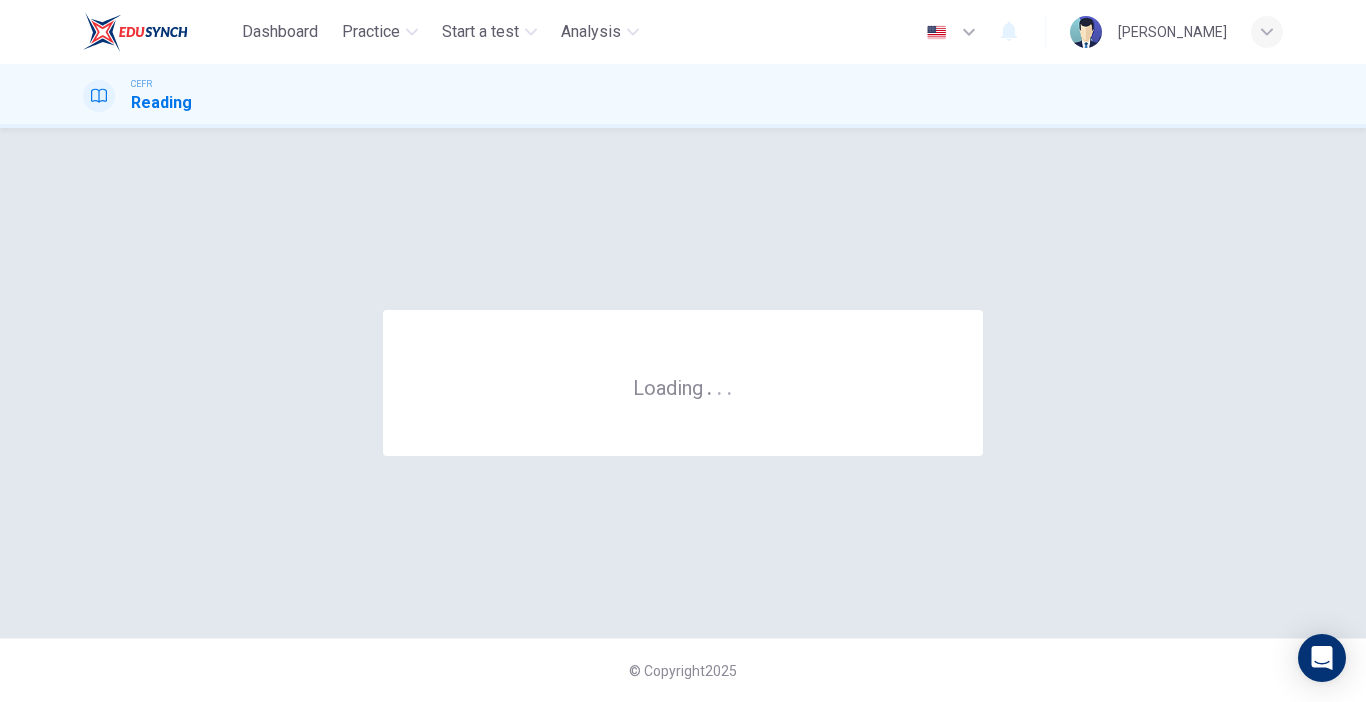 scroll, scrollTop: 0, scrollLeft: 0, axis: both 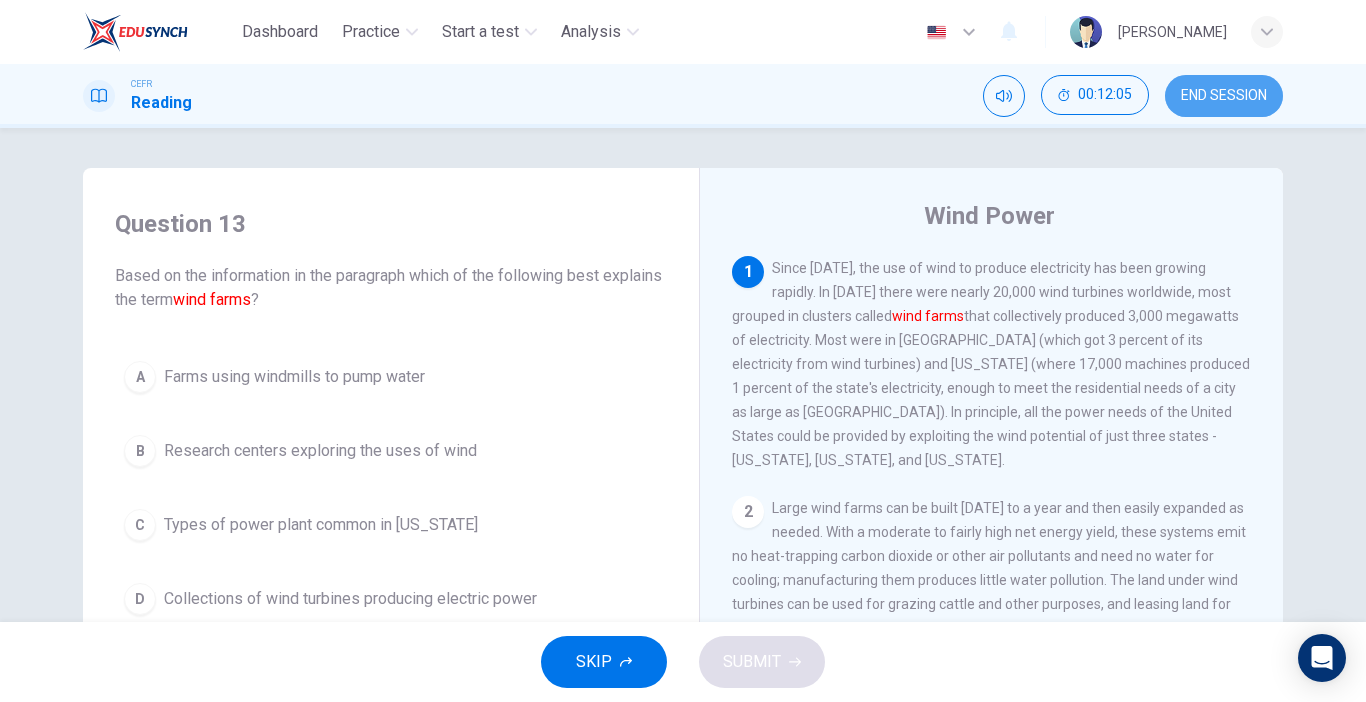 click on "END SESSION" at bounding box center [1224, 96] 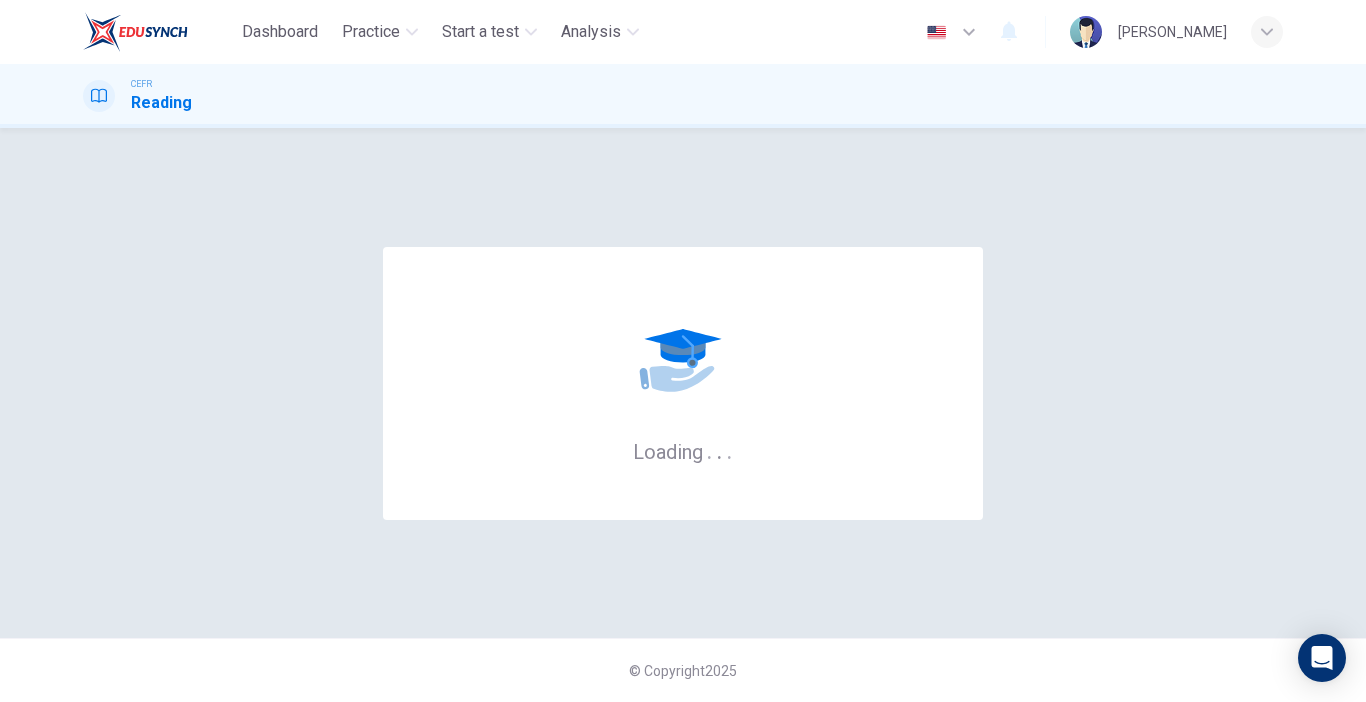 scroll, scrollTop: 0, scrollLeft: 0, axis: both 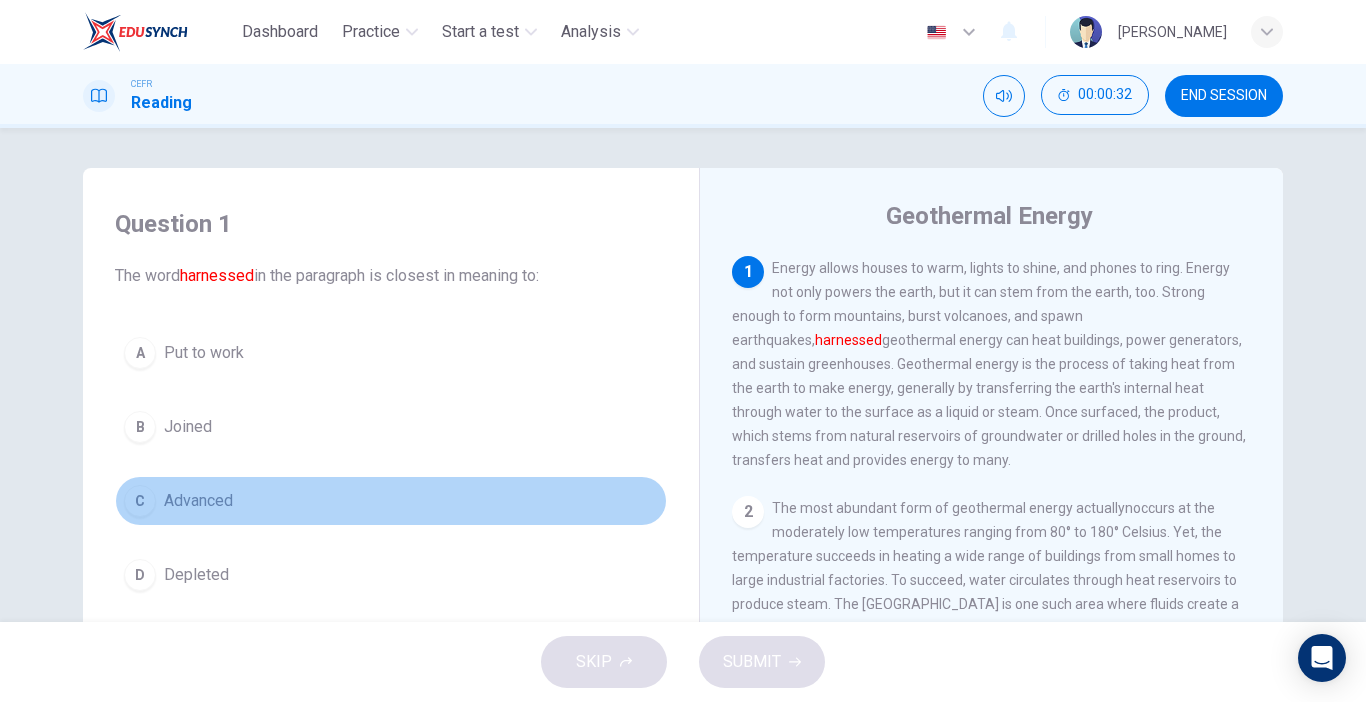 click on "Advanced" at bounding box center [198, 501] 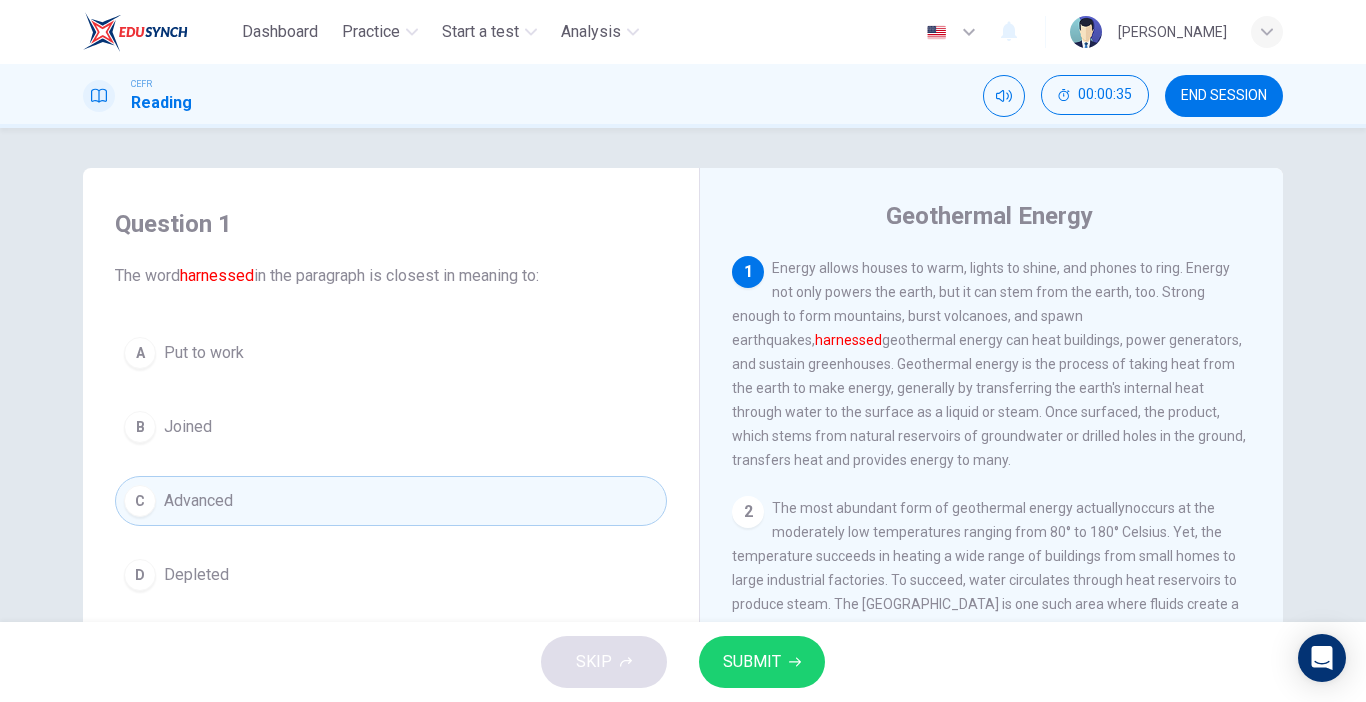 click on "SUBMIT" at bounding box center [752, 662] 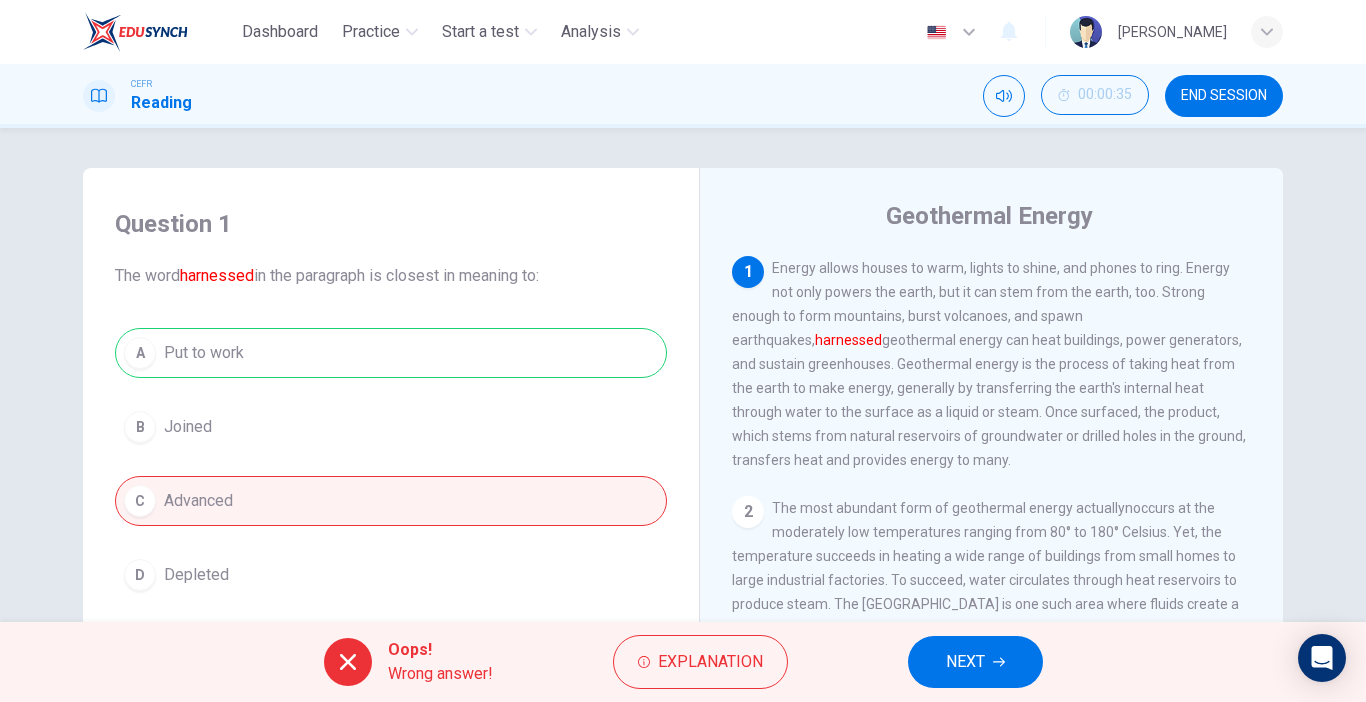 click on "NEXT" at bounding box center [975, 662] 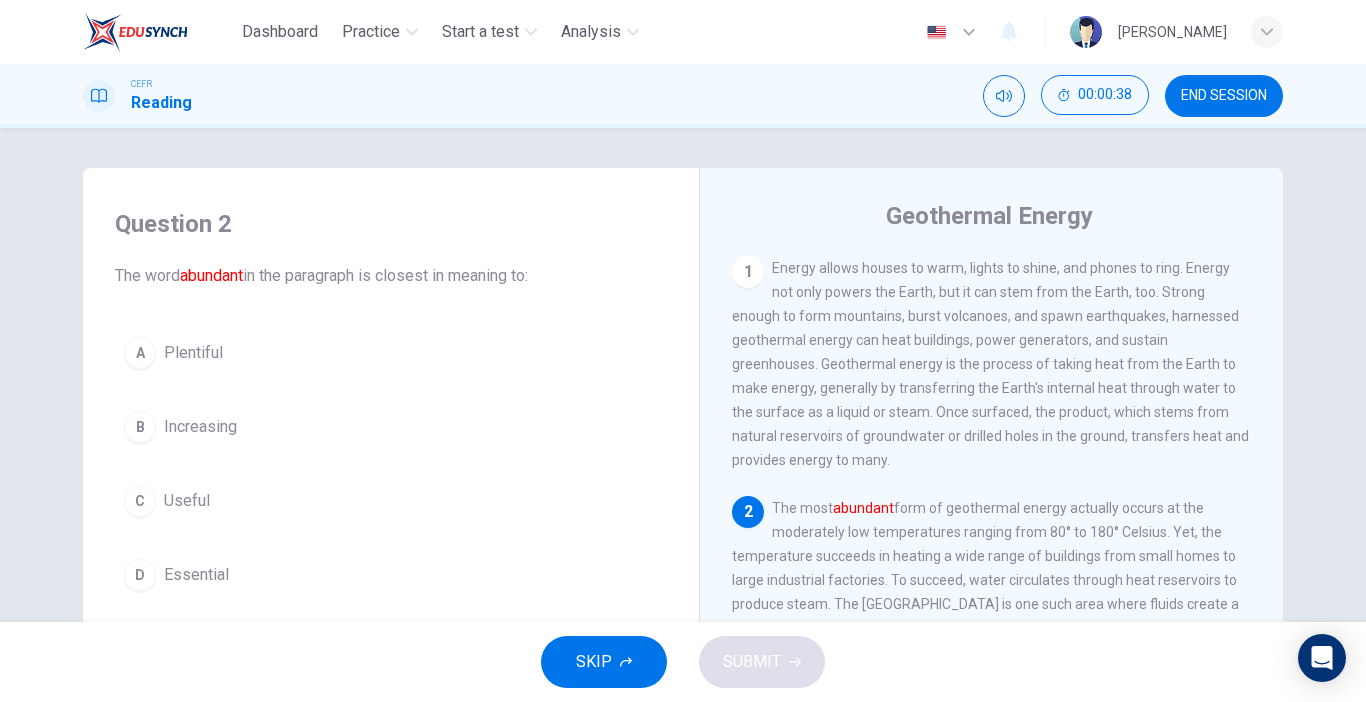 click on "A Plentiful" at bounding box center [391, 353] 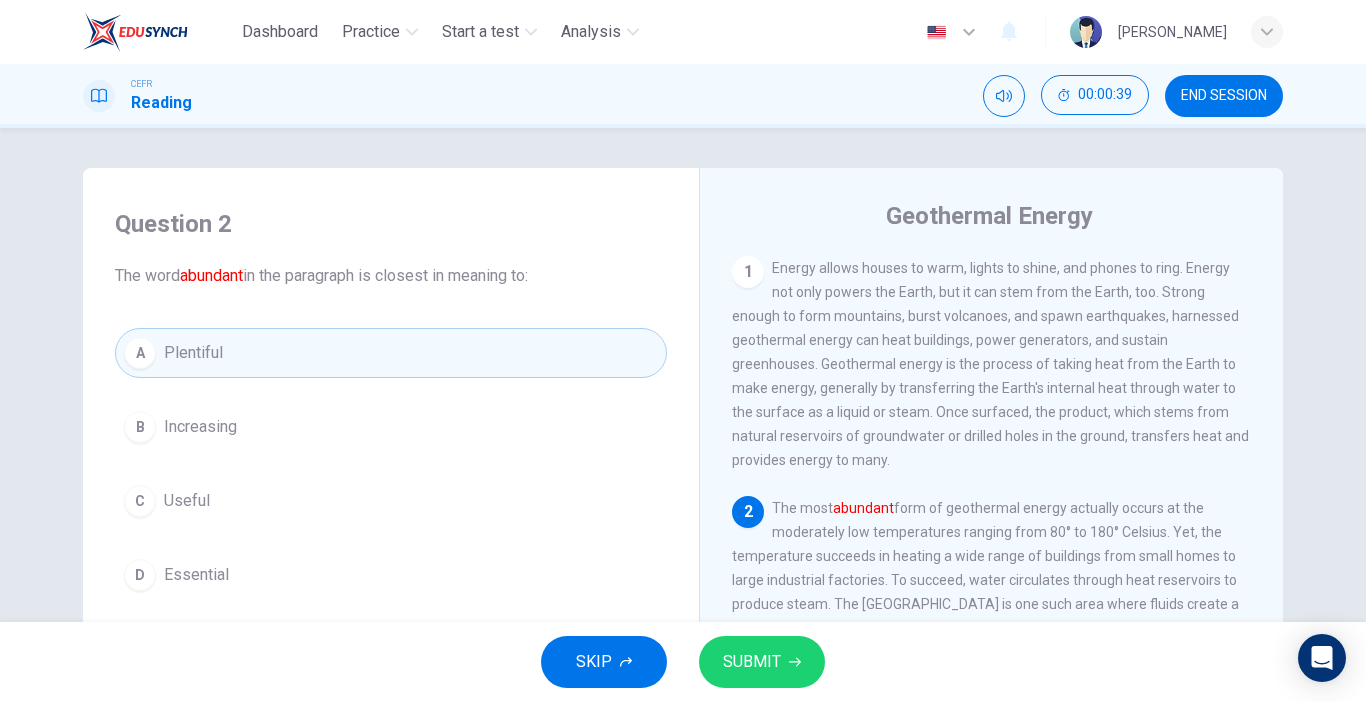 click on "SUBMIT" at bounding box center (762, 662) 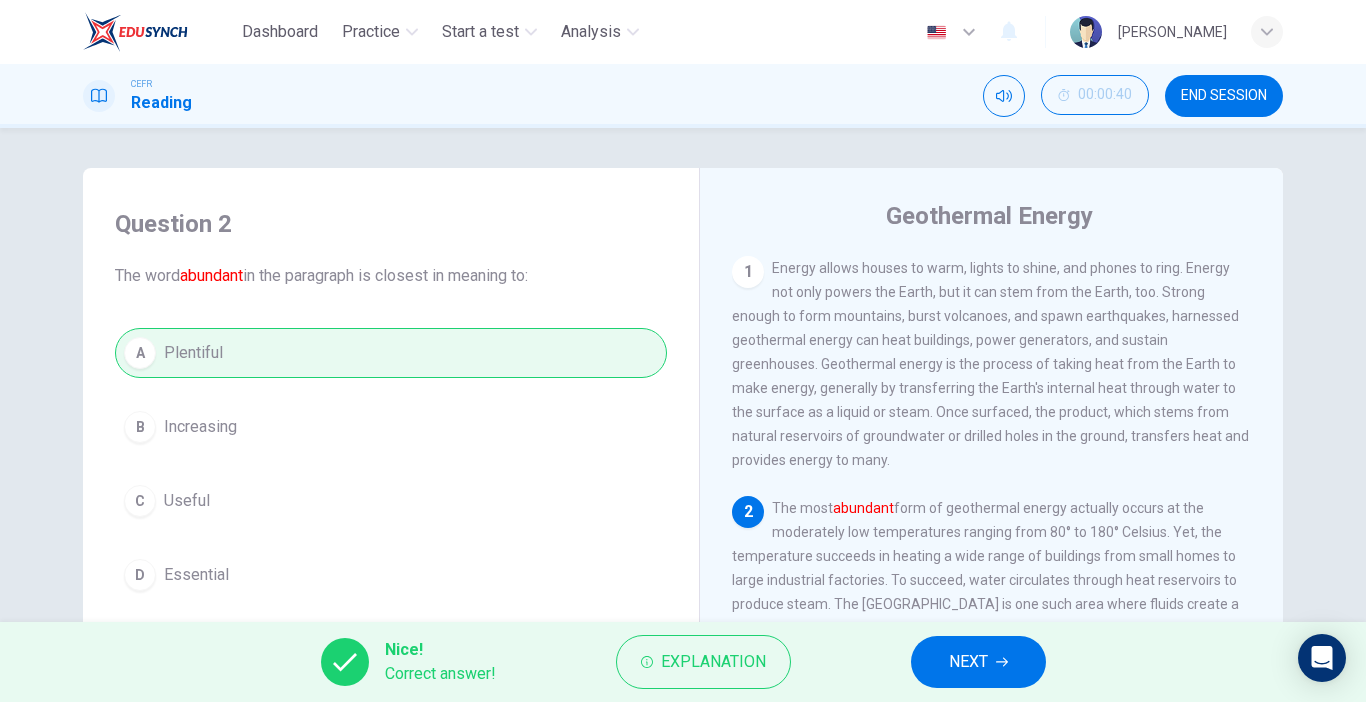 scroll, scrollTop: 98, scrollLeft: 0, axis: vertical 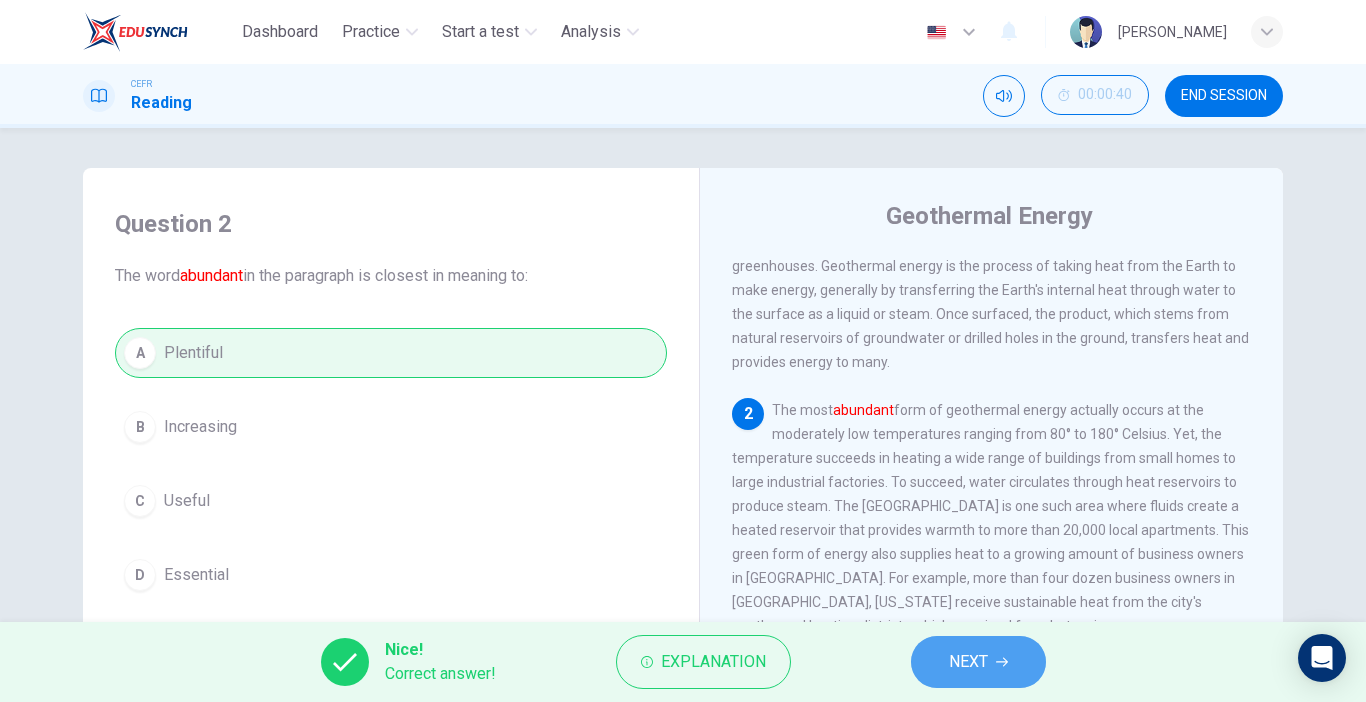 click on "NEXT" at bounding box center [978, 662] 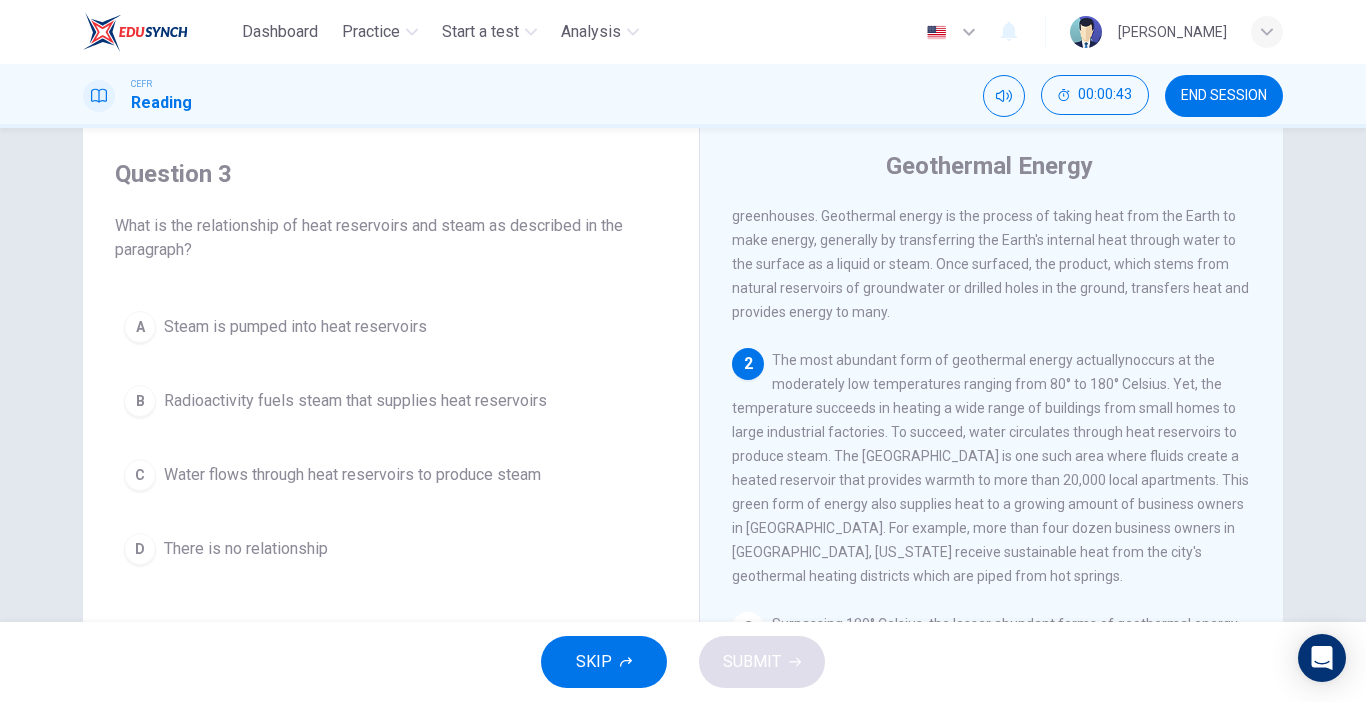 scroll, scrollTop: 51, scrollLeft: 0, axis: vertical 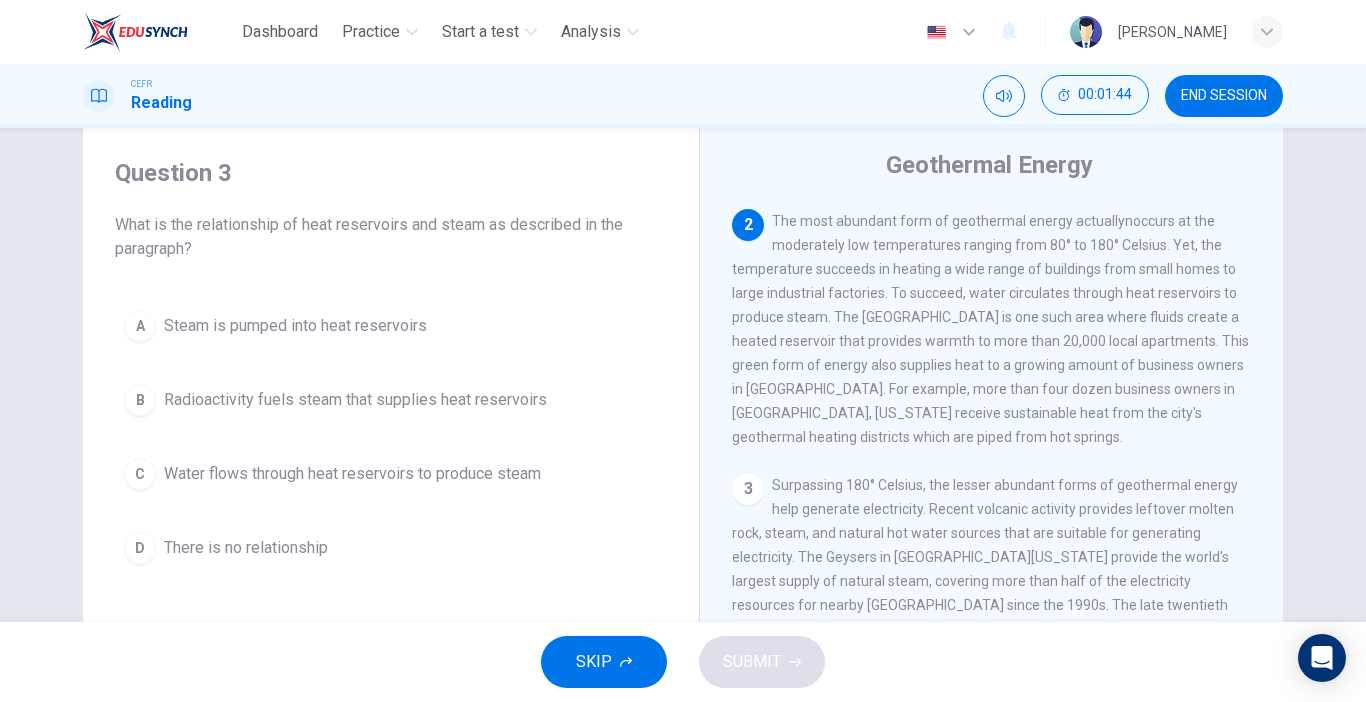 click on "Water flows through heat reservoirs to produce steam" at bounding box center (352, 474) 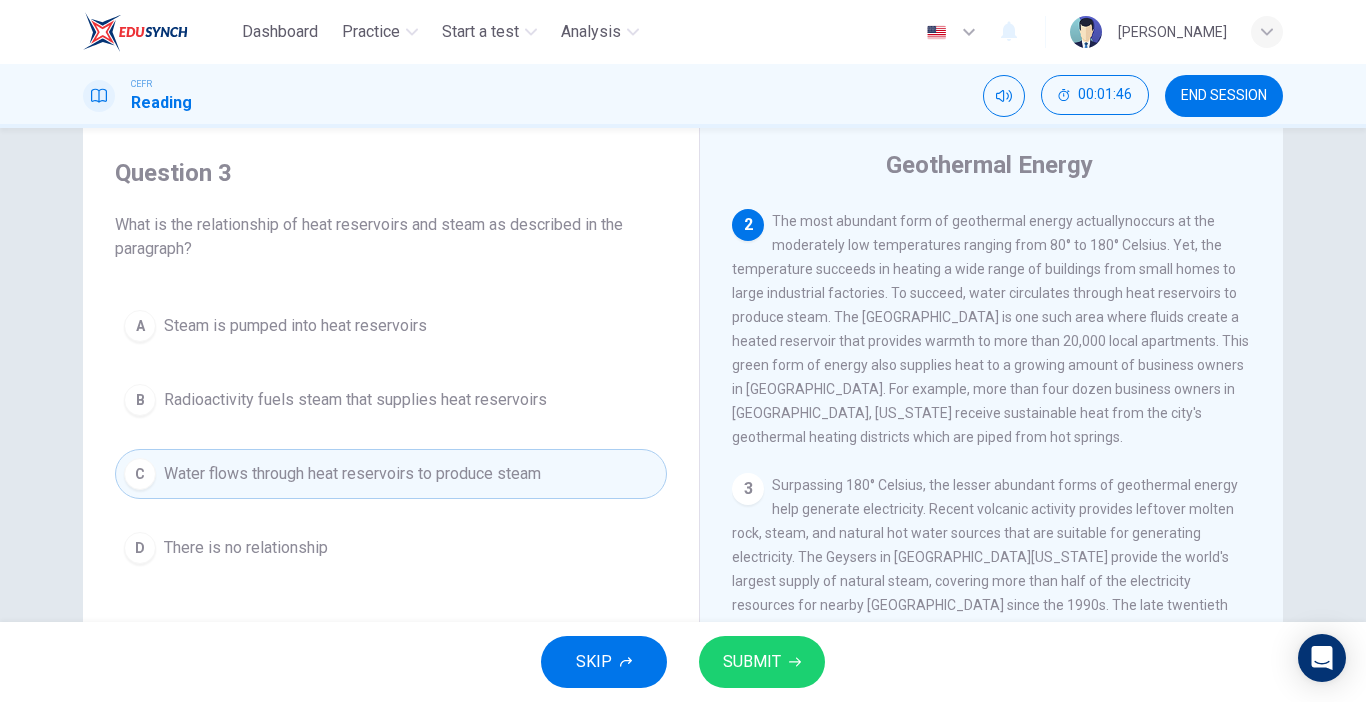 click on "SUBMIT" at bounding box center (762, 662) 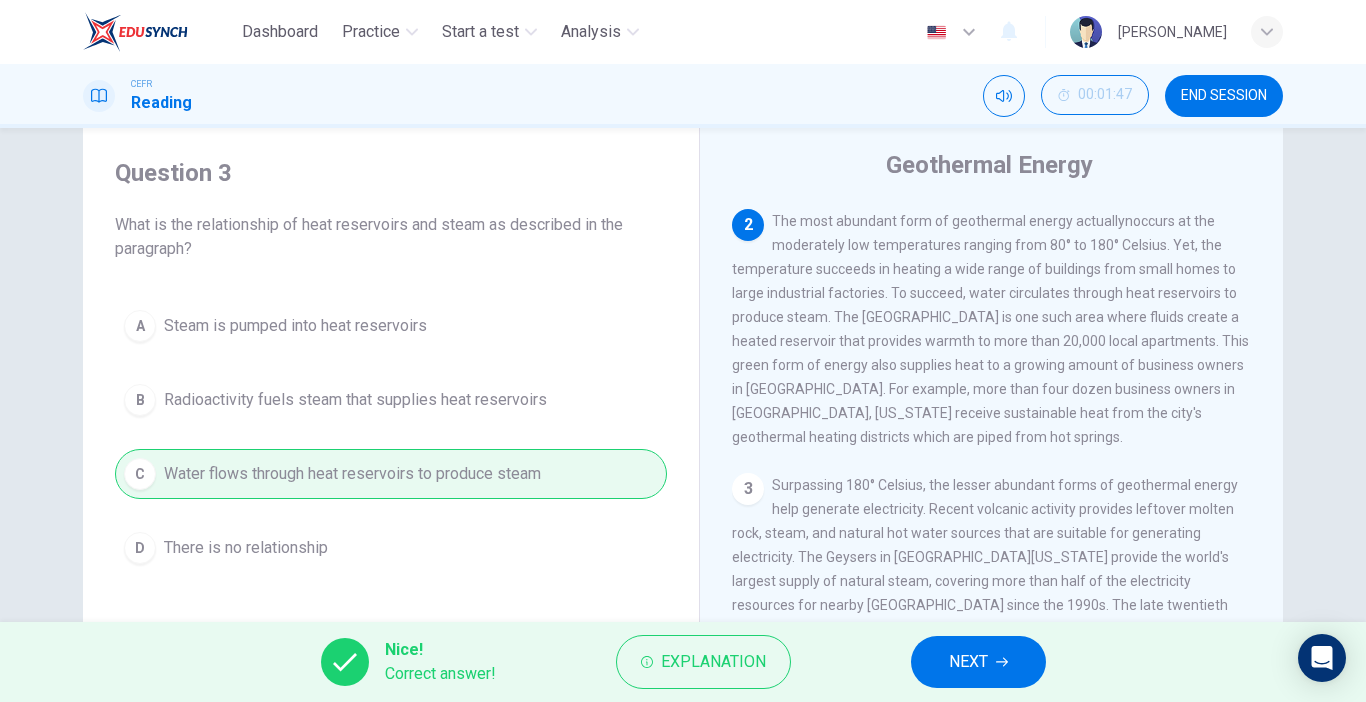 click on "NEXT" at bounding box center [978, 662] 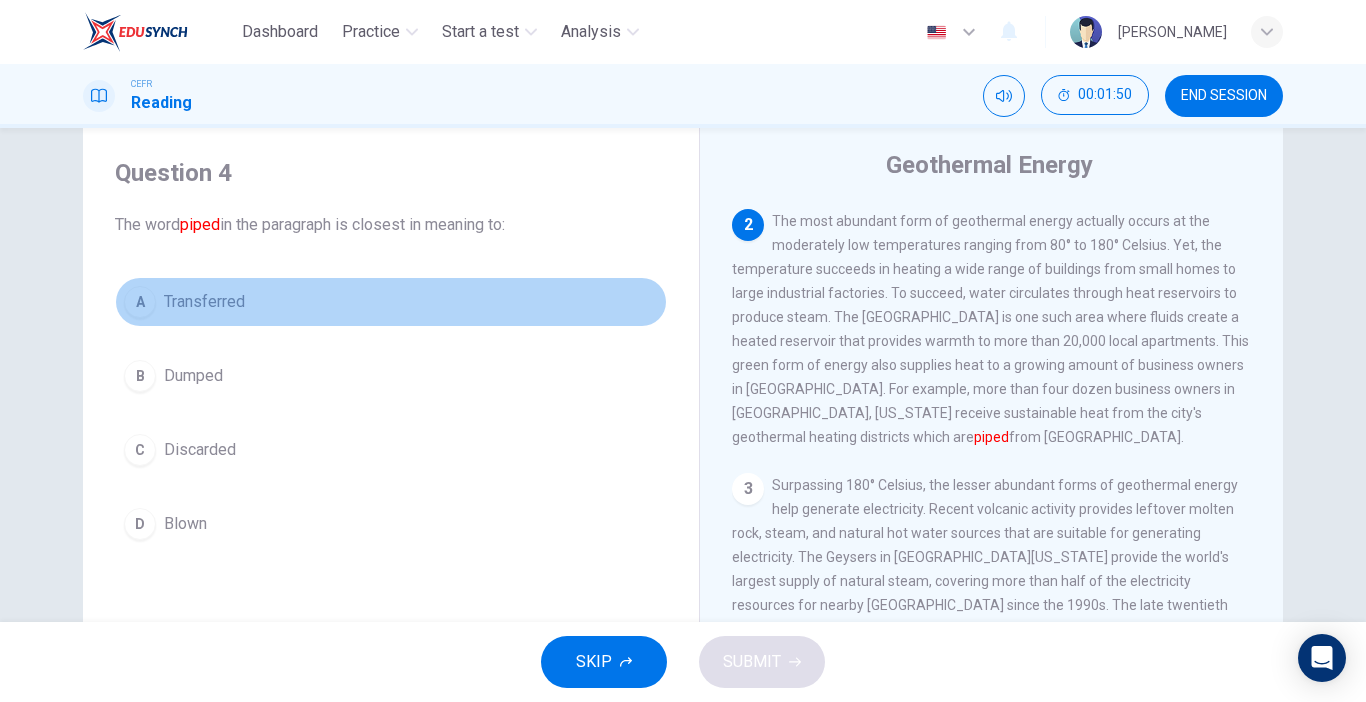 click on "Transferred" at bounding box center (204, 302) 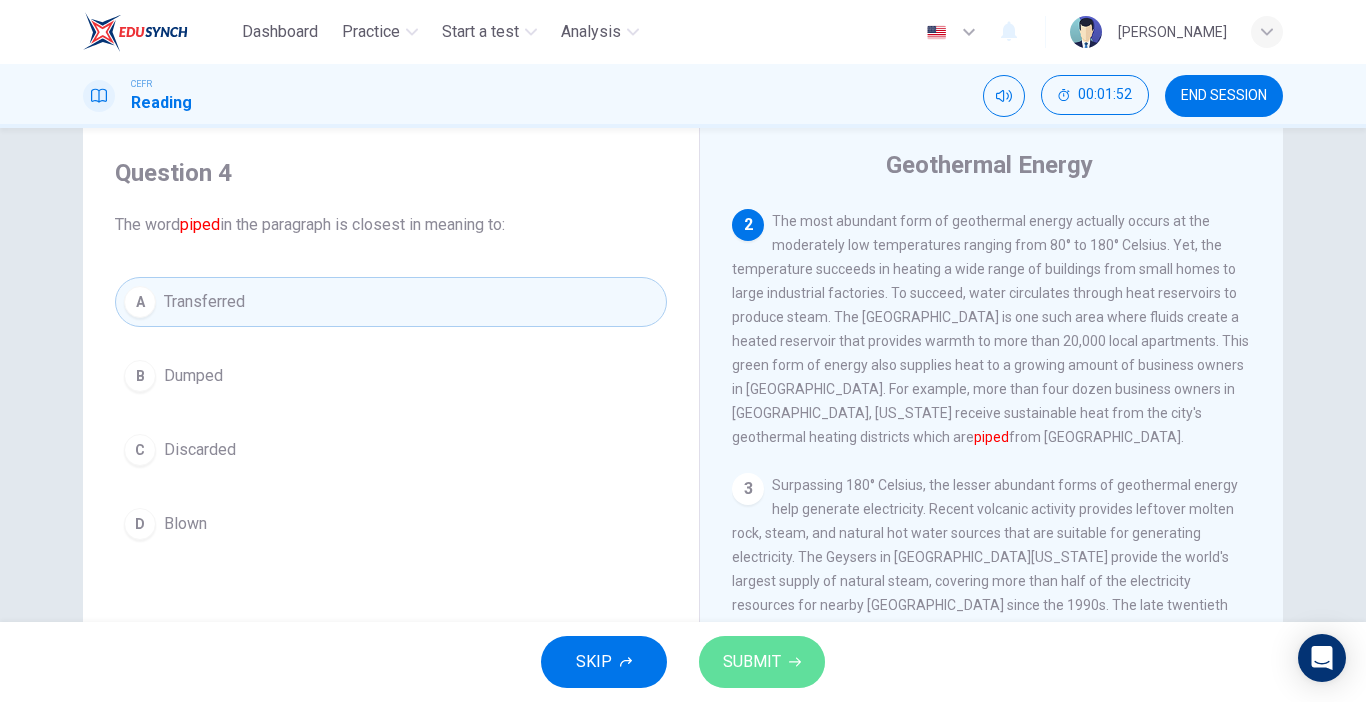 click on "SUBMIT" at bounding box center [752, 662] 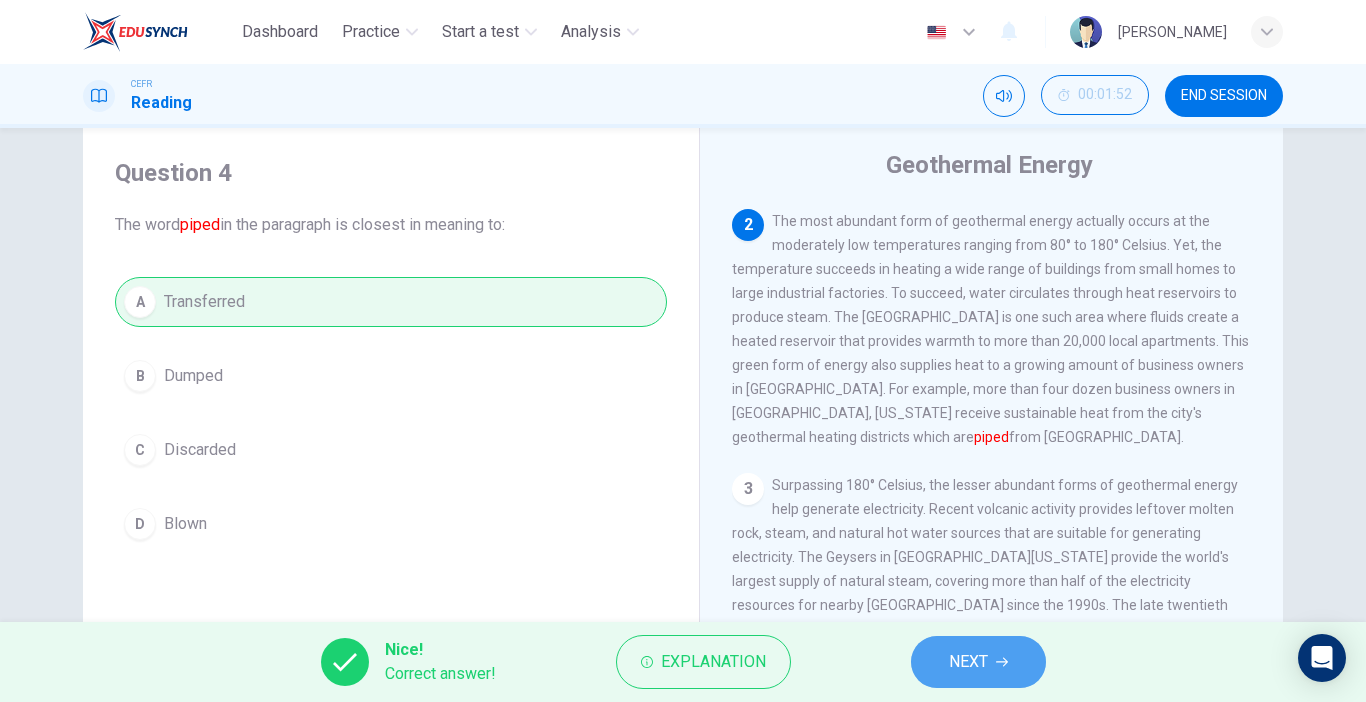 click on "NEXT" at bounding box center [978, 662] 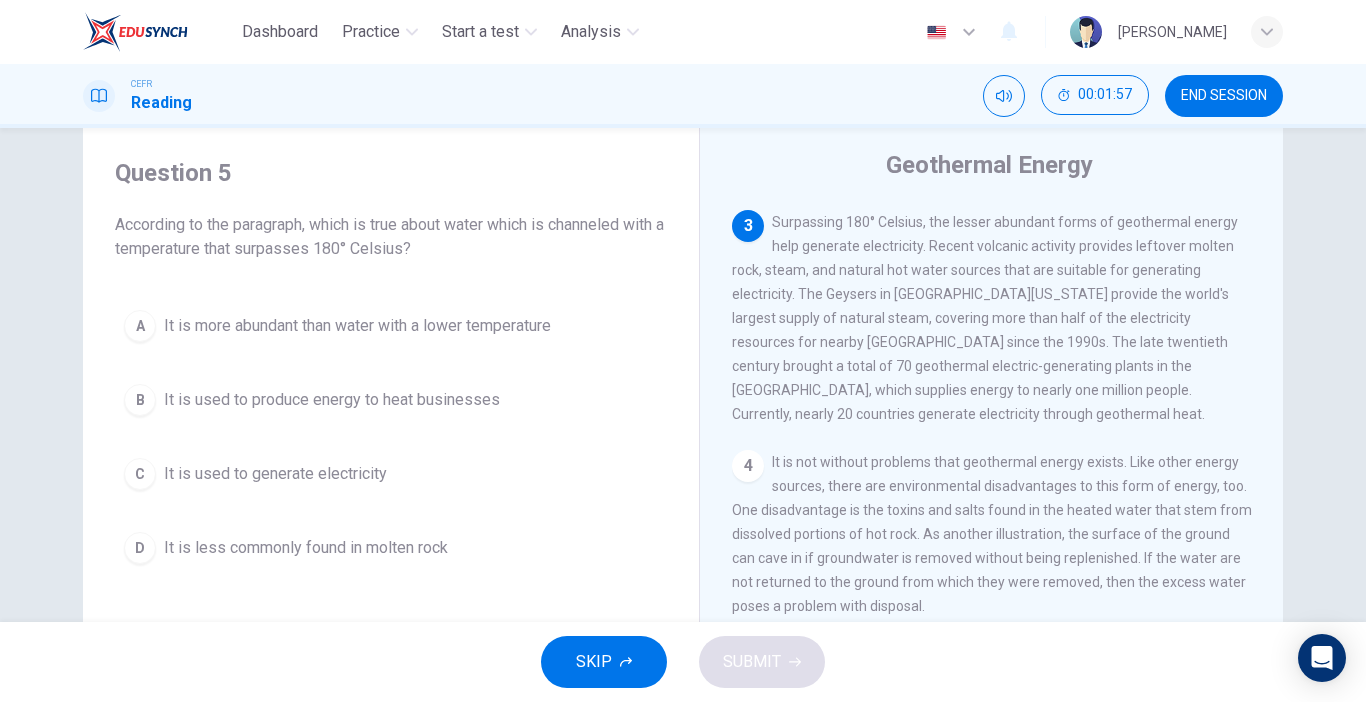 scroll, scrollTop: 502, scrollLeft: 0, axis: vertical 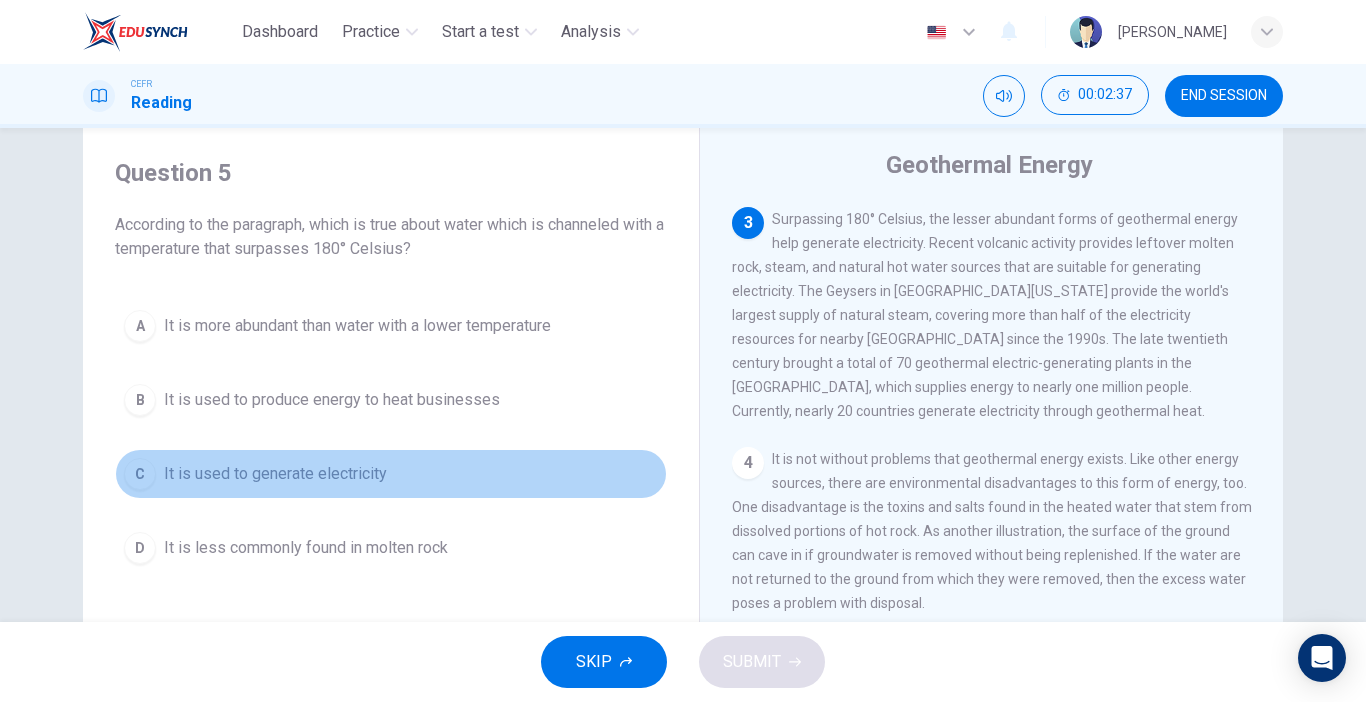 click on "C It is used to generate electricity" at bounding box center [391, 474] 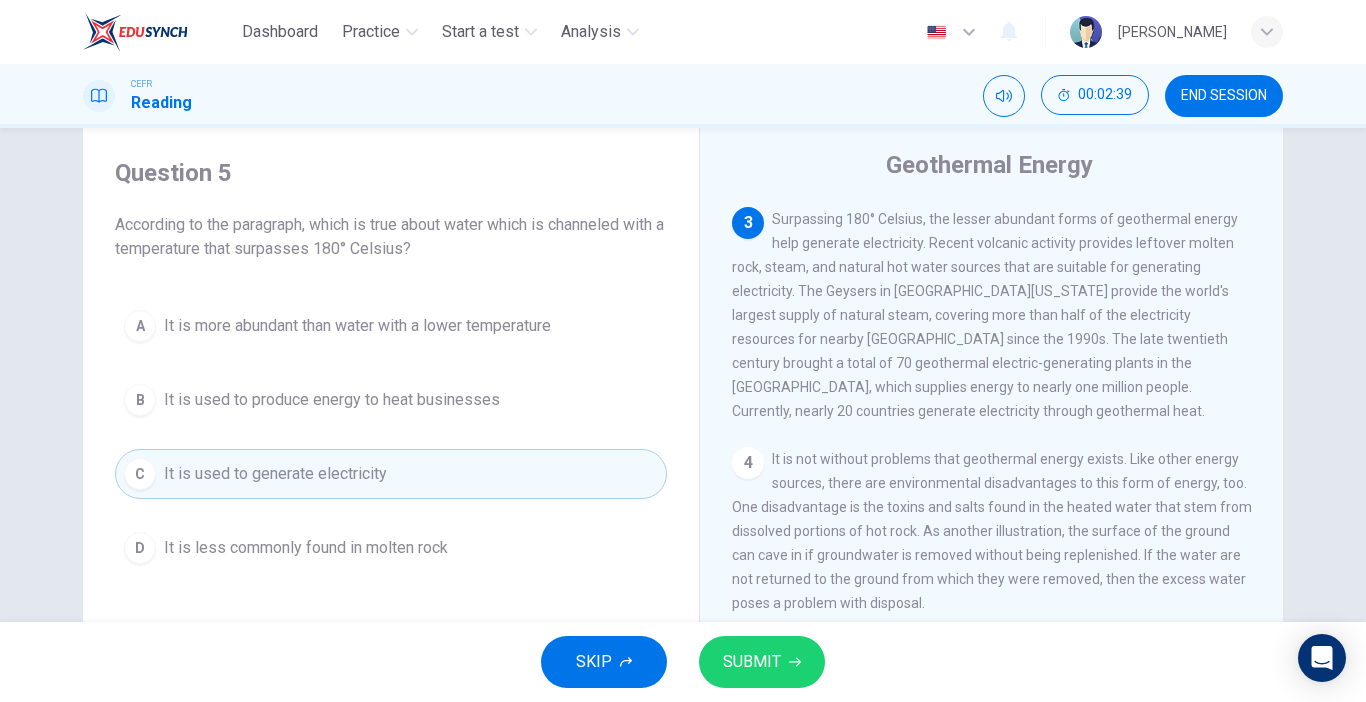 click on "SUBMIT" at bounding box center [752, 662] 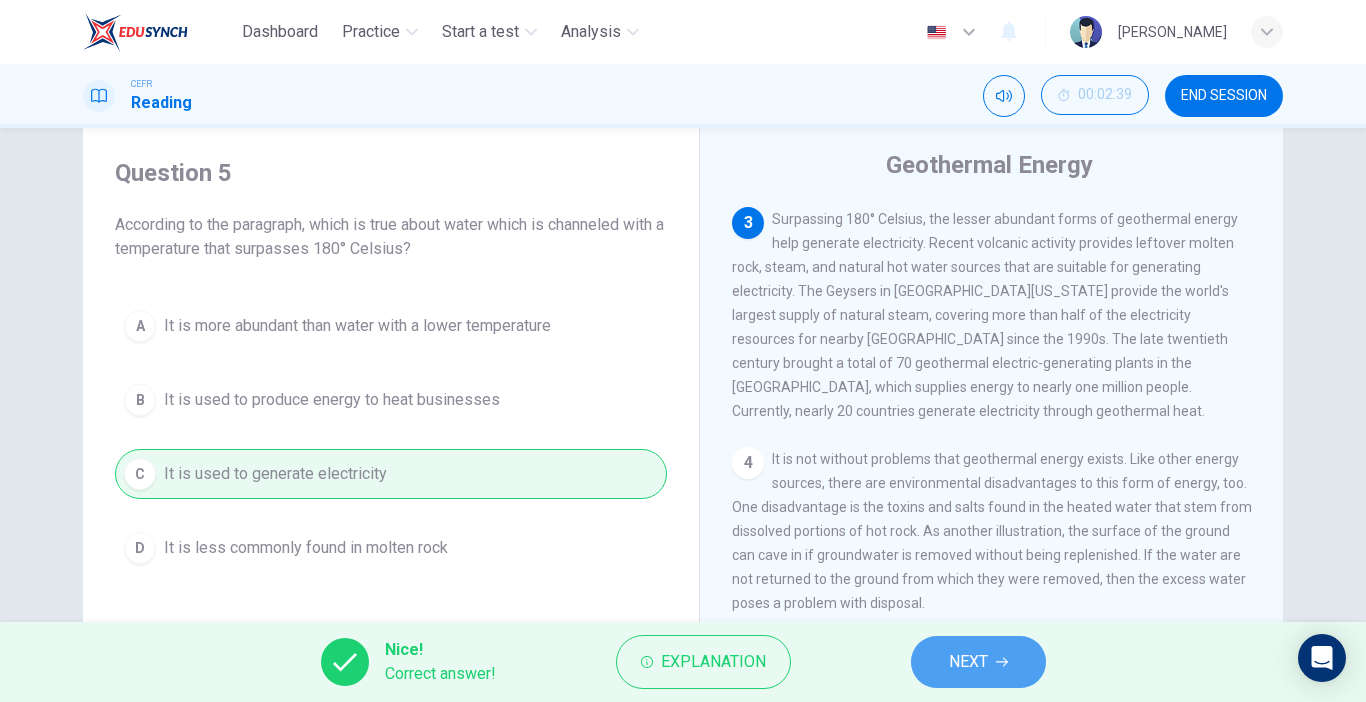 click on "NEXT" at bounding box center (968, 662) 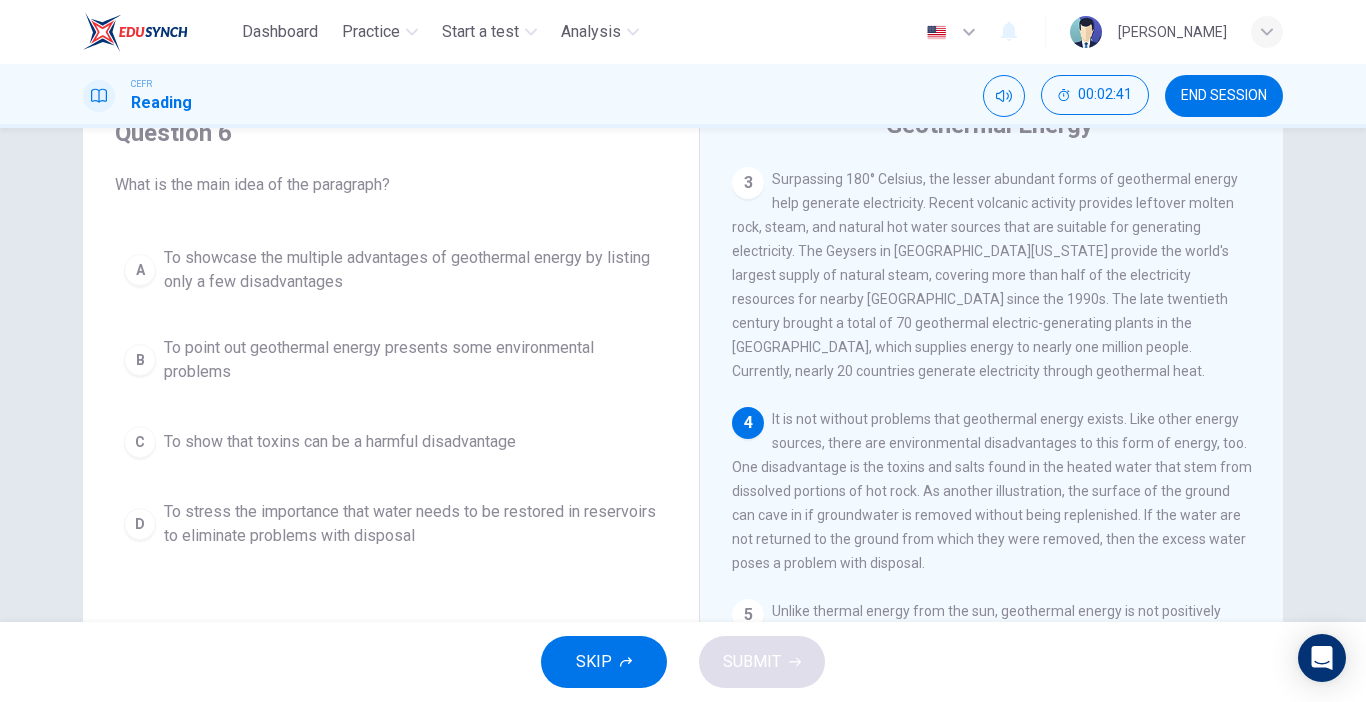 scroll, scrollTop: 98, scrollLeft: 0, axis: vertical 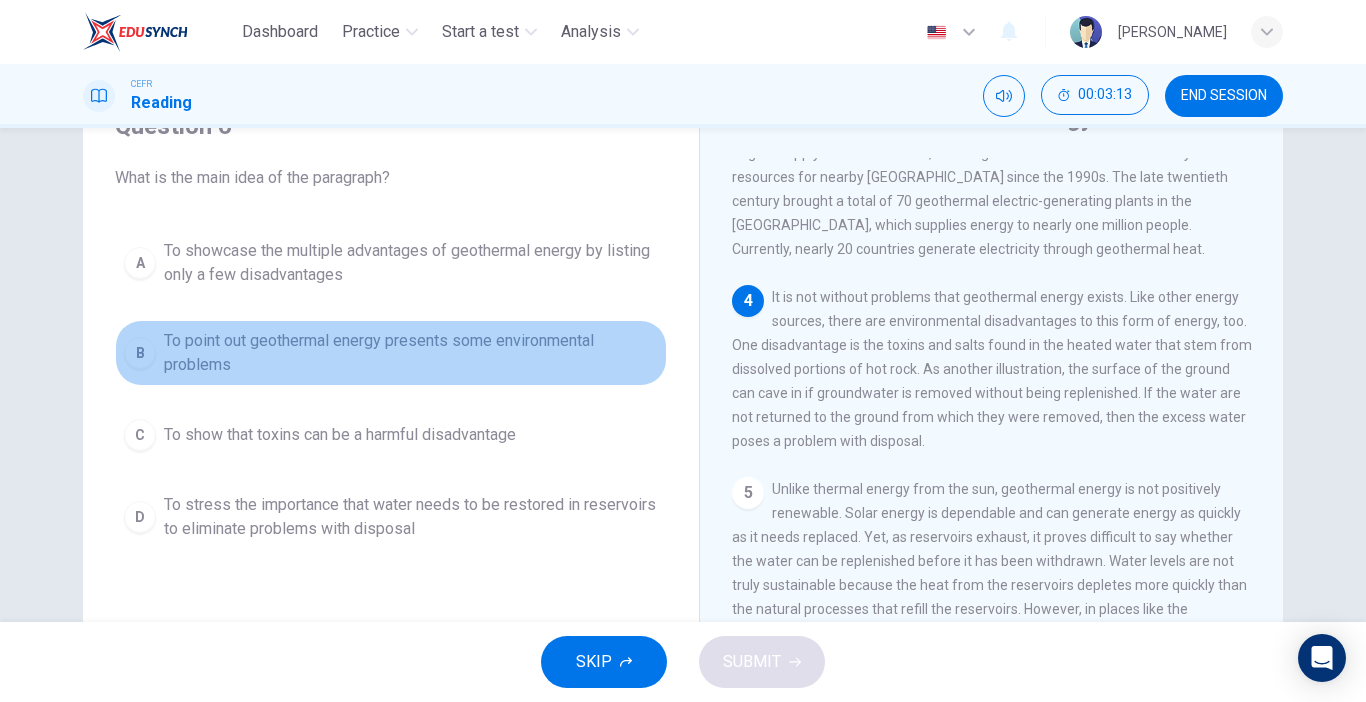 click on "To point out geothermal energy presents some environmental problems" at bounding box center [411, 353] 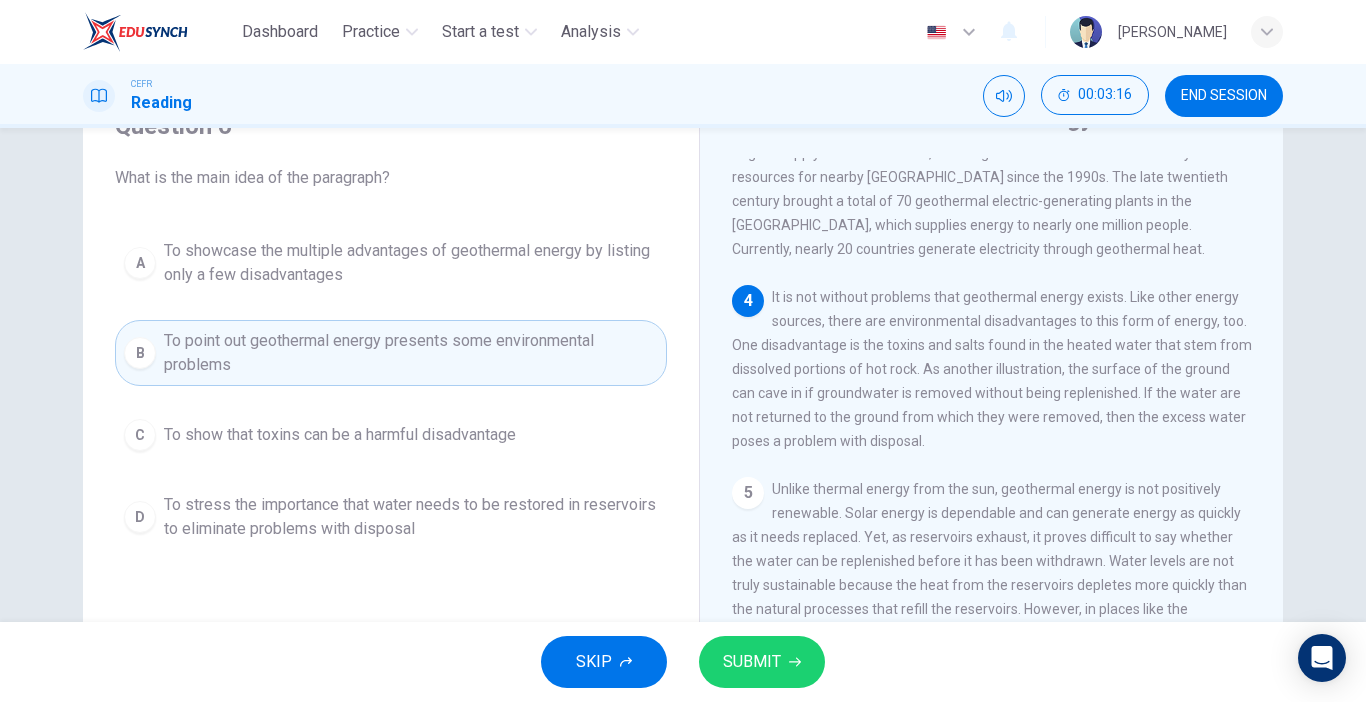 click on "SUBMIT" at bounding box center [752, 662] 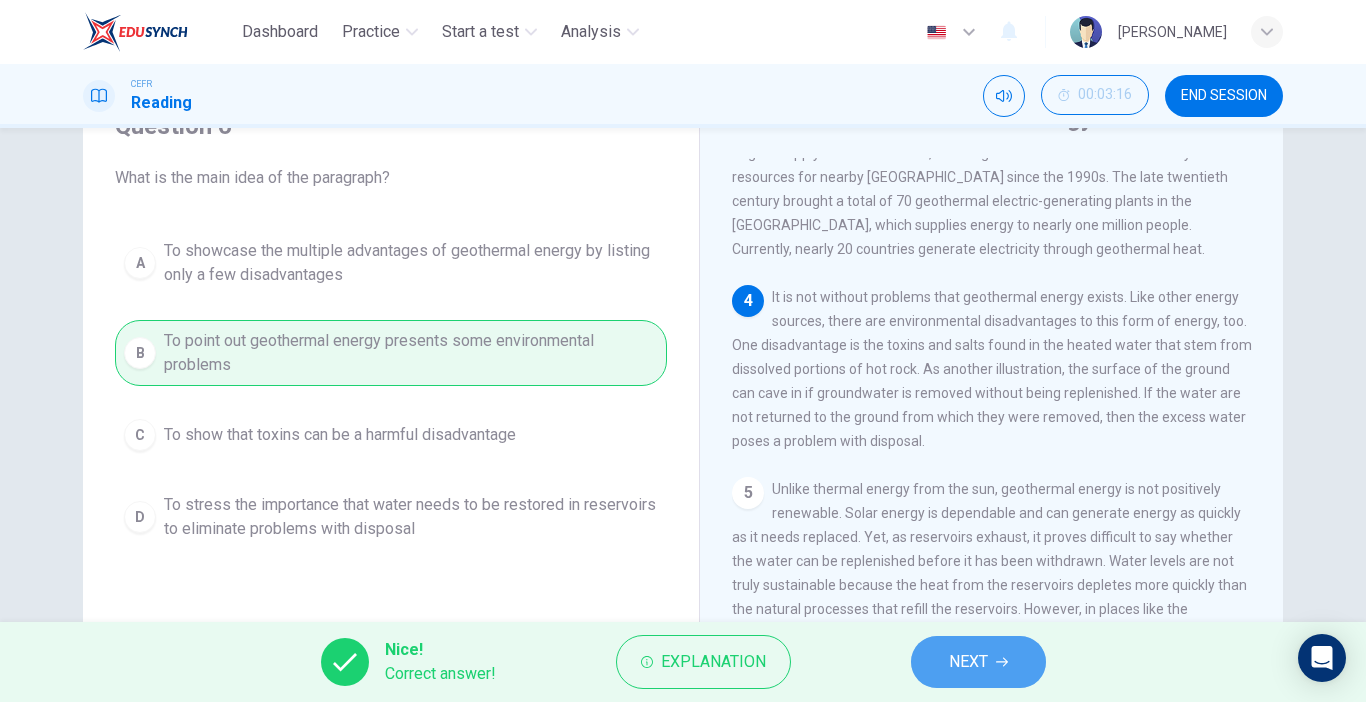 click on "NEXT" at bounding box center [978, 662] 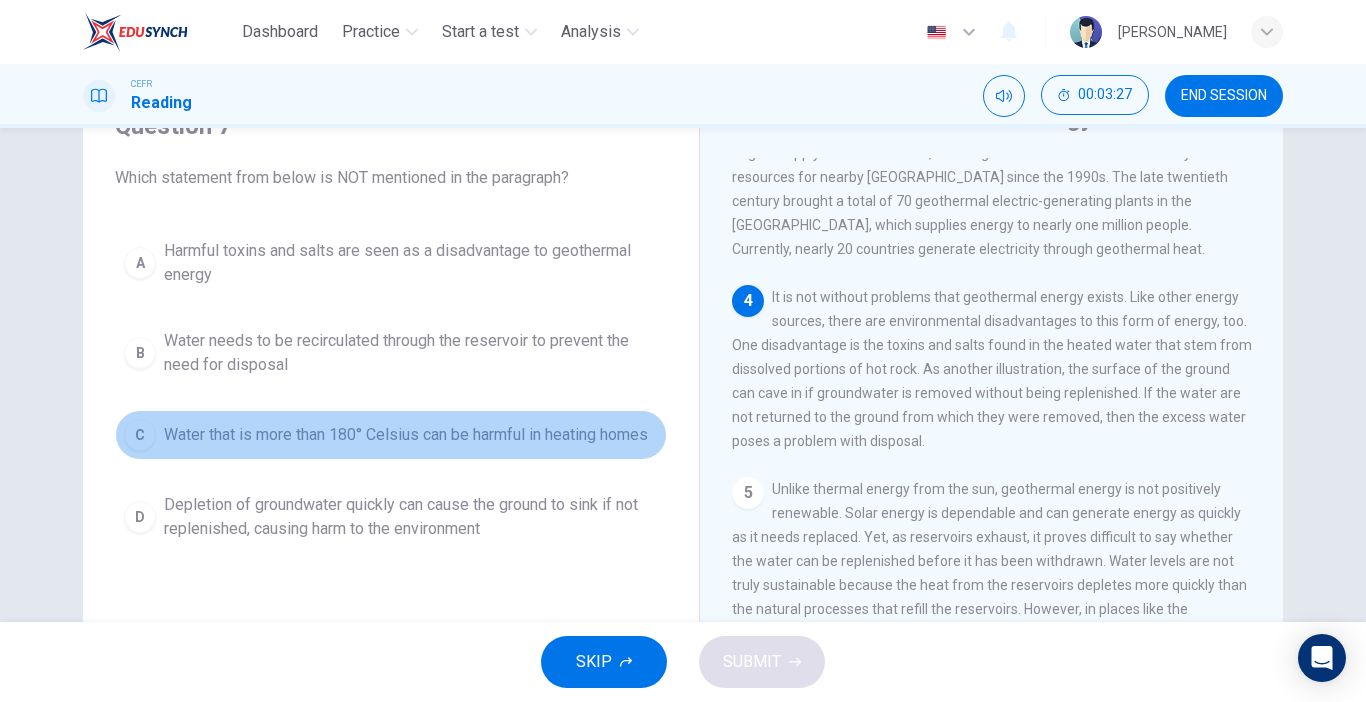 click on "Water that is more than 180° Celsius can be harmful in heating homes" at bounding box center [406, 435] 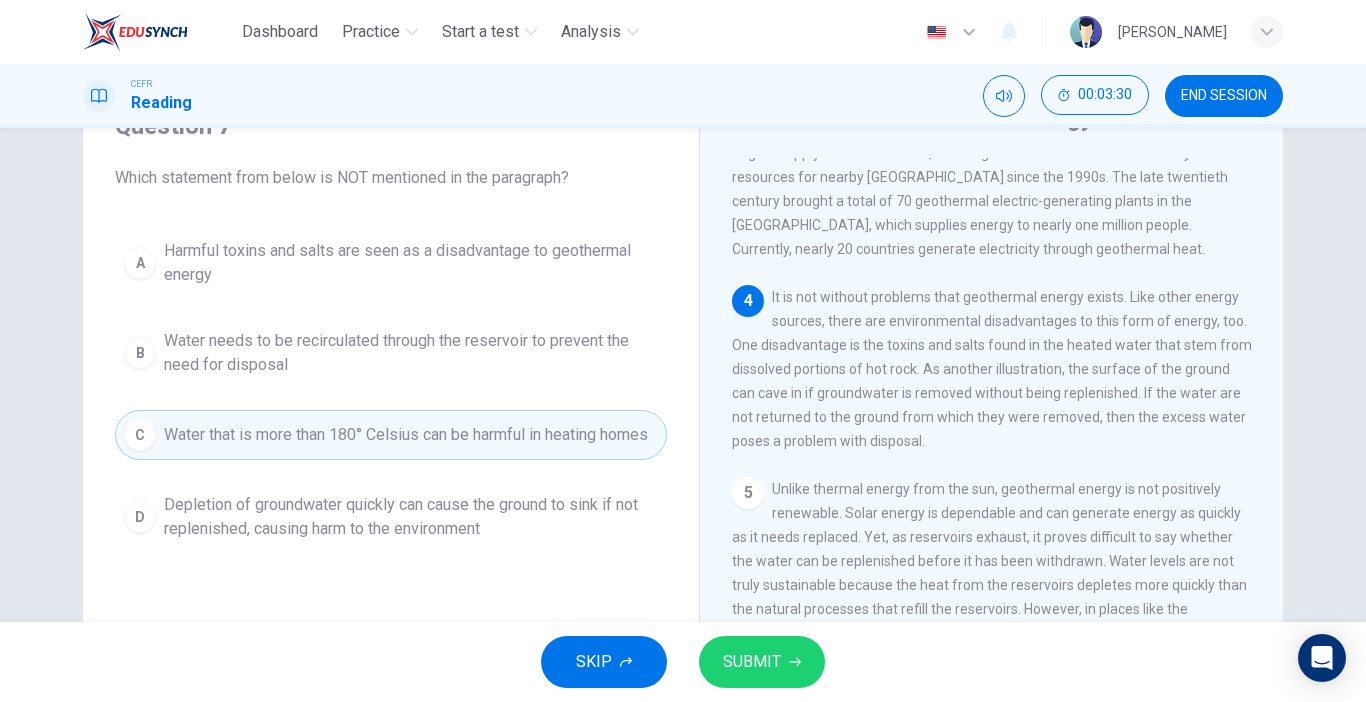 click on "SUBMIT" at bounding box center [762, 662] 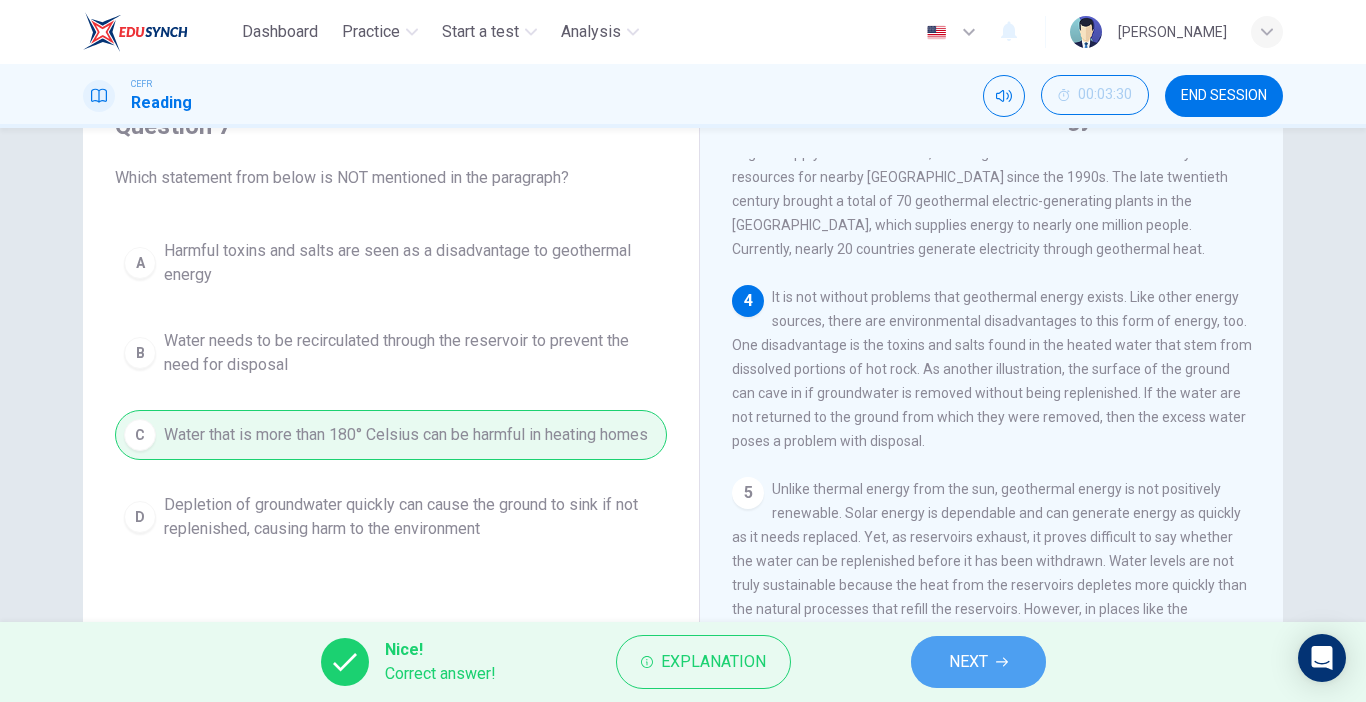 click on "NEXT" at bounding box center [978, 662] 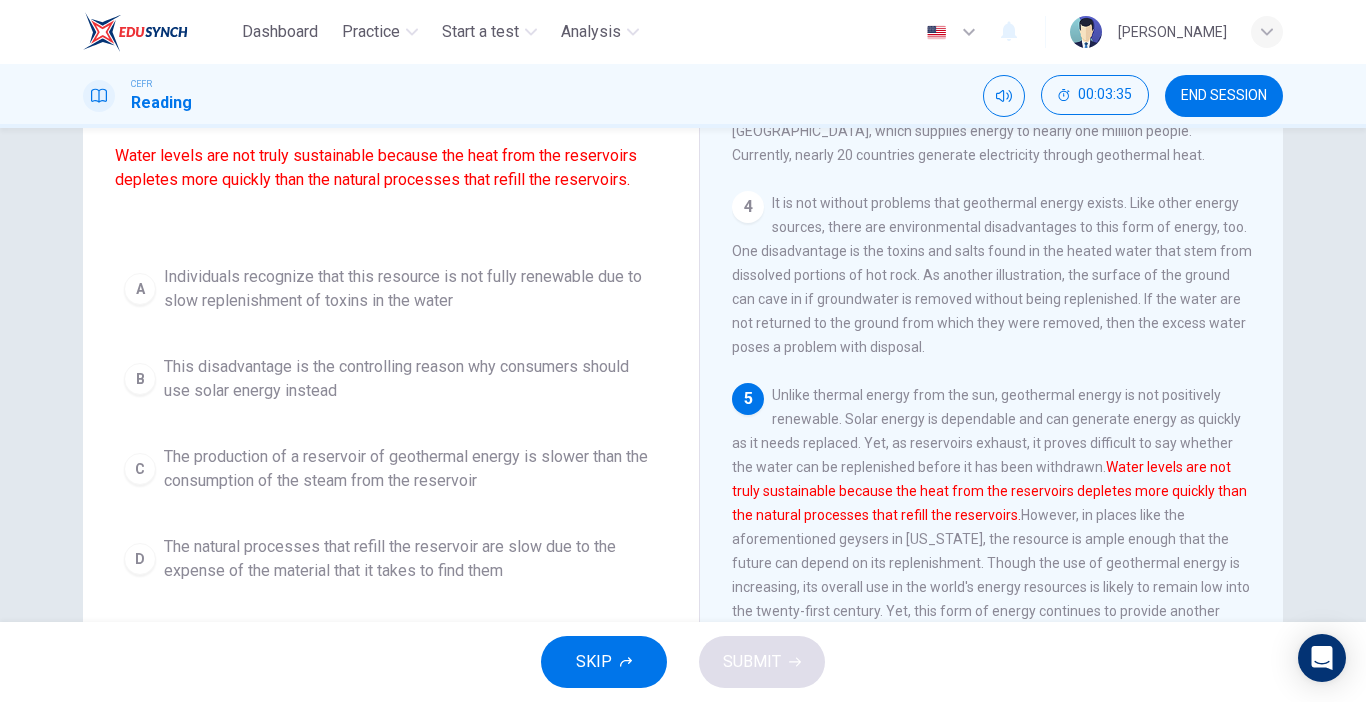 scroll, scrollTop: 193, scrollLeft: 0, axis: vertical 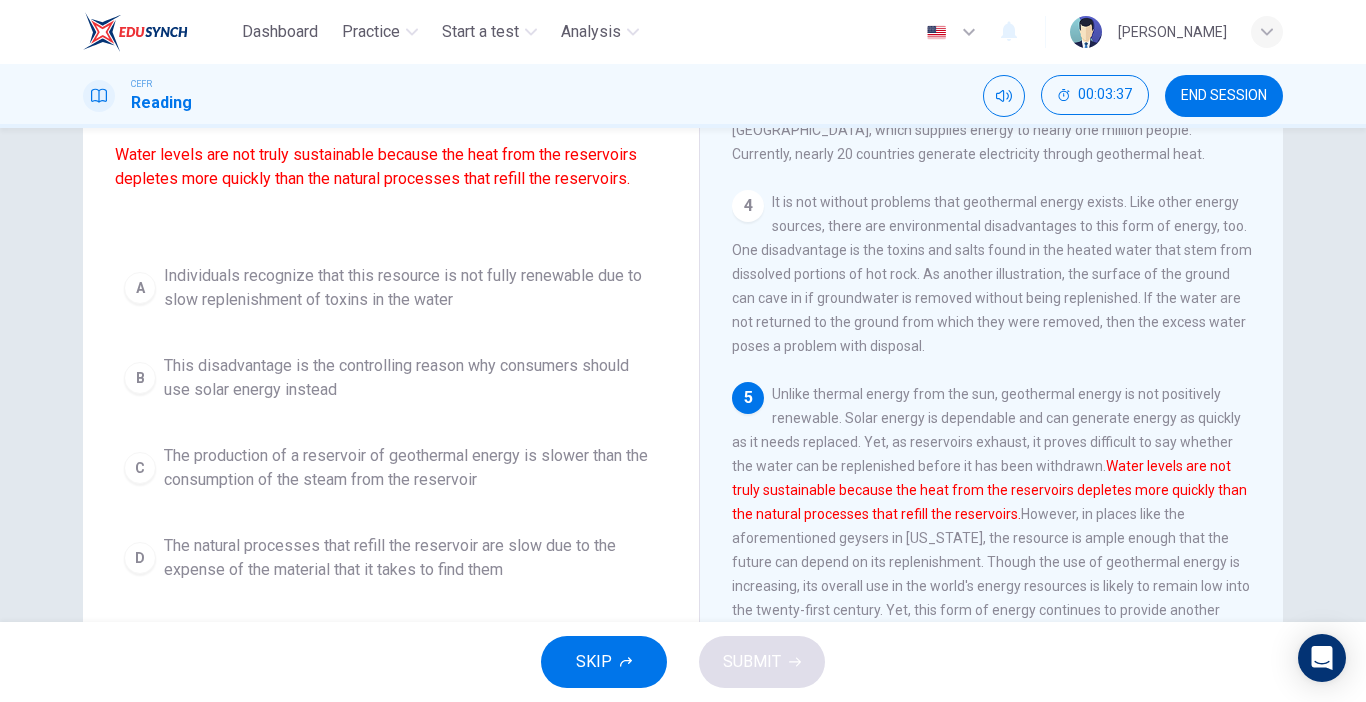 click on "Geothermal Energy 1 Energy allows houses to warm, lights to shine, and phones to ring. Energy not only powers the Earth, but it can stem from the Earth, too. Strong enough to form mountains, burst volcanoes, and spawn earthquakes, harnessed geothermal energy can heat buildings, power generators, and sustain greenhouses. Geothermal energy is the process of taking heat from the Earth to make energy, generally by transferring the Earth's internal heat through water to the surface as a liquid or steam. Once surfaced, the product, which stems from natural reservoirs of groundwater or drilled holes in the ground, transfers heat and provides energy to many. 2 3 4 5 Unlike thermal energy from the sun, geothermal energy is not positively renewable. Solar energy is dependable and can generate energy as quickly as it needs replaced. Yet, as reservoirs exhaust, it proves difficult to say whether the water can be replenished before it has been withdrawn." at bounding box center (991, 338) 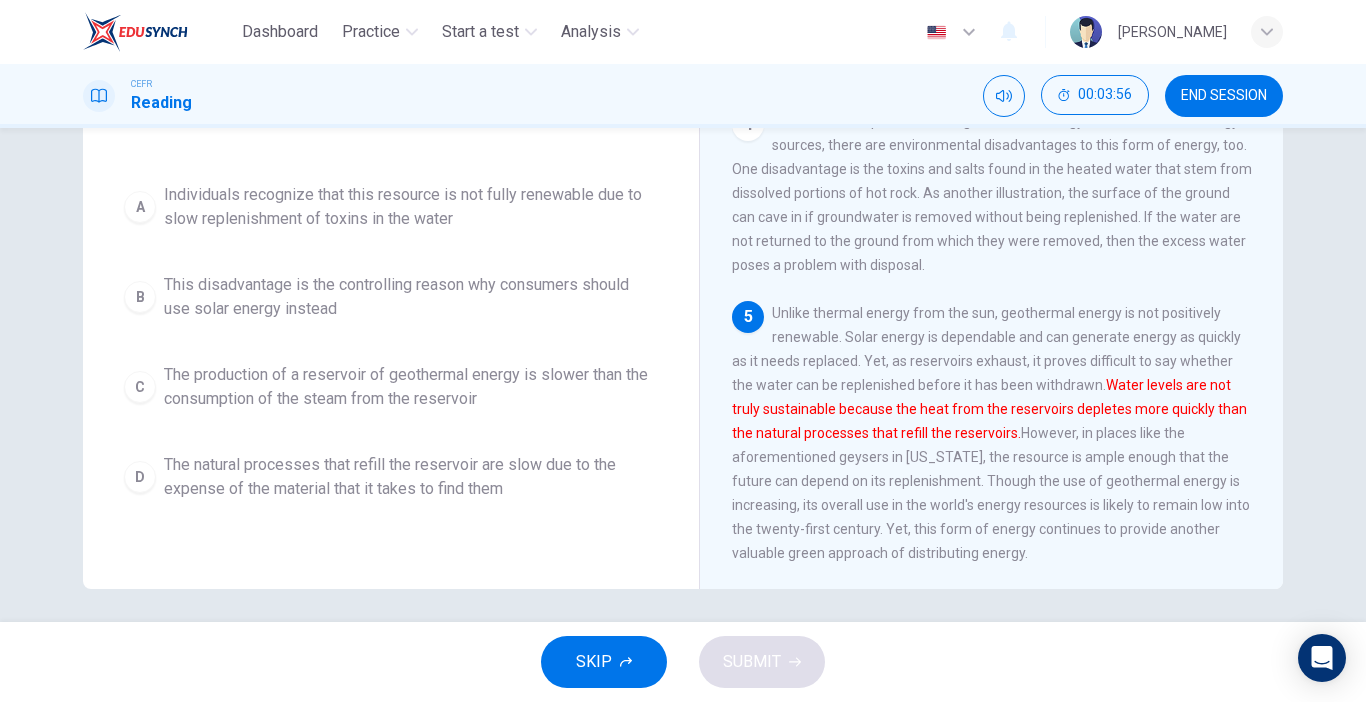 scroll, scrollTop: 281, scrollLeft: 0, axis: vertical 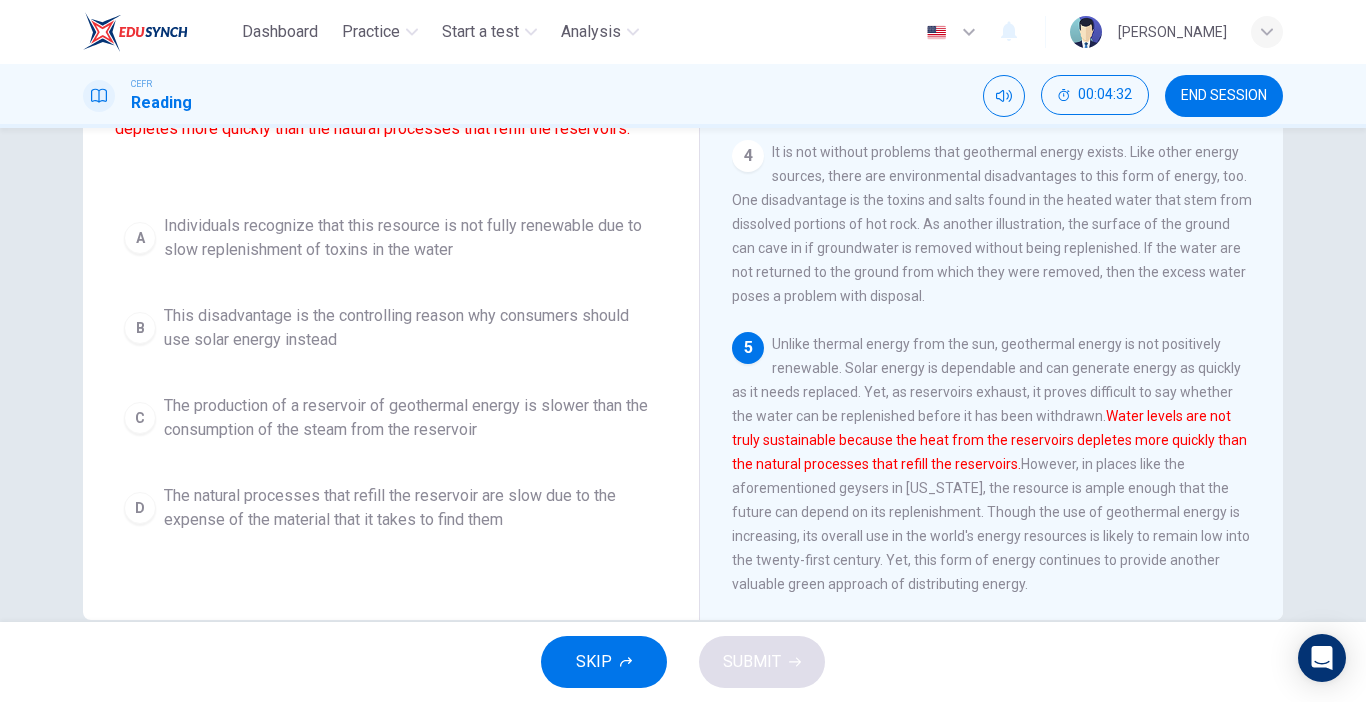 click on "The natural processes that refill the reservoir are slow due to the expense of the material that it takes to find them" at bounding box center [411, 508] 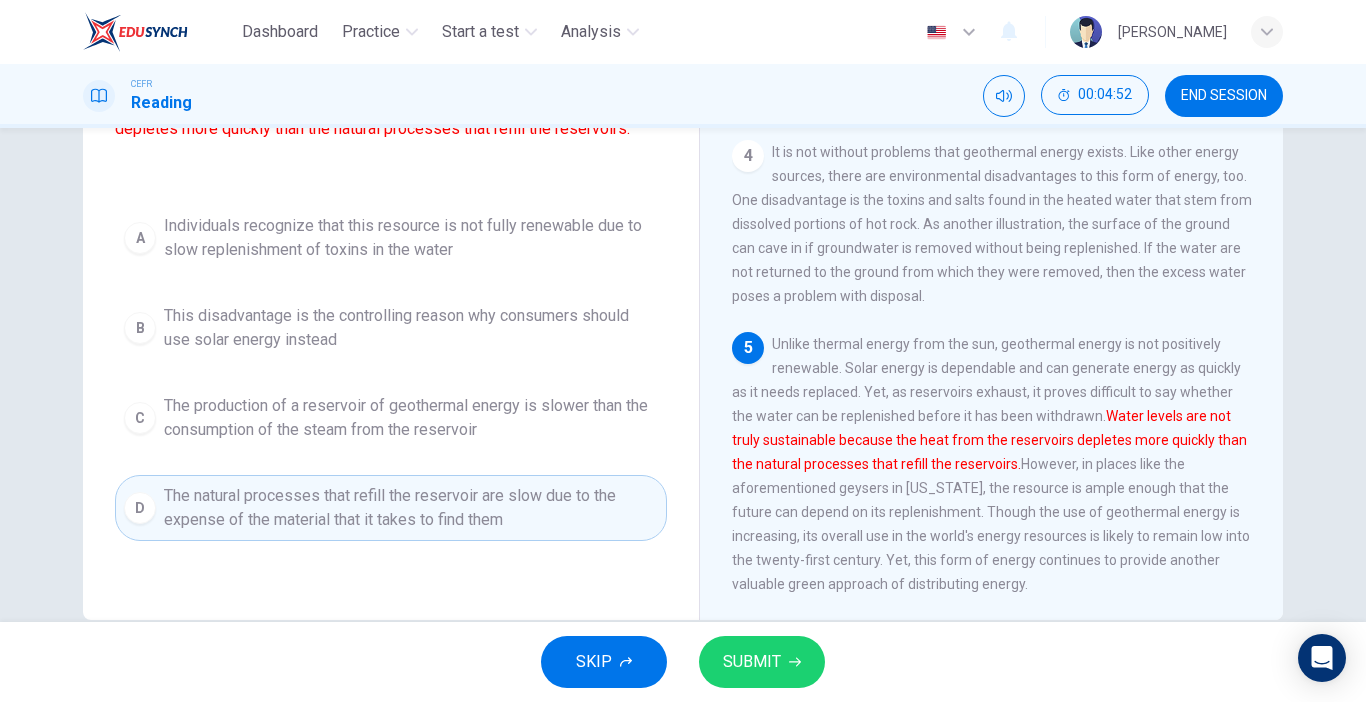 click on "The production of a reservoir of geothermal energy is slower than the consumption of the steam from the reservoir" at bounding box center (411, 418) 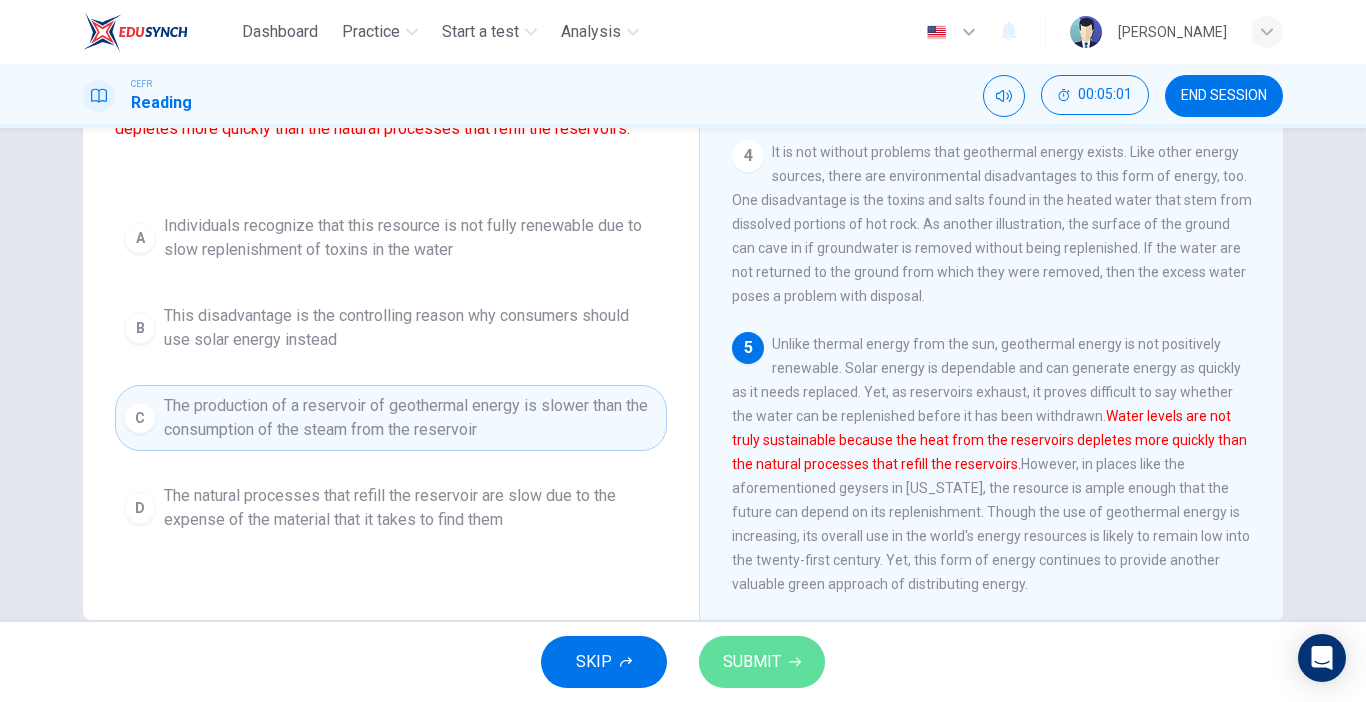 click on "SUBMIT" at bounding box center (752, 662) 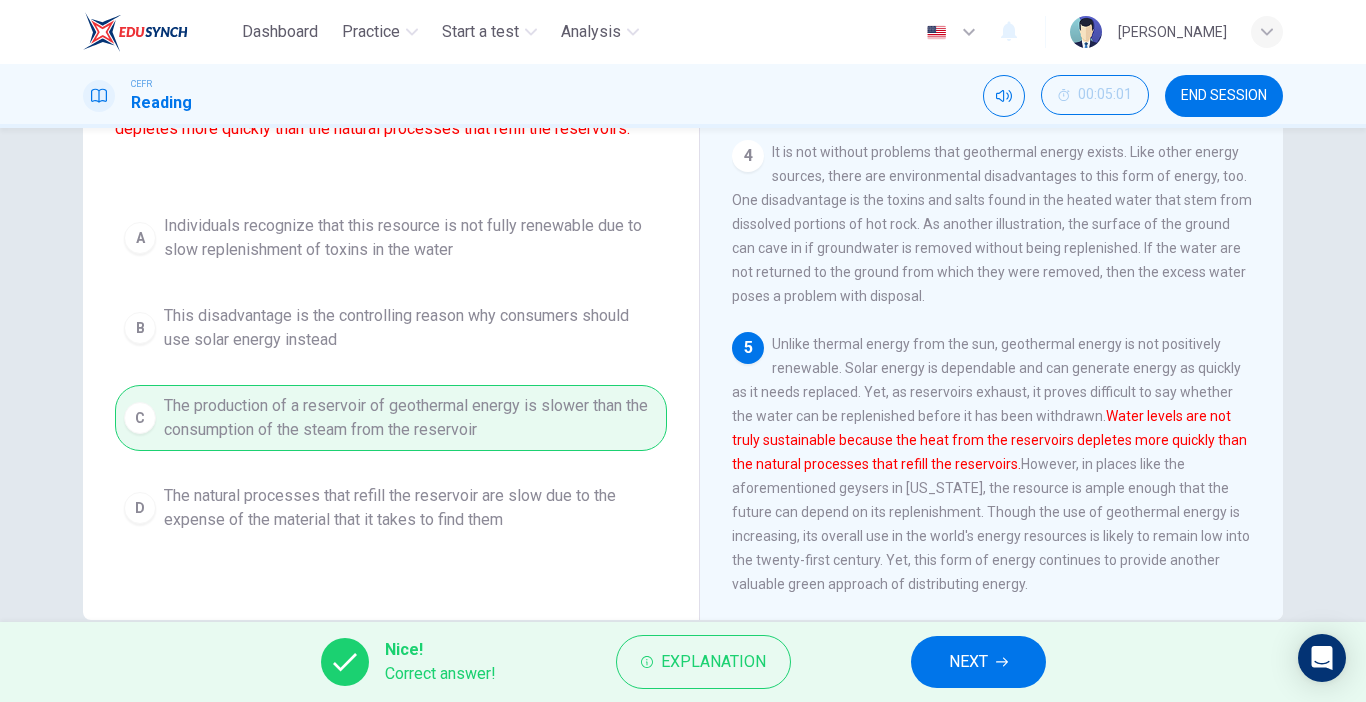 click on "NEXT" at bounding box center [968, 662] 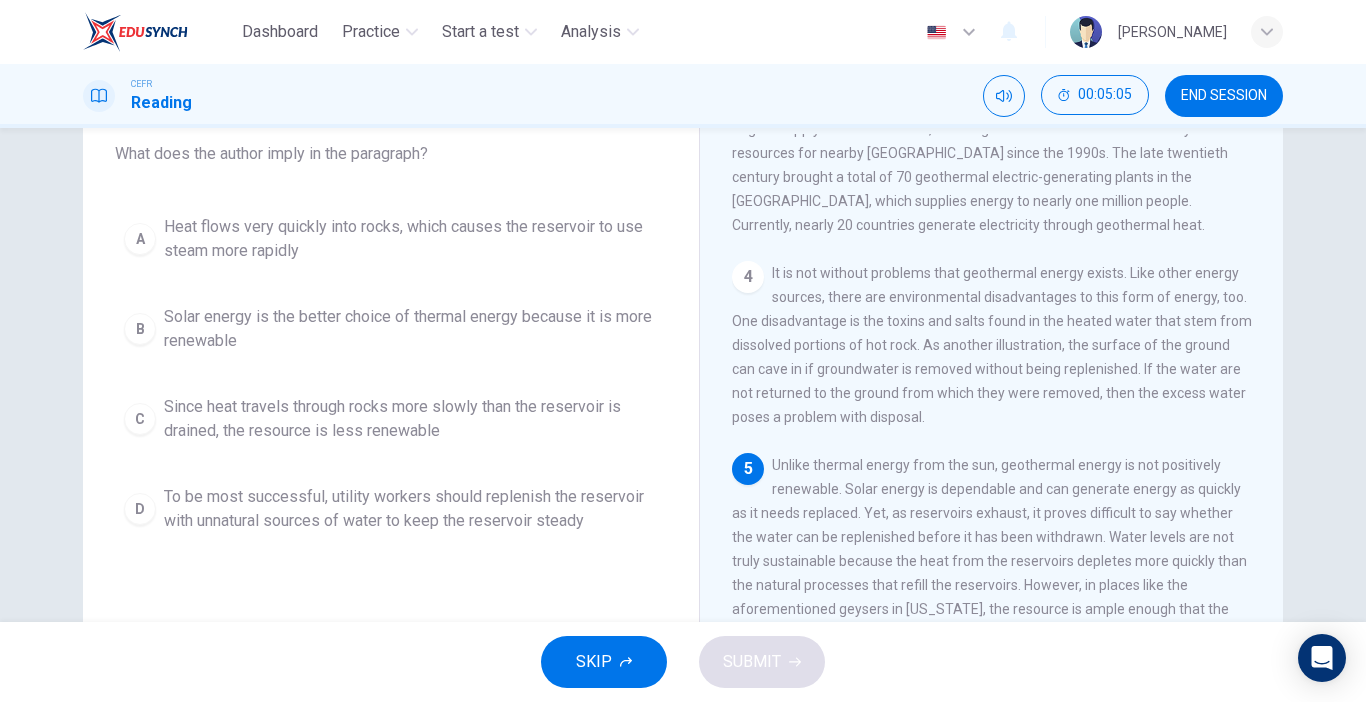 scroll, scrollTop: 124, scrollLeft: 0, axis: vertical 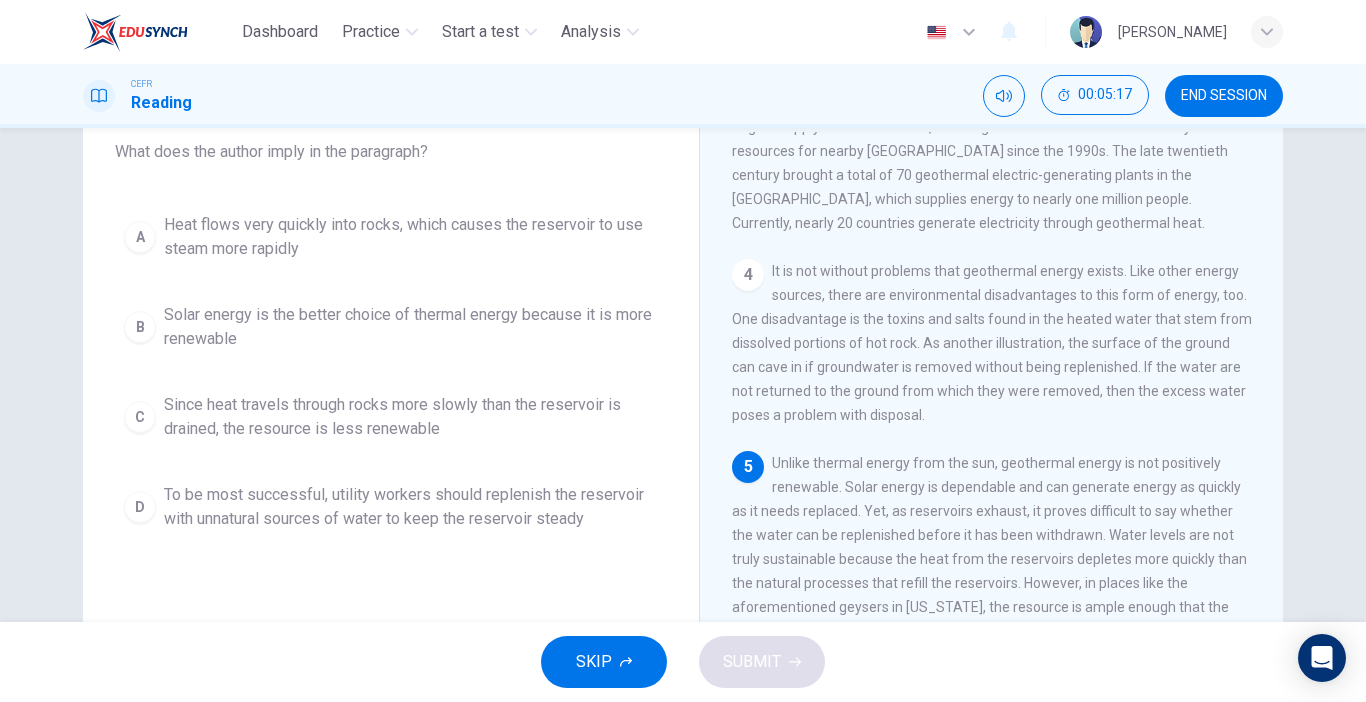 click on "Since heat travels through rocks more slowly than the reservoir is drained, the resource is less renewable" at bounding box center (411, 417) 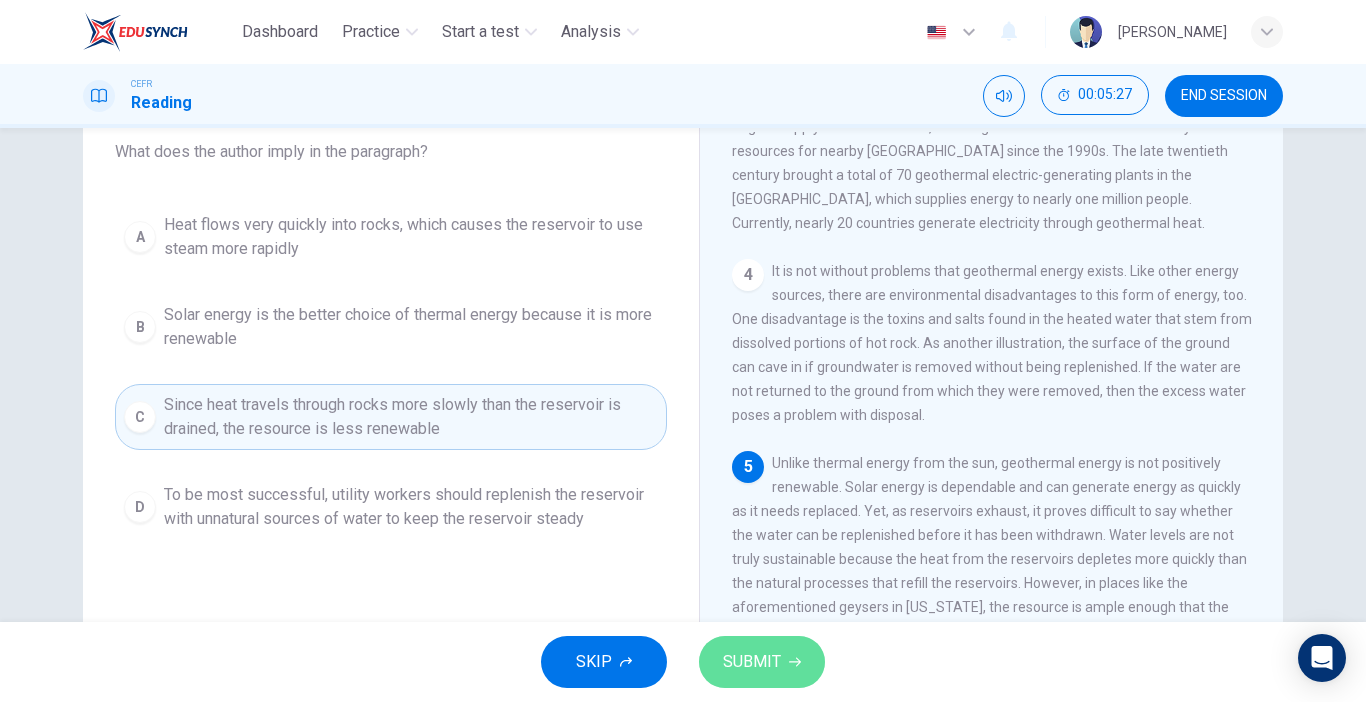 click on "SUBMIT" at bounding box center [752, 662] 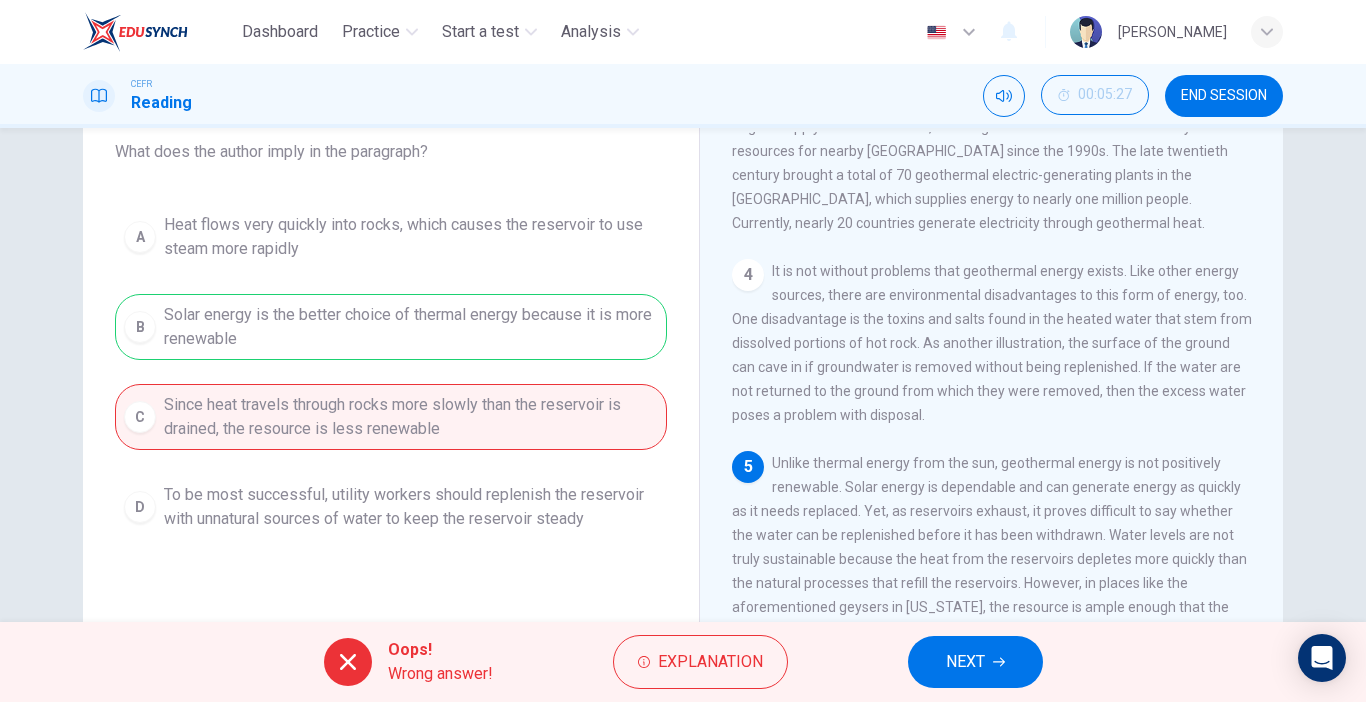 click on "NEXT" at bounding box center (975, 662) 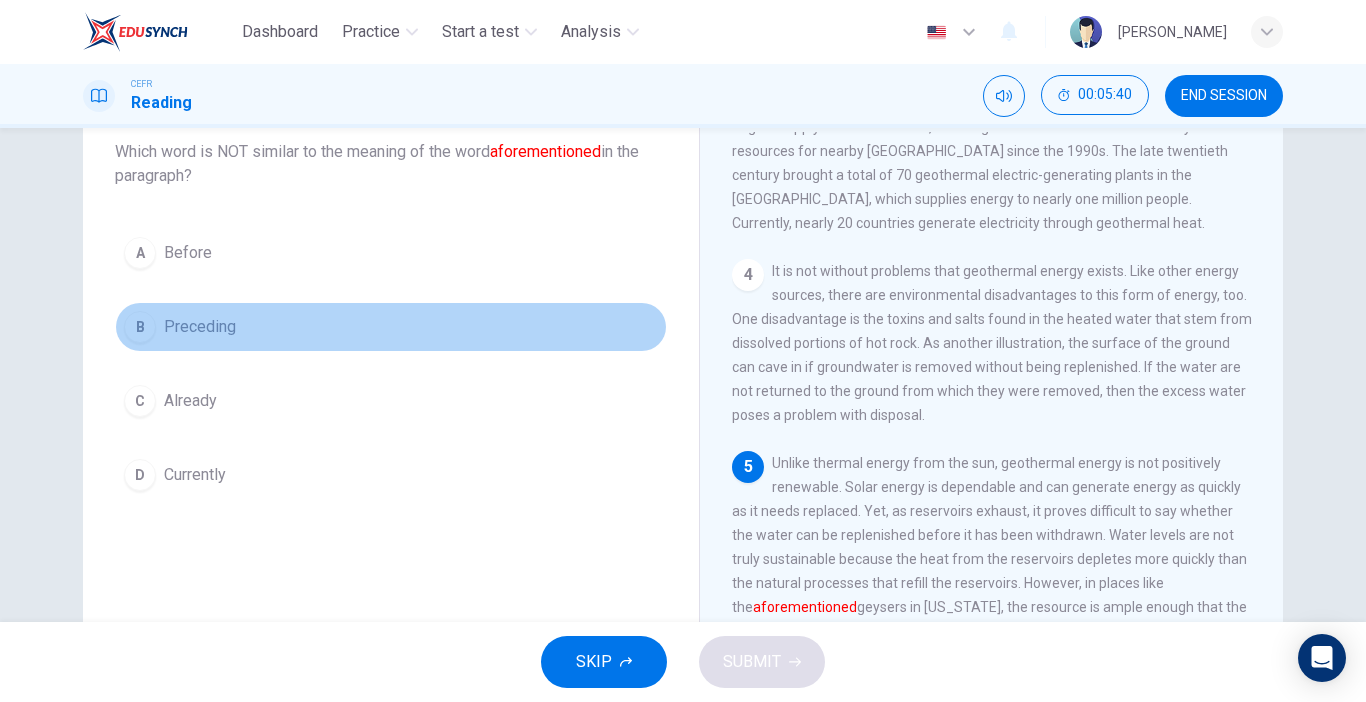 click on "B Preceding" at bounding box center (391, 327) 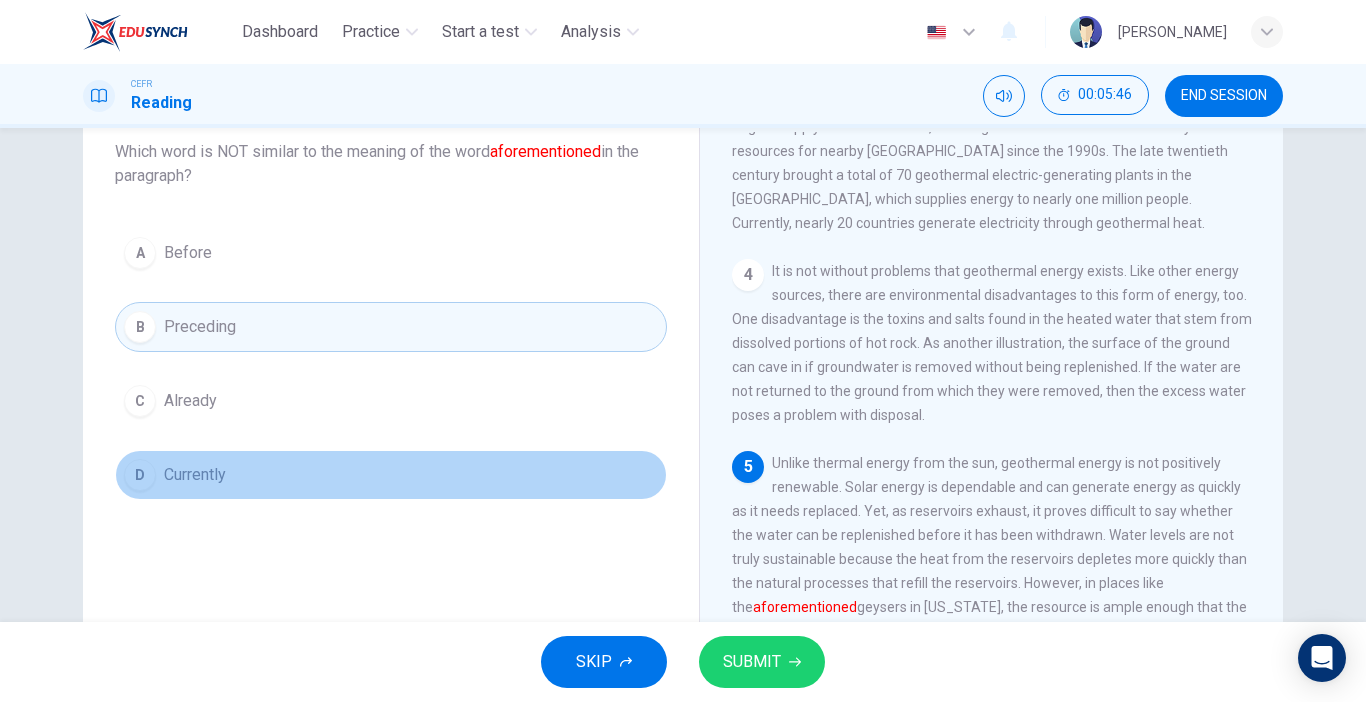 click on "D Currently" at bounding box center (391, 475) 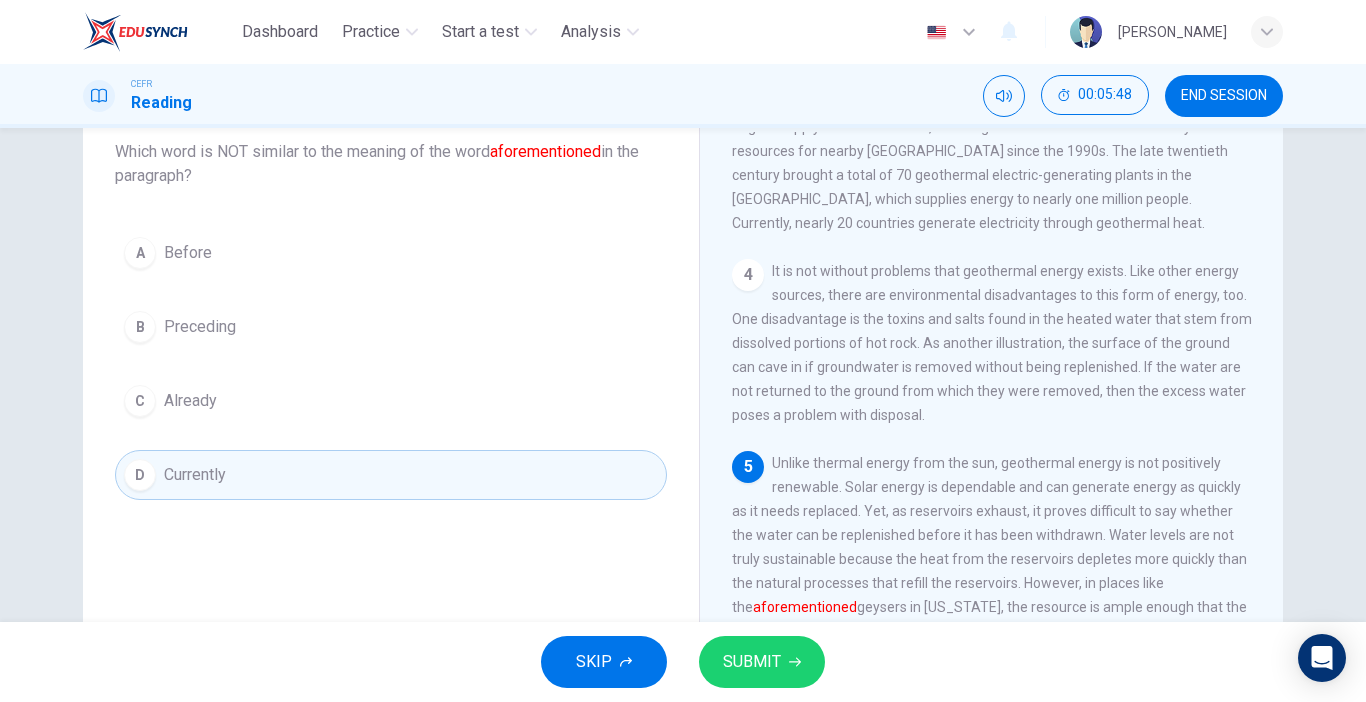 click on "SUBMIT" at bounding box center [762, 662] 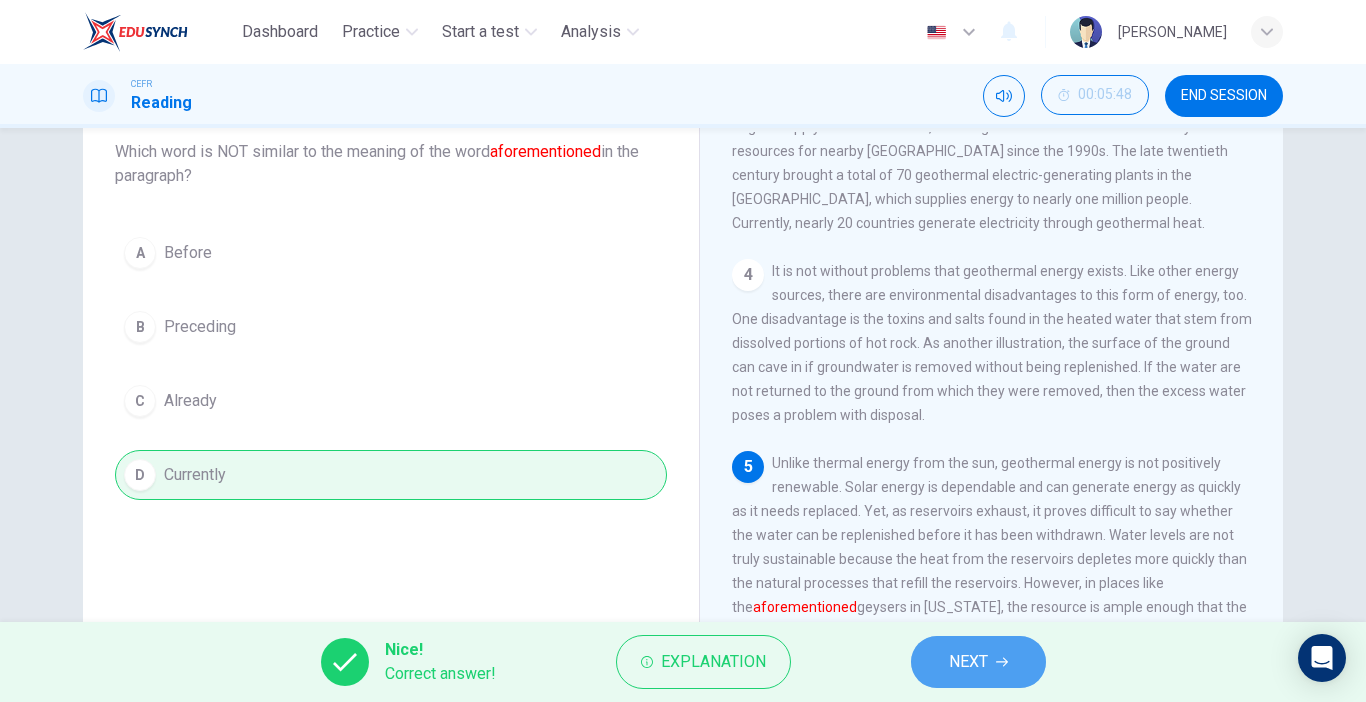 click on "NEXT" at bounding box center [978, 662] 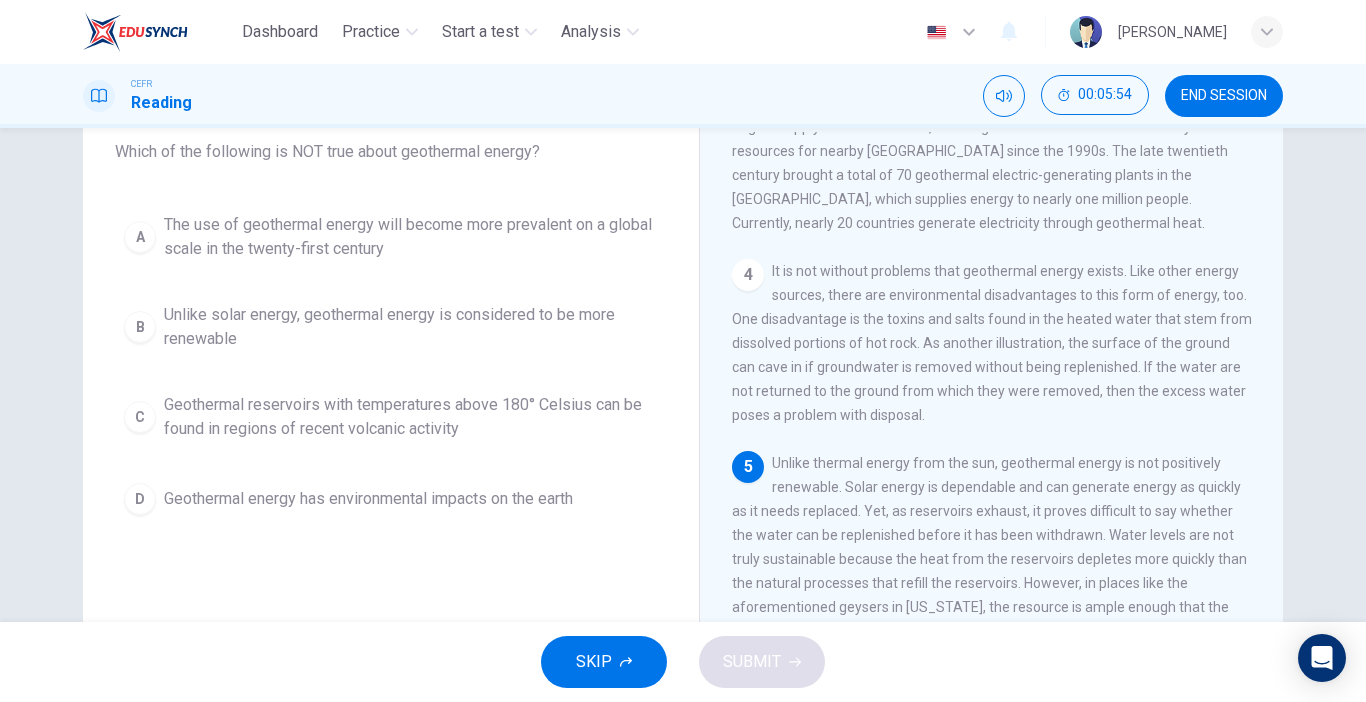 click on "A The use of geothermal energy will become more prevalent on a global scale in the twenty-first century B Unlike solar energy, geothermal energy is considered to be more renewable C Geothermal reservoirs with temperatures above 180° Celsius can be found in regions of recent volcanic activity D Geothermal energy has environmental impacts on the earth" at bounding box center (391, 364) 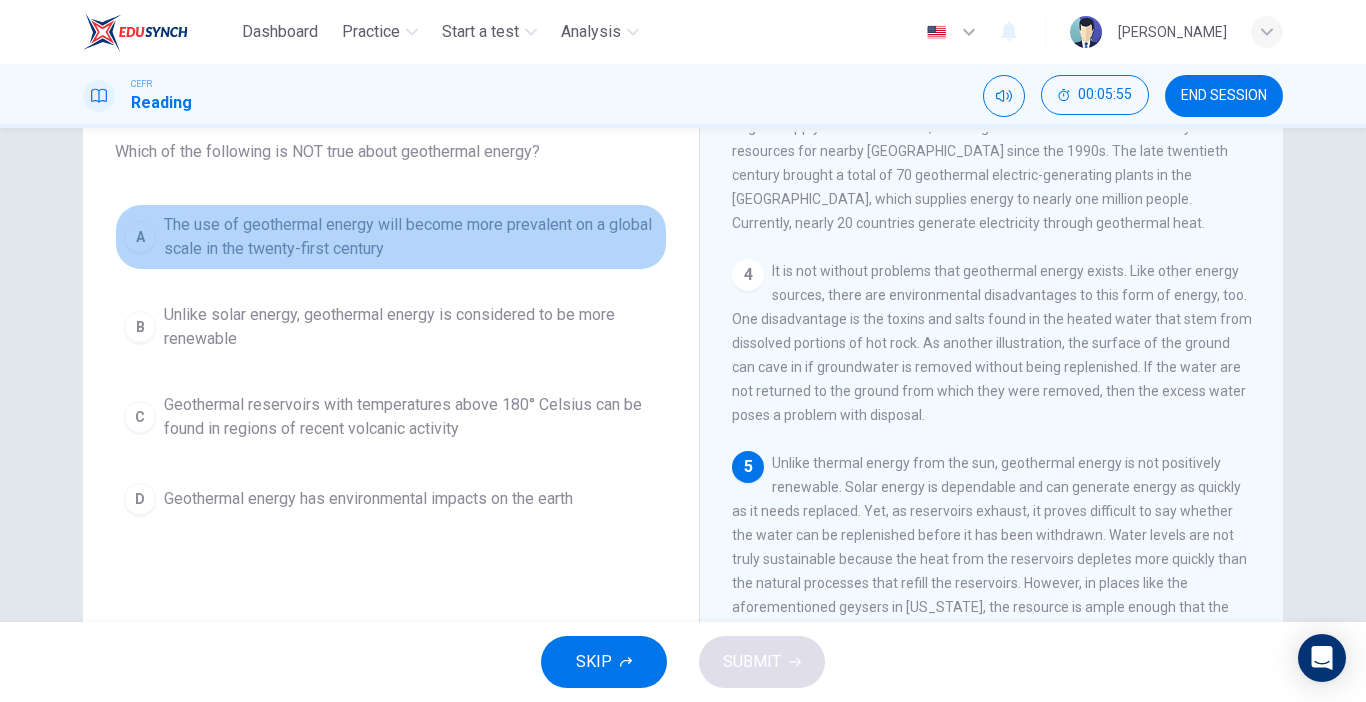 click on "The use of geothermal energy will become more prevalent on a global scale in the twenty-first century" at bounding box center [411, 237] 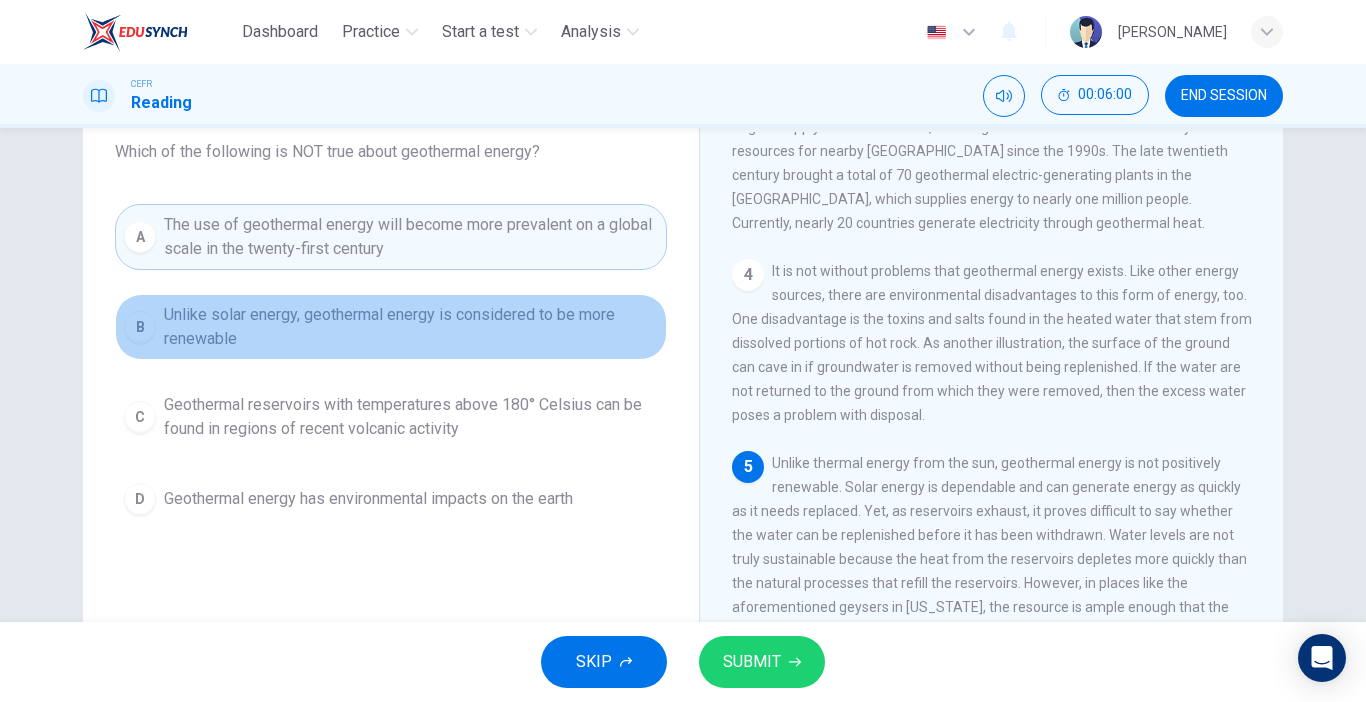 click on "Unlike solar energy, geothermal energy is considered to be more renewable" at bounding box center [411, 327] 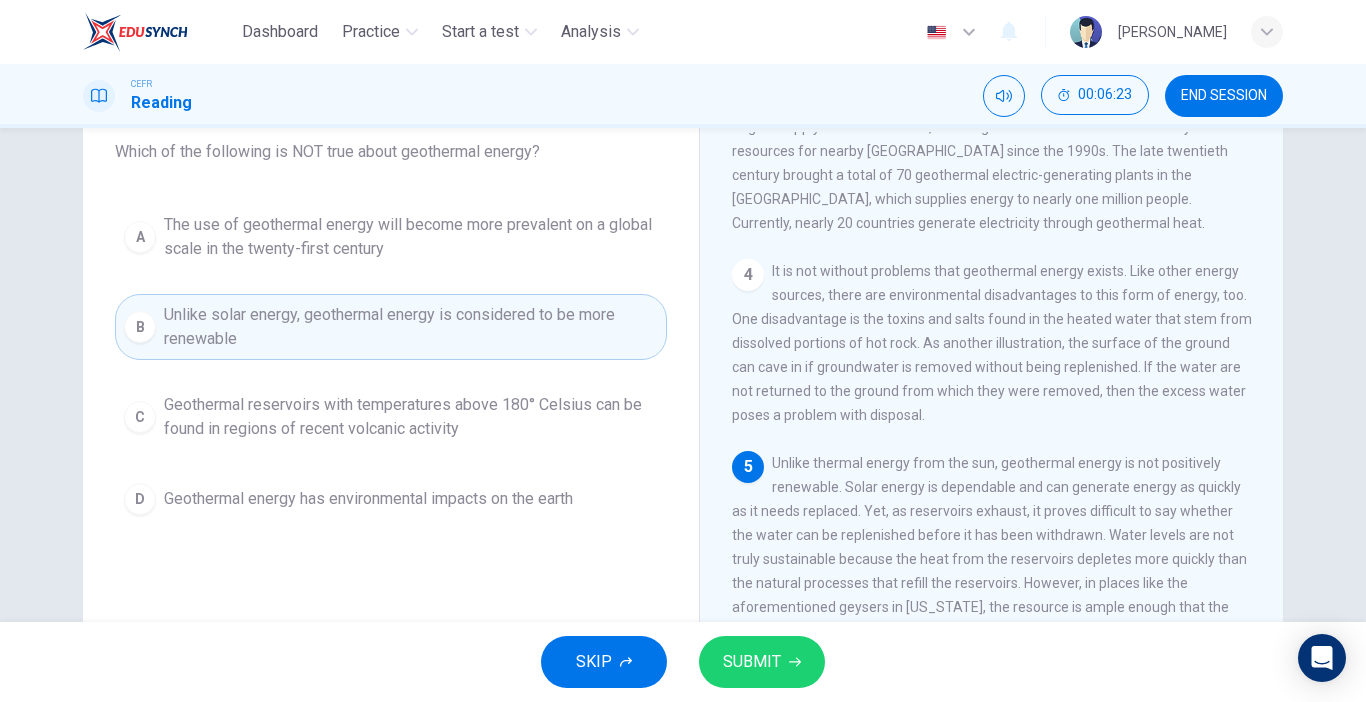 click on "SUBMIT" at bounding box center (752, 662) 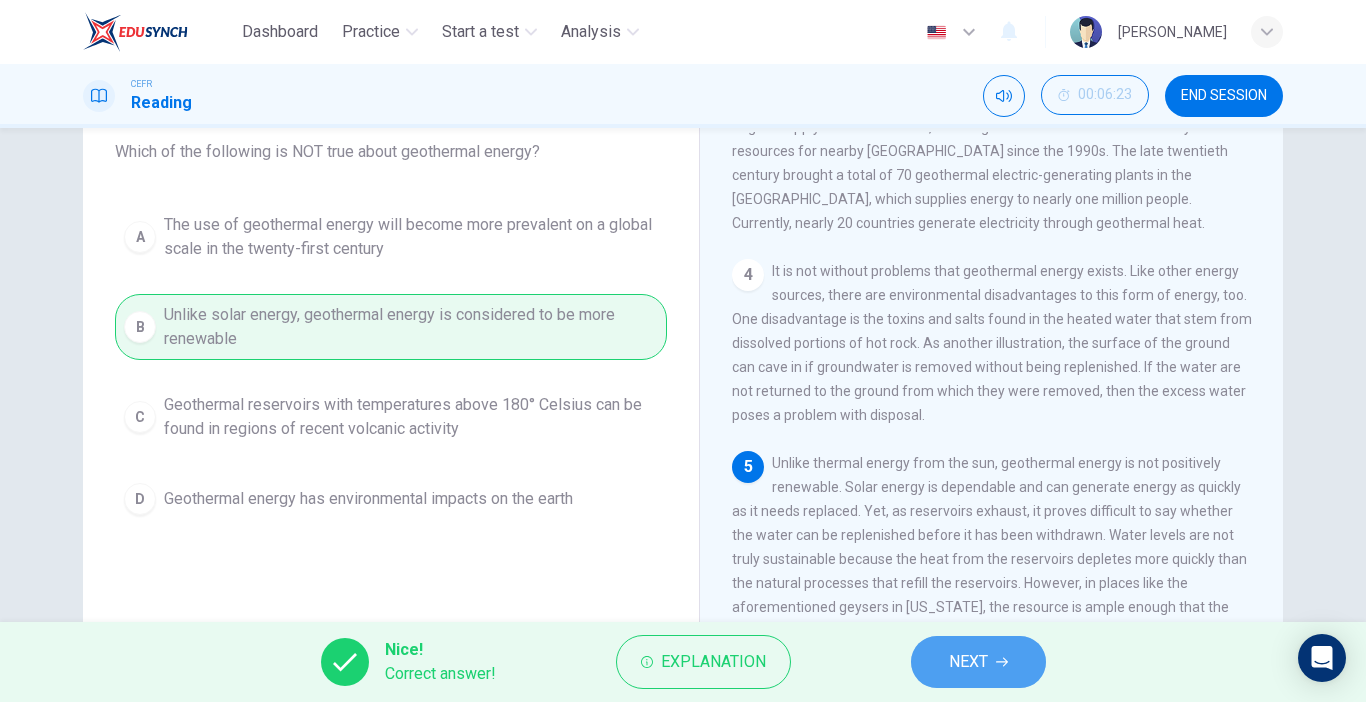 click 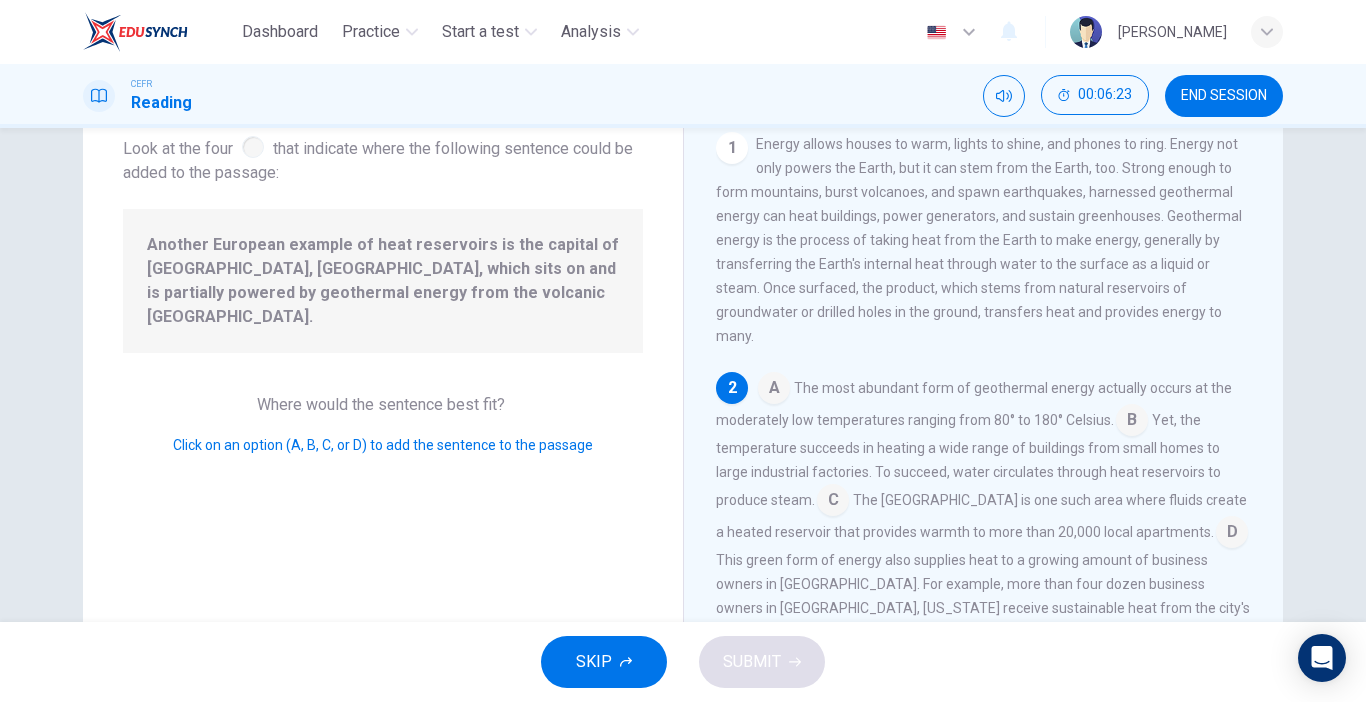 scroll, scrollTop: 146, scrollLeft: 0, axis: vertical 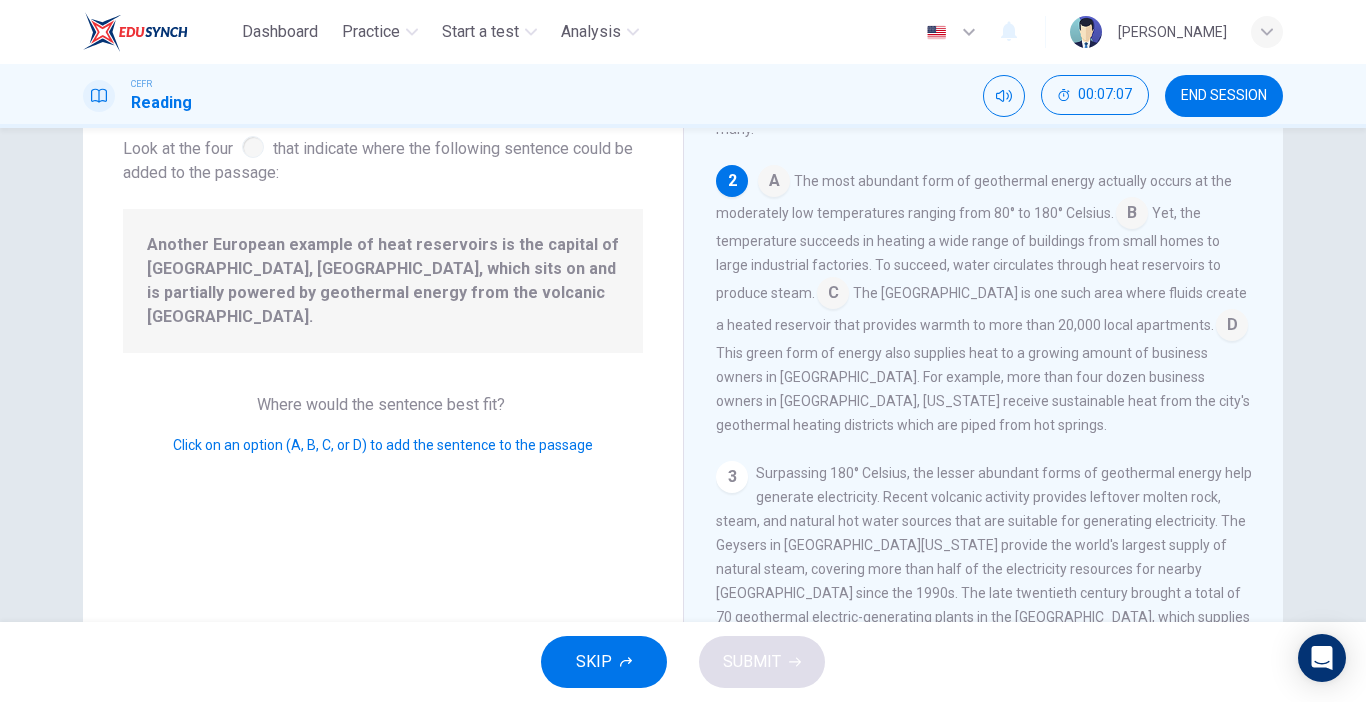 click at bounding box center [1232, 327] 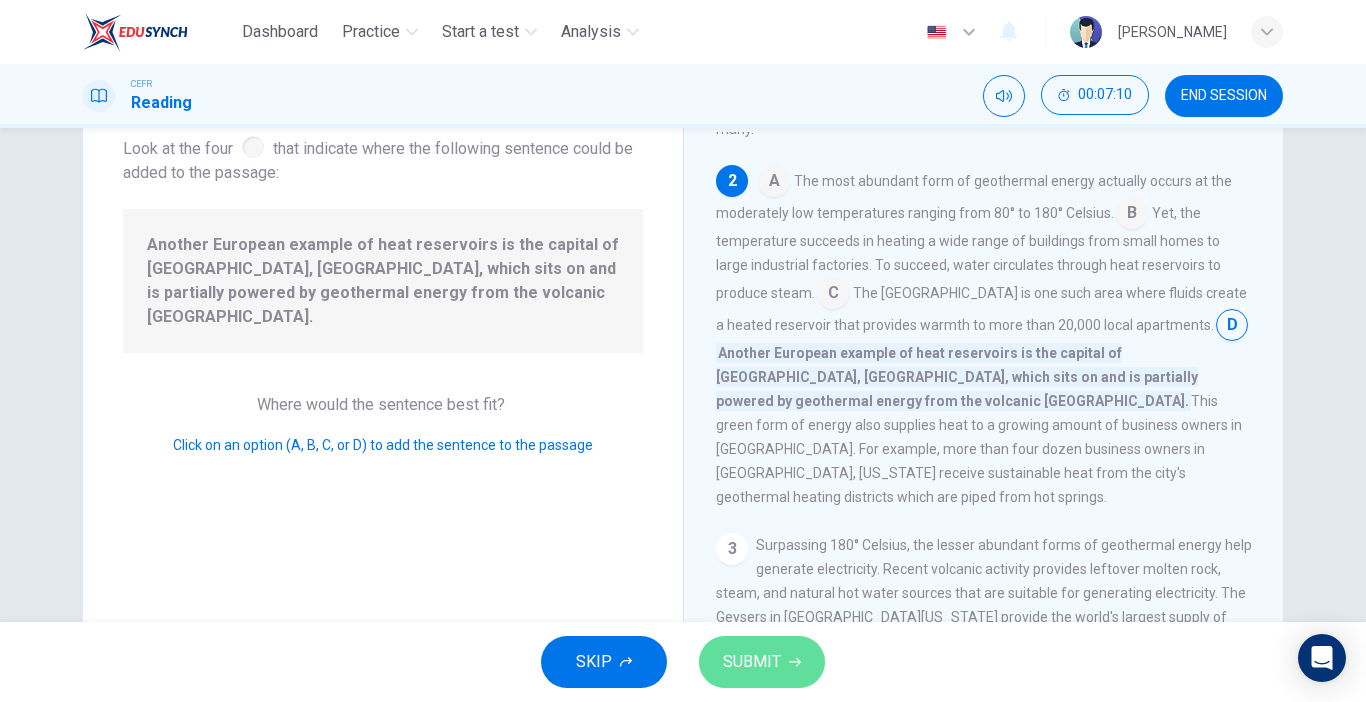 click on "SUBMIT" at bounding box center [762, 662] 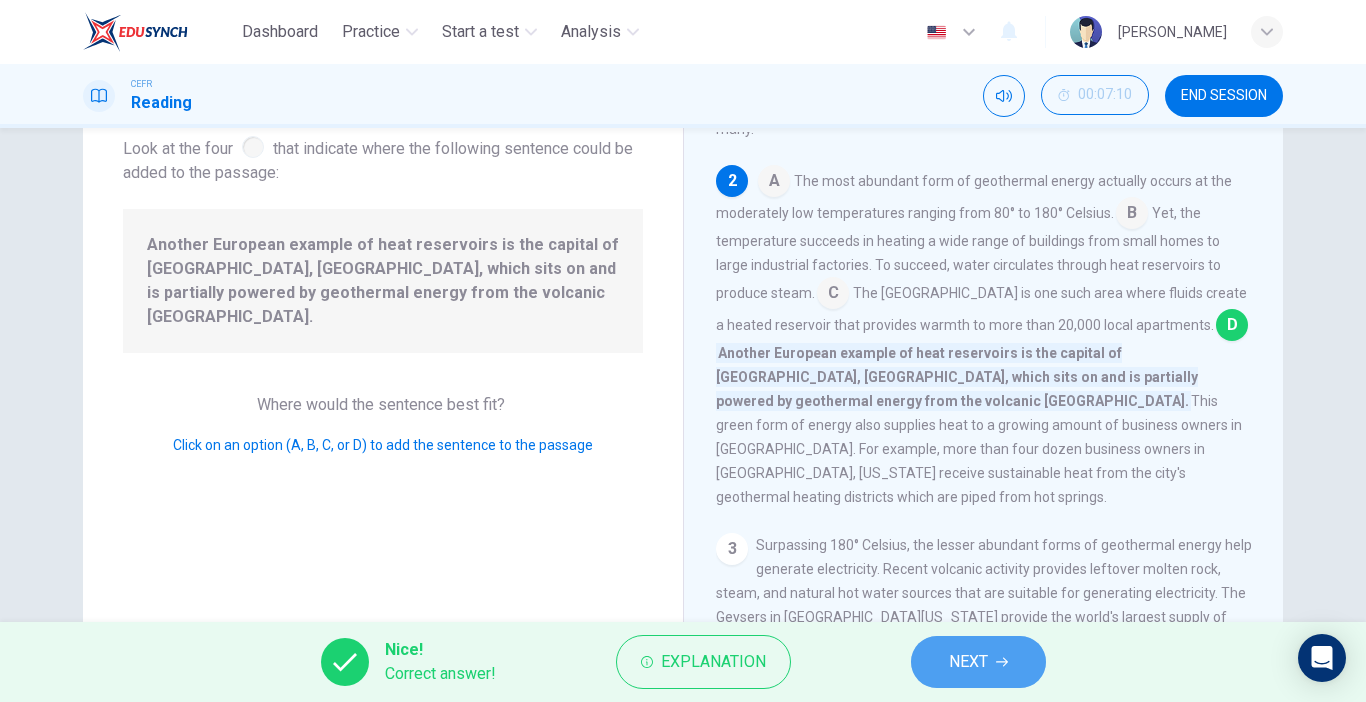 click on "NEXT" at bounding box center (978, 662) 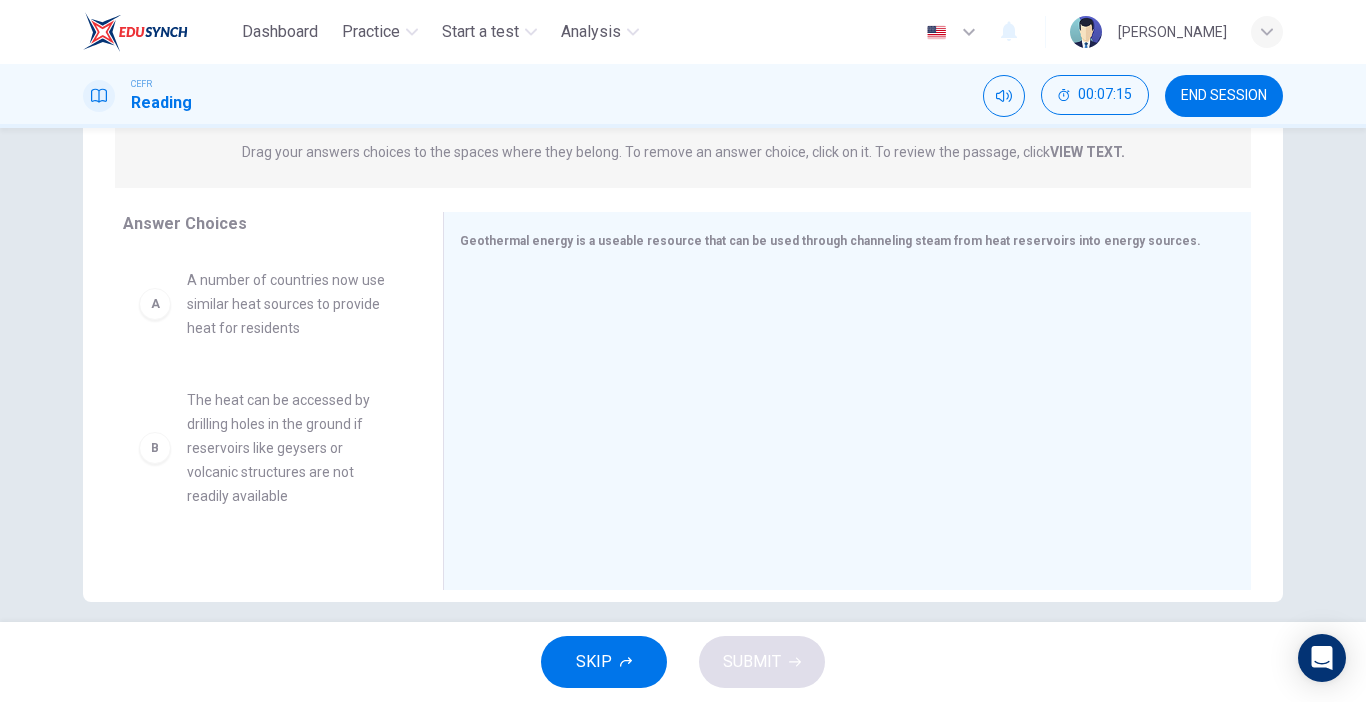 scroll, scrollTop: 281, scrollLeft: 0, axis: vertical 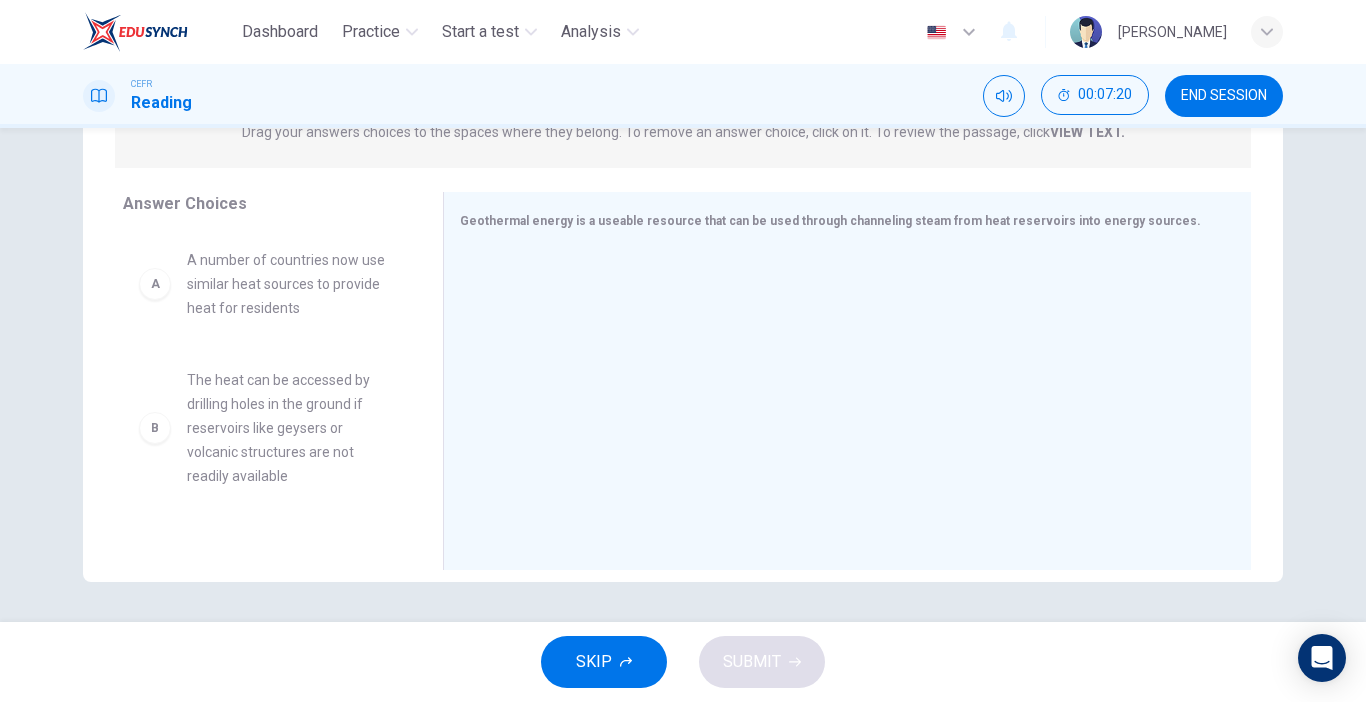click on "A A number of countries now use similar heat sources to provide heat for residents" at bounding box center [267, 284] 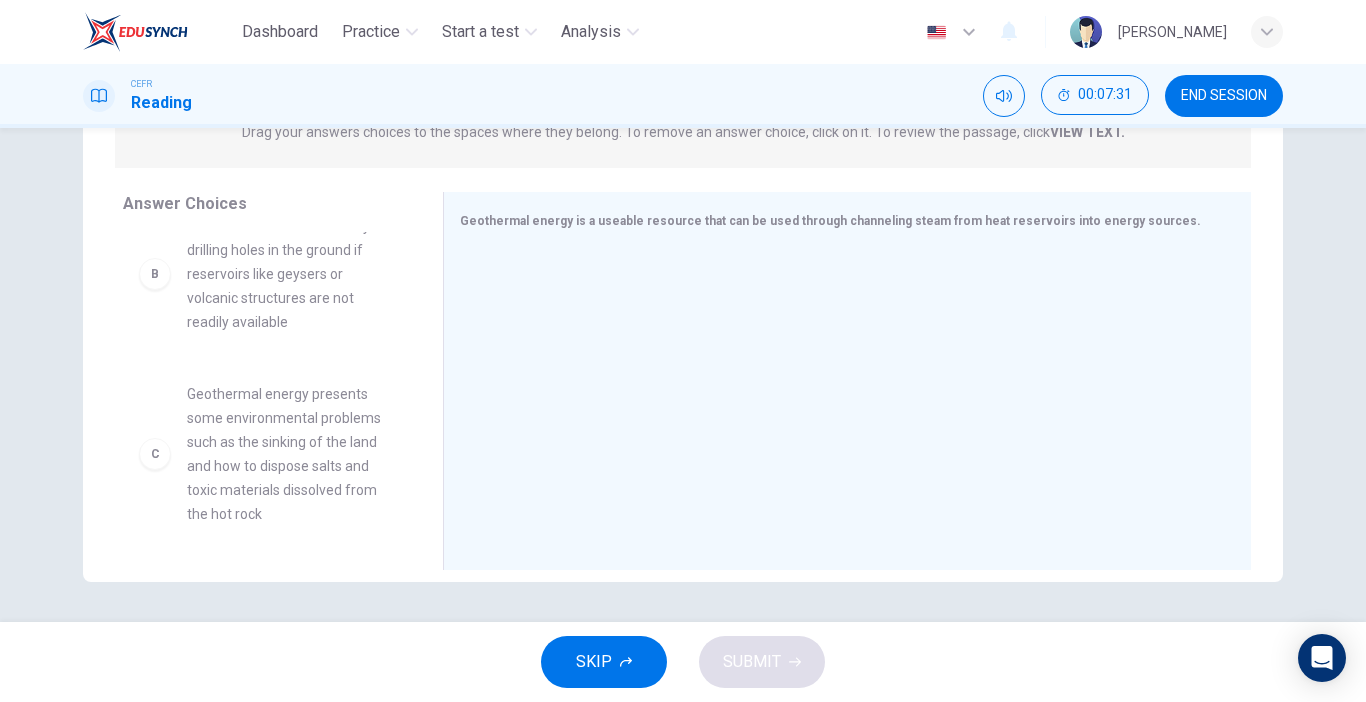 scroll, scrollTop: 136, scrollLeft: 0, axis: vertical 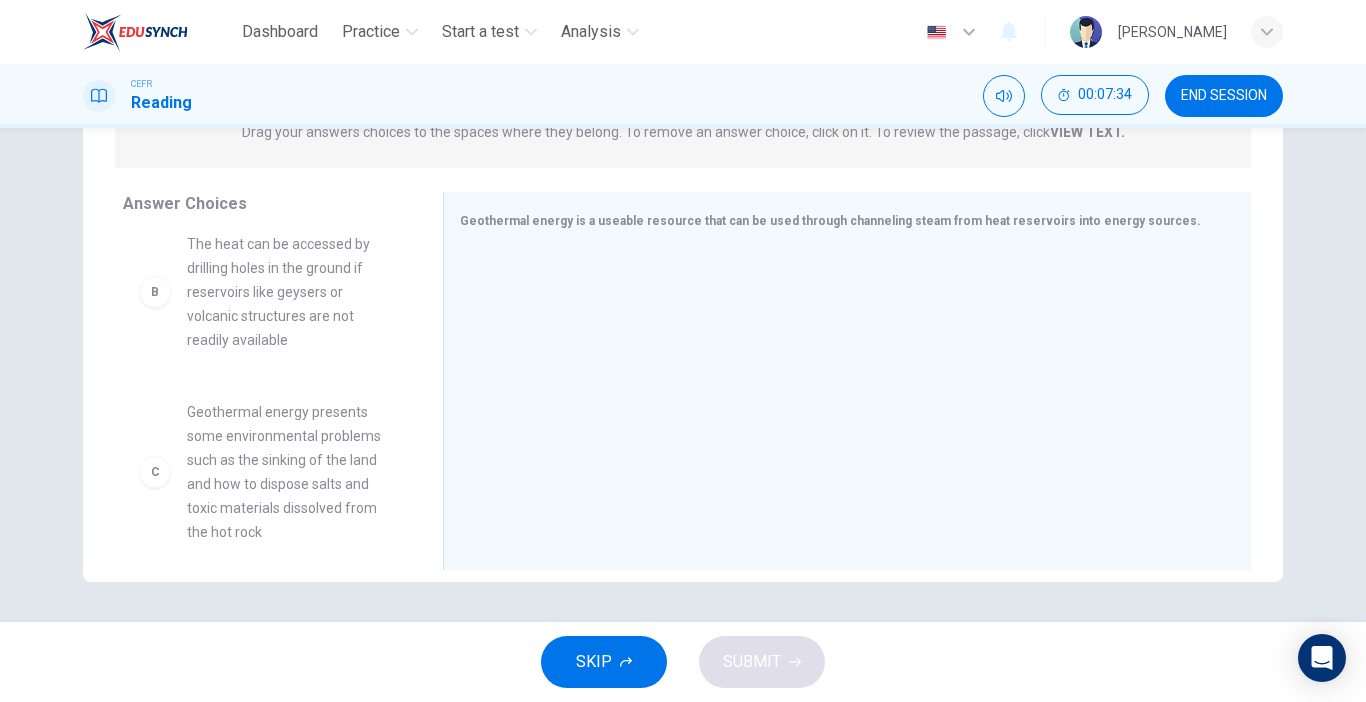 drag, startPoint x: 422, startPoint y: 345, endPoint x: 422, endPoint y: 369, distance: 24 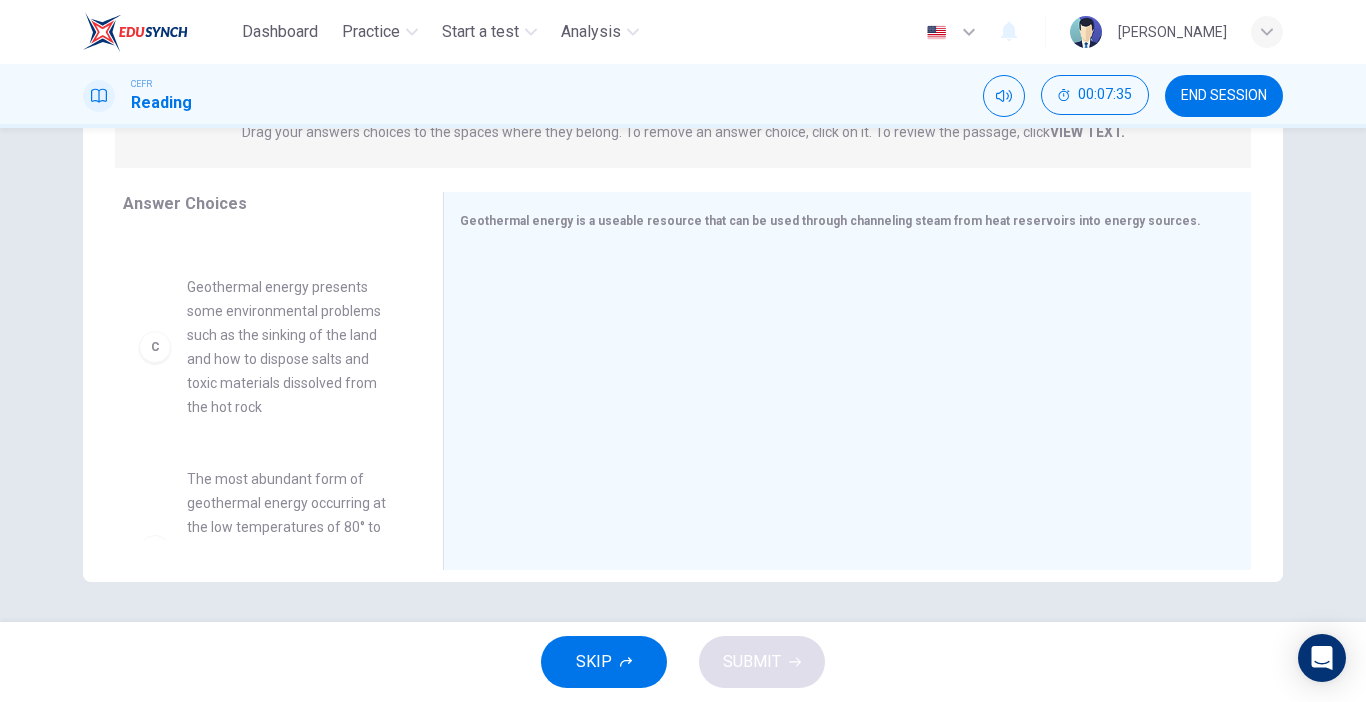 scroll, scrollTop: 265, scrollLeft: 0, axis: vertical 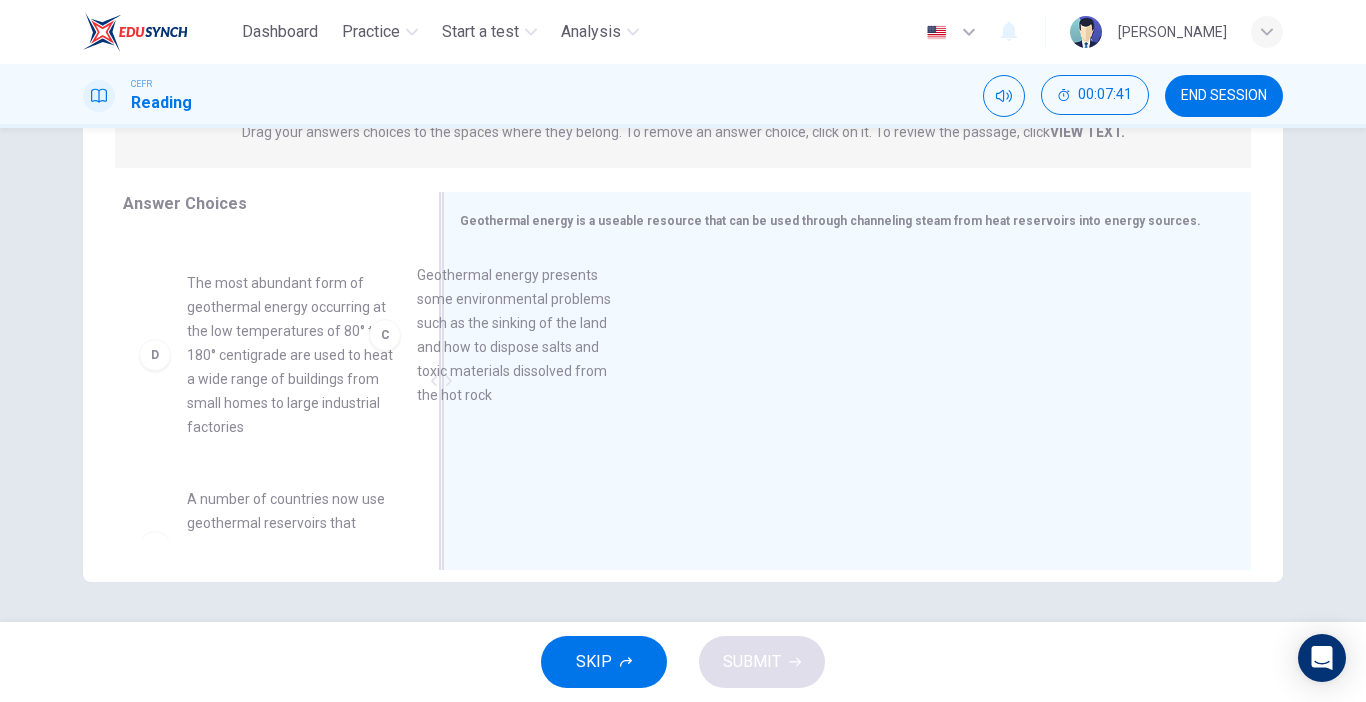 drag, startPoint x: 309, startPoint y: 404, endPoint x: 550, endPoint y: 396, distance: 241.13274 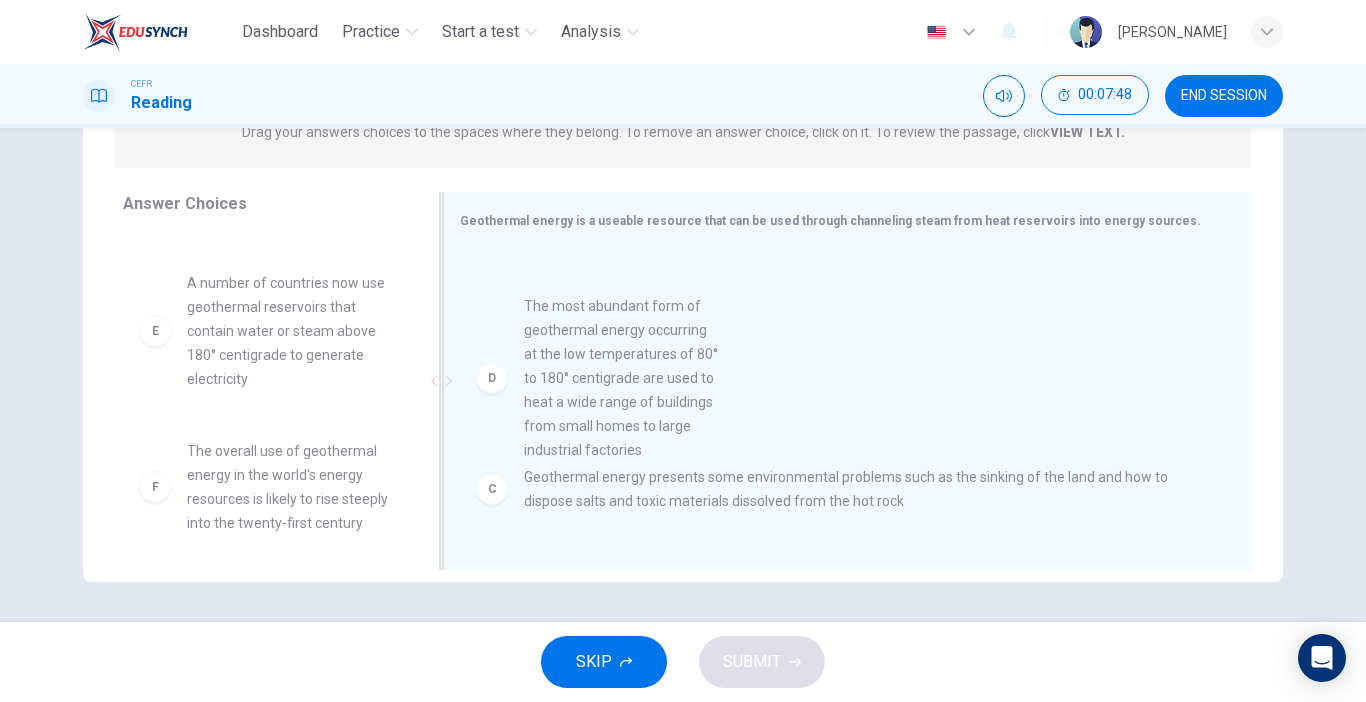 drag, startPoint x: 286, startPoint y: 392, endPoint x: 635, endPoint y: 415, distance: 349.75705 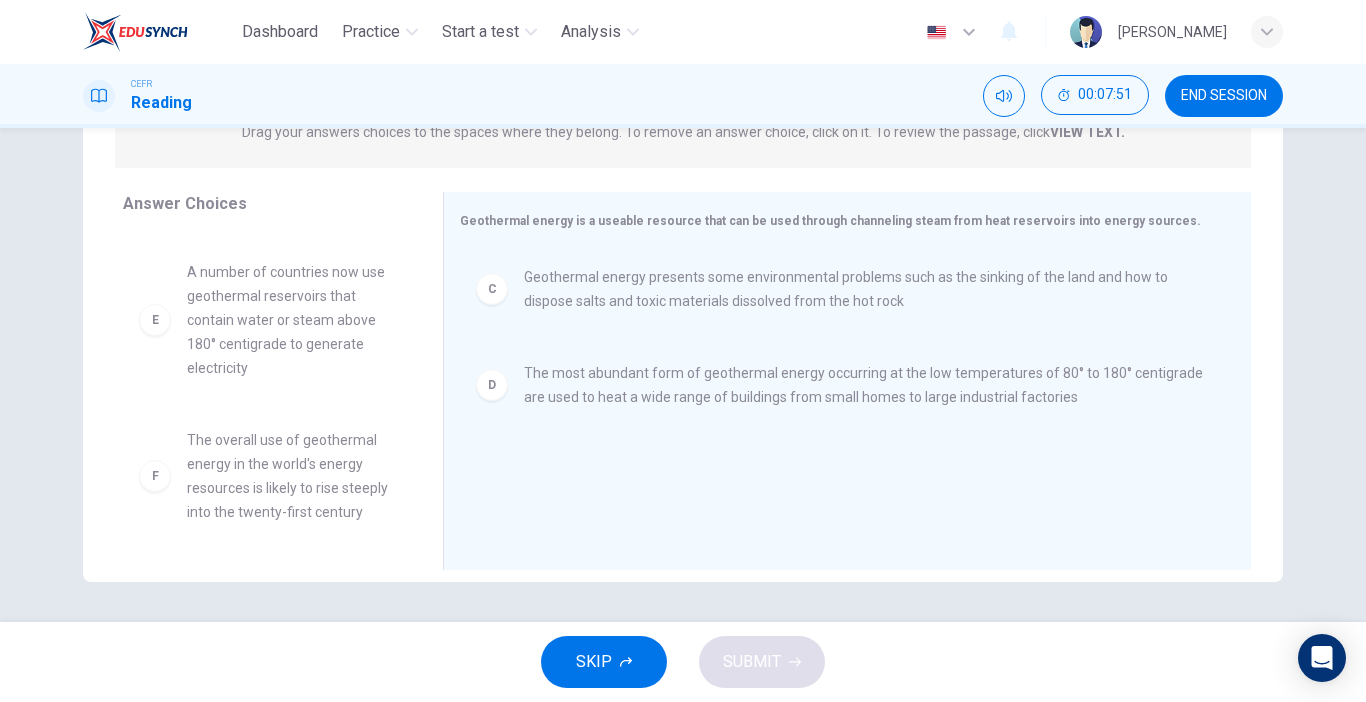scroll, scrollTop: 300, scrollLeft: 0, axis: vertical 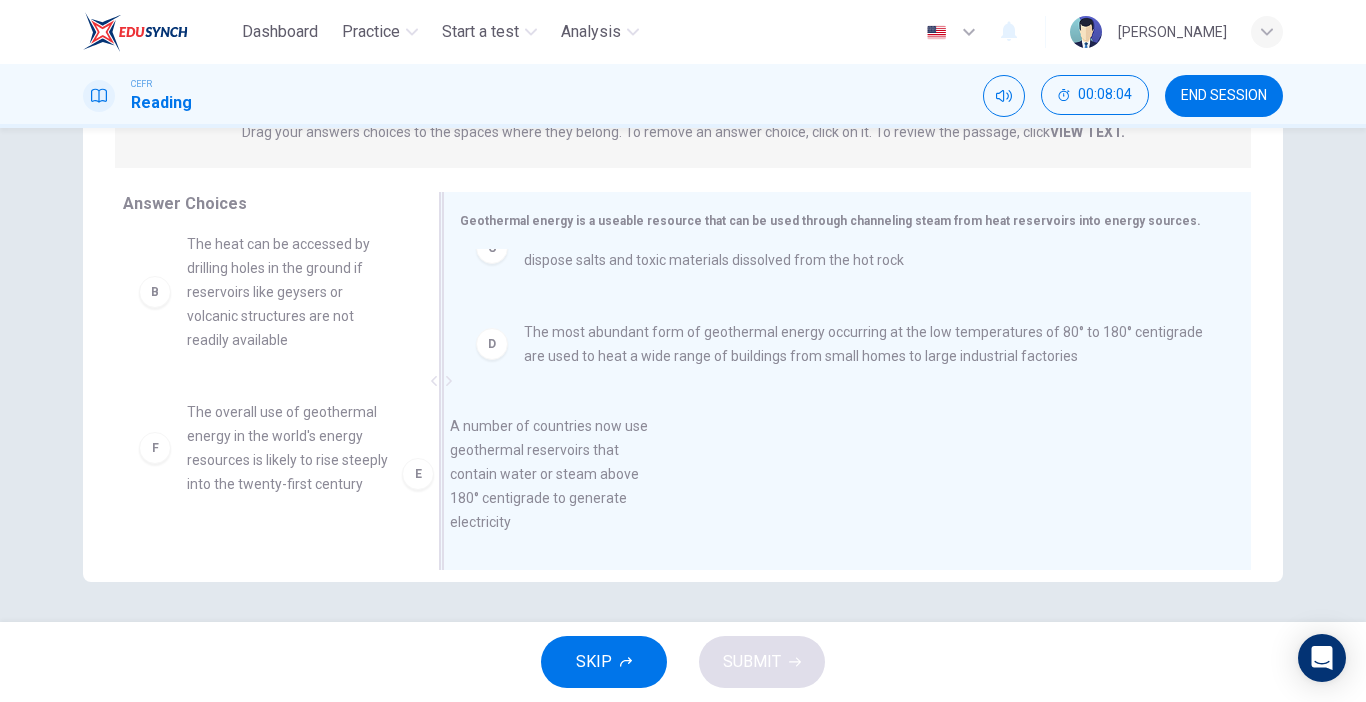 drag, startPoint x: 333, startPoint y: 475, endPoint x: 608, endPoint y: 486, distance: 275.2199 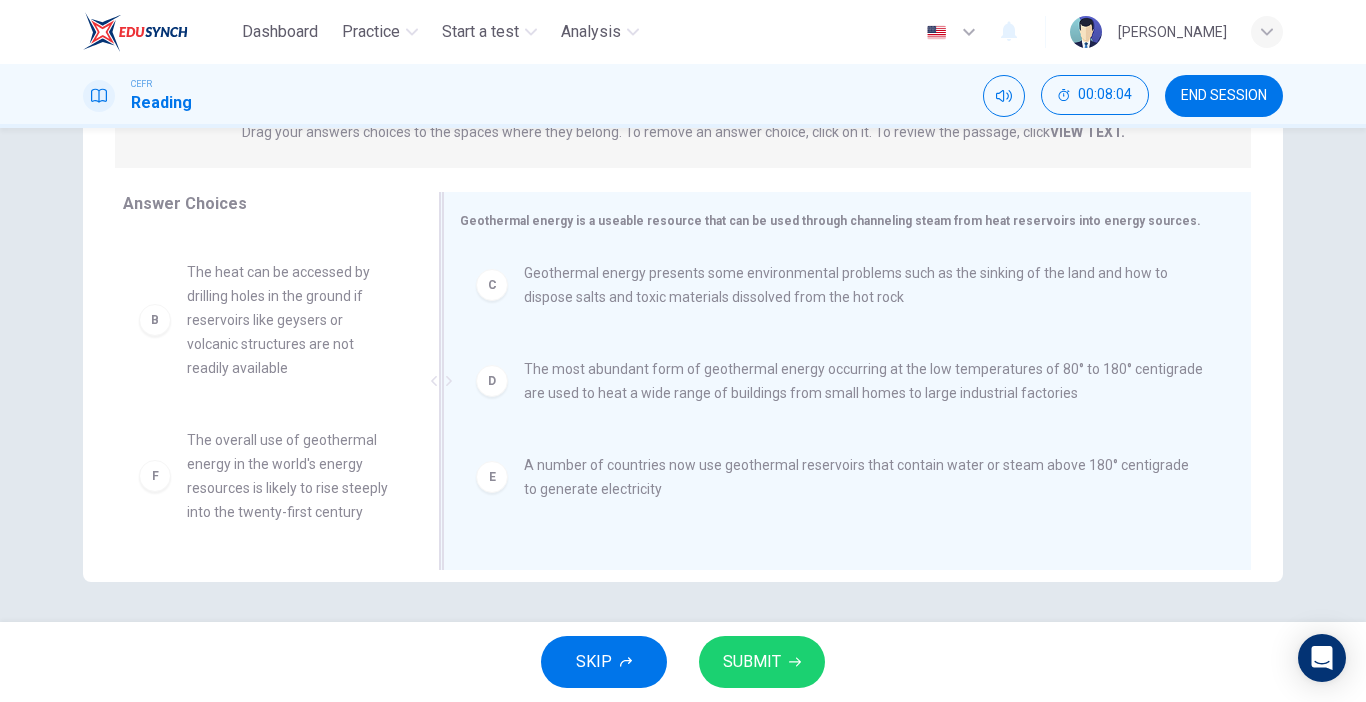 scroll, scrollTop: 4, scrollLeft: 0, axis: vertical 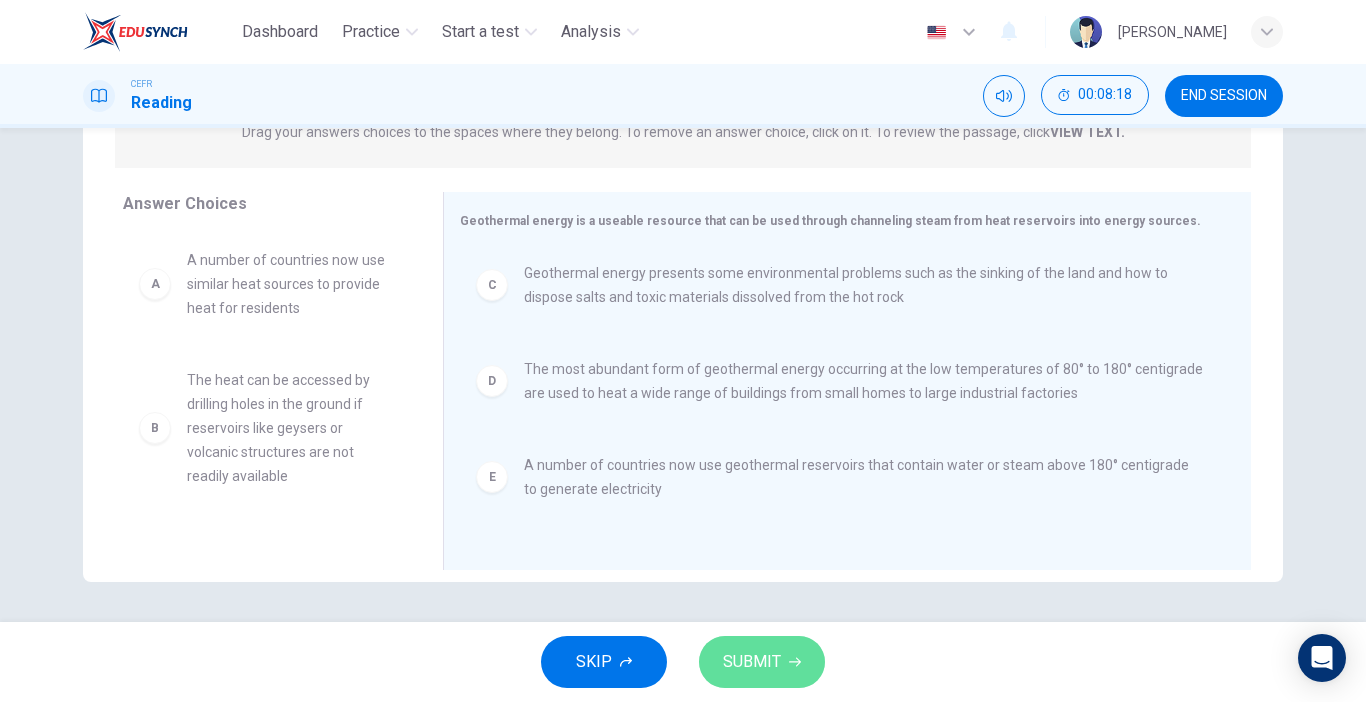 click on "SUBMIT" at bounding box center (762, 662) 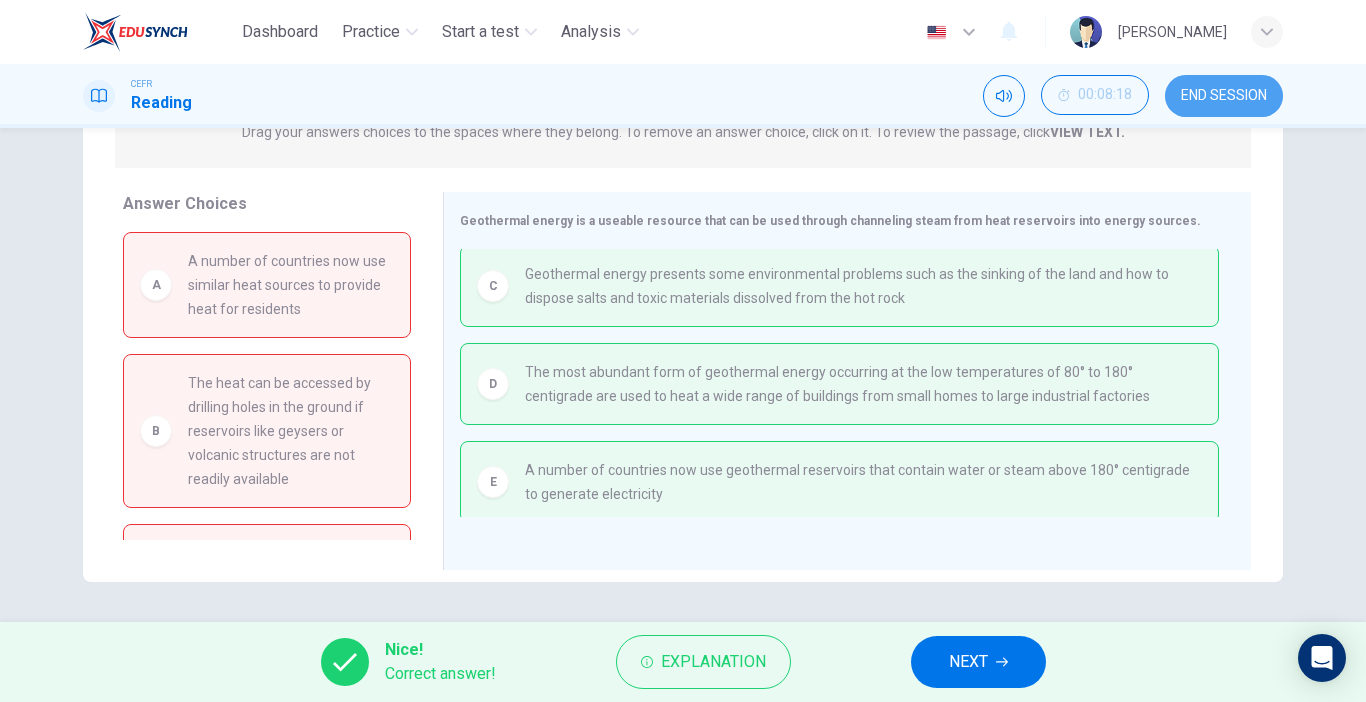 click on "END SESSION" at bounding box center [1224, 96] 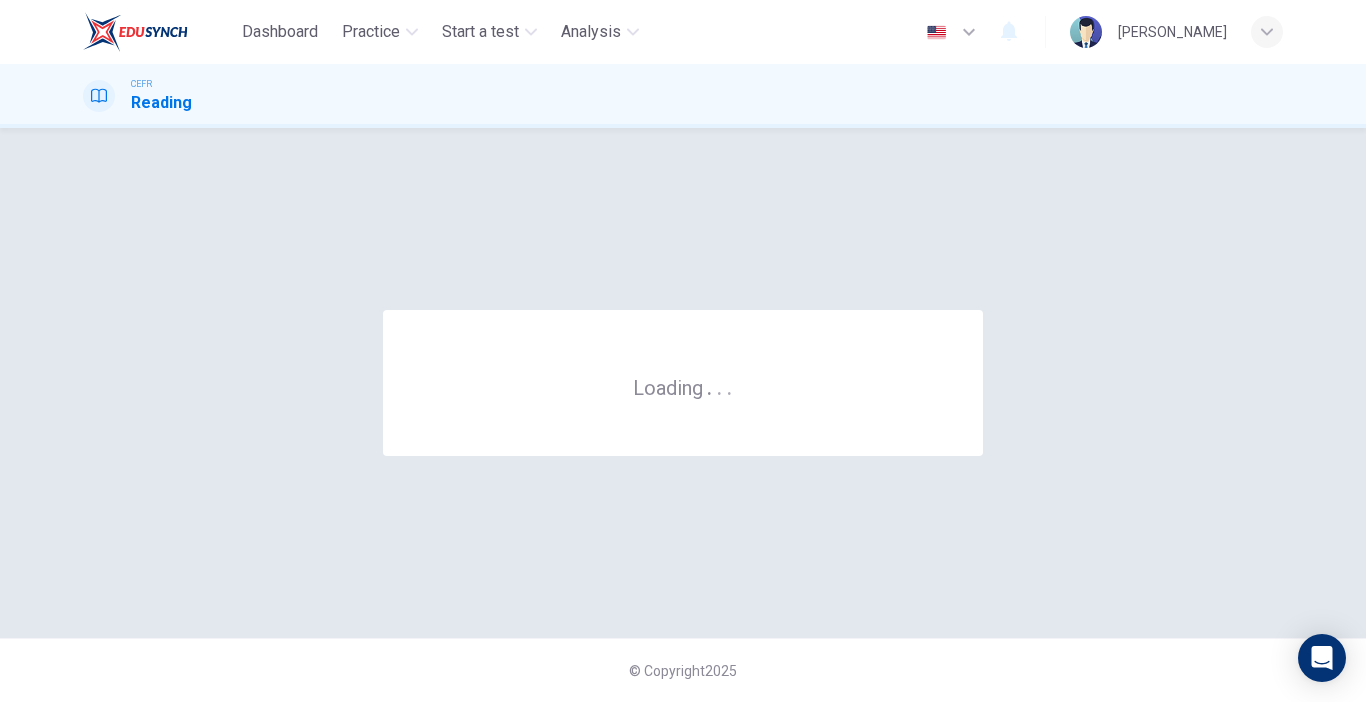 scroll, scrollTop: 0, scrollLeft: 0, axis: both 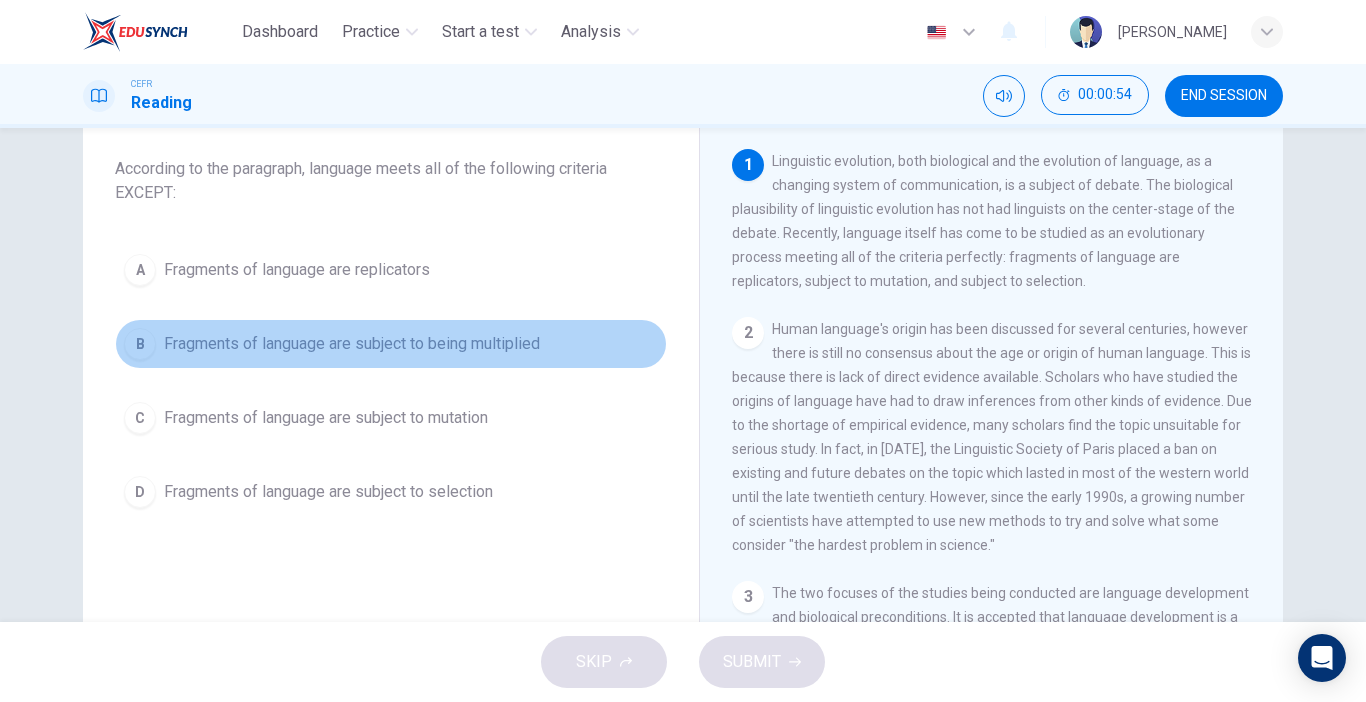 click on "B Fragments of language are subject to being multiplied" at bounding box center (391, 344) 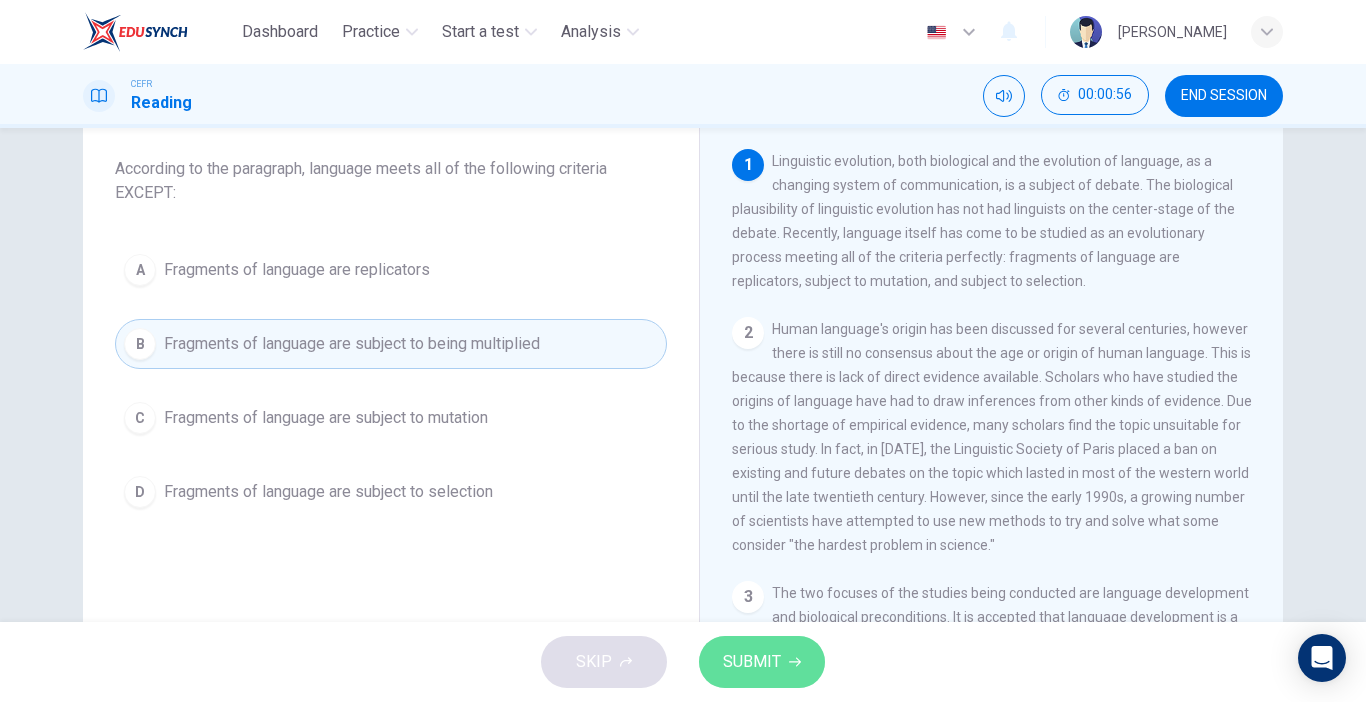 click on "SUBMIT" at bounding box center (762, 662) 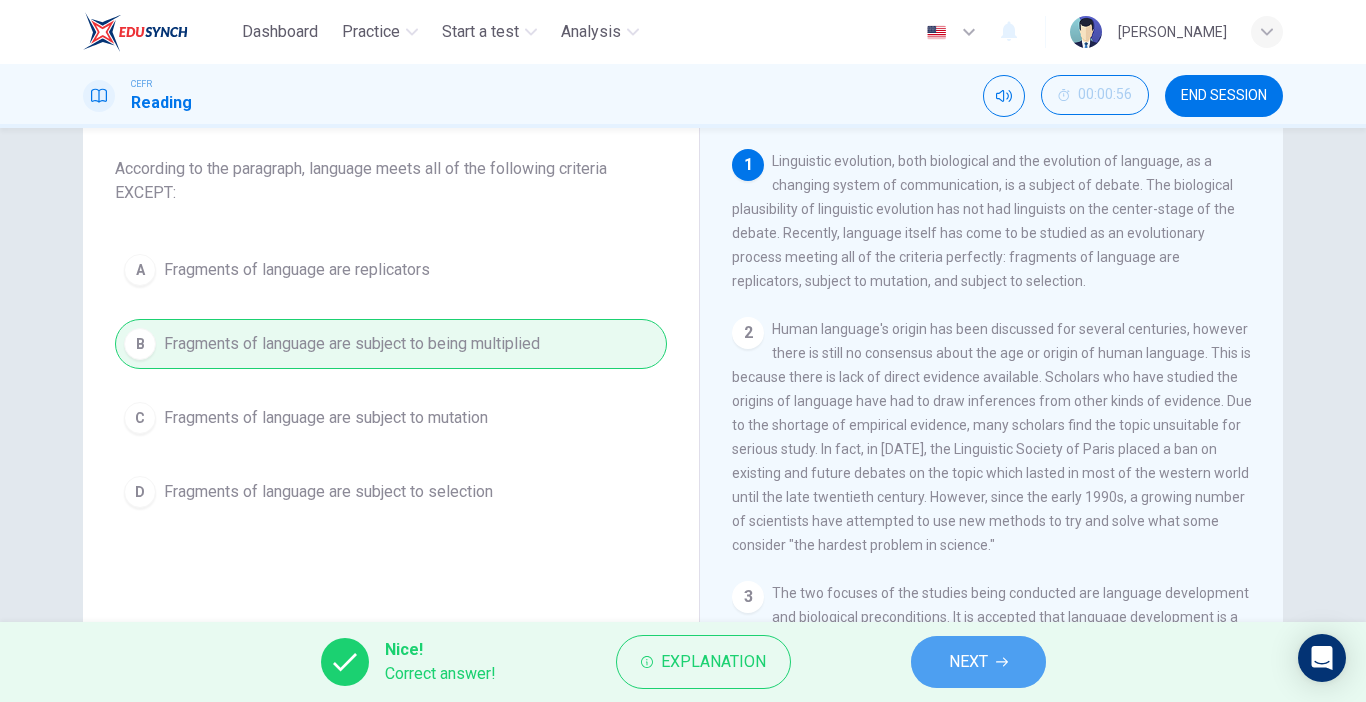 click on "NEXT" at bounding box center (968, 662) 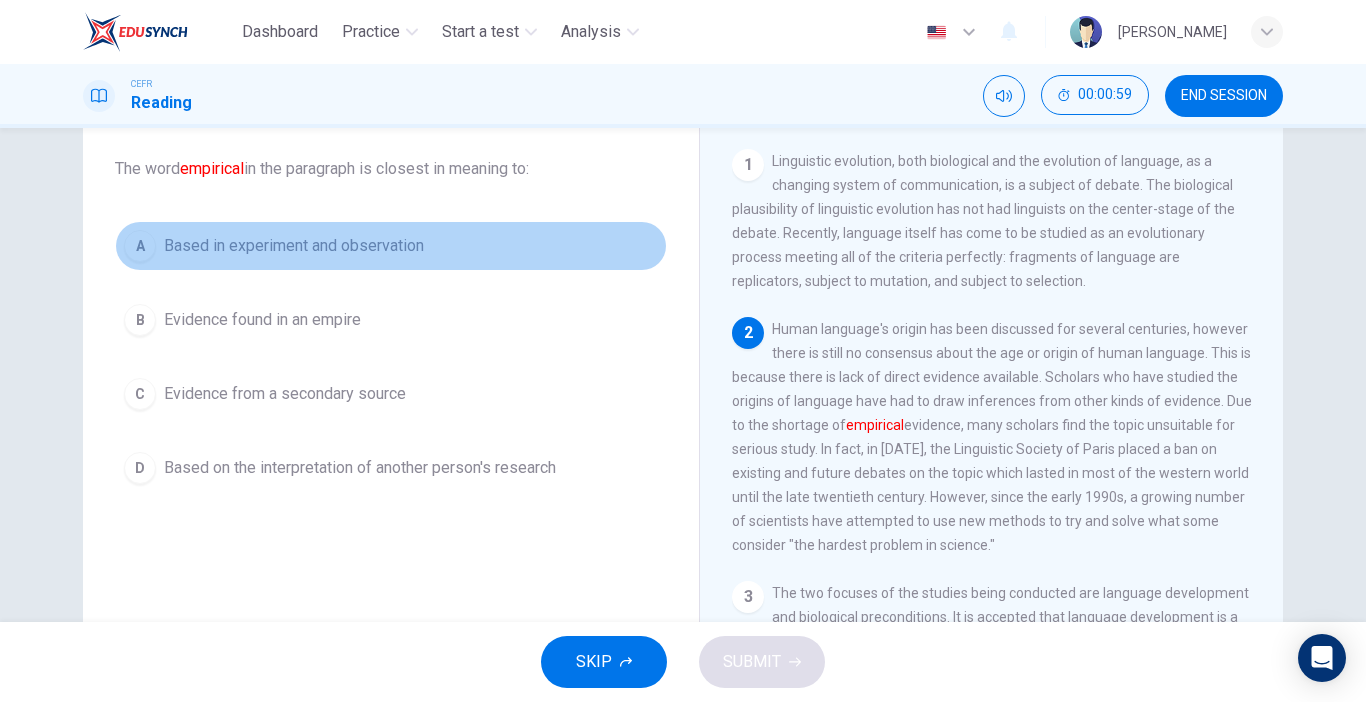click on "A Based in experiment and observation" at bounding box center (391, 246) 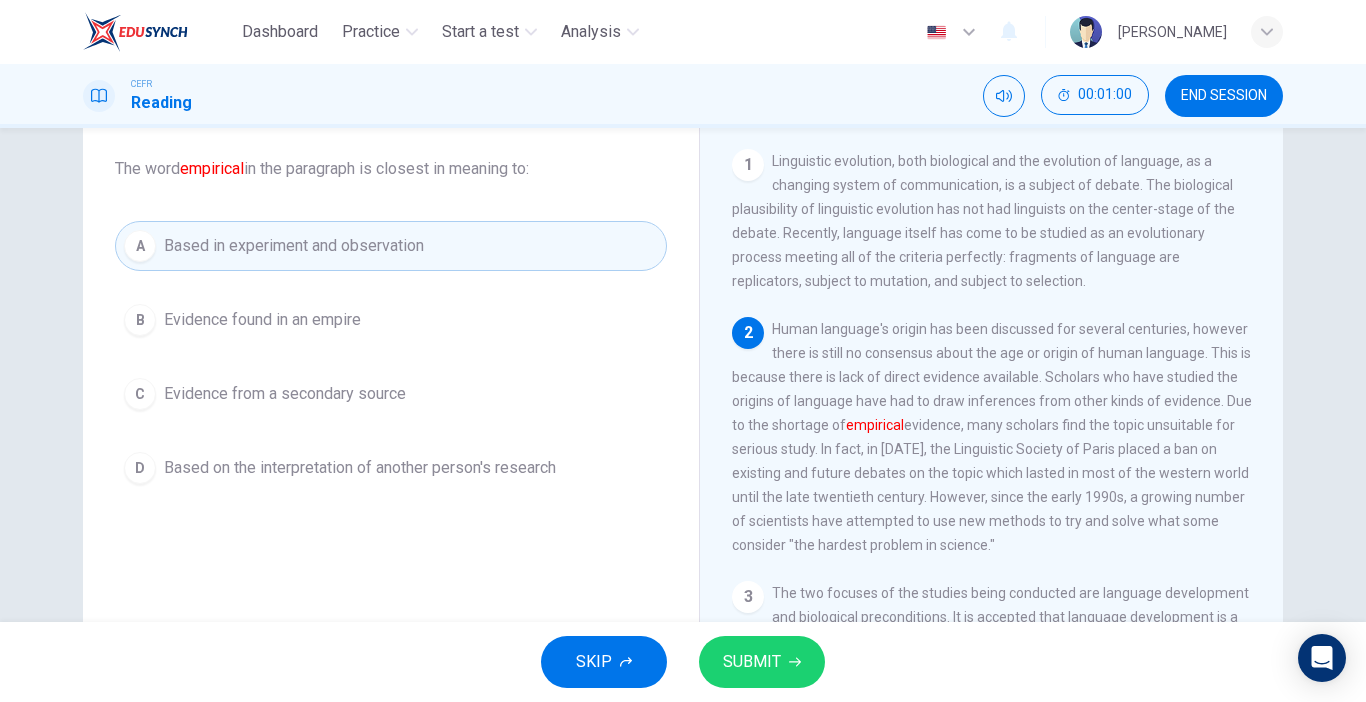 click on "SUBMIT" at bounding box center [752, 662] 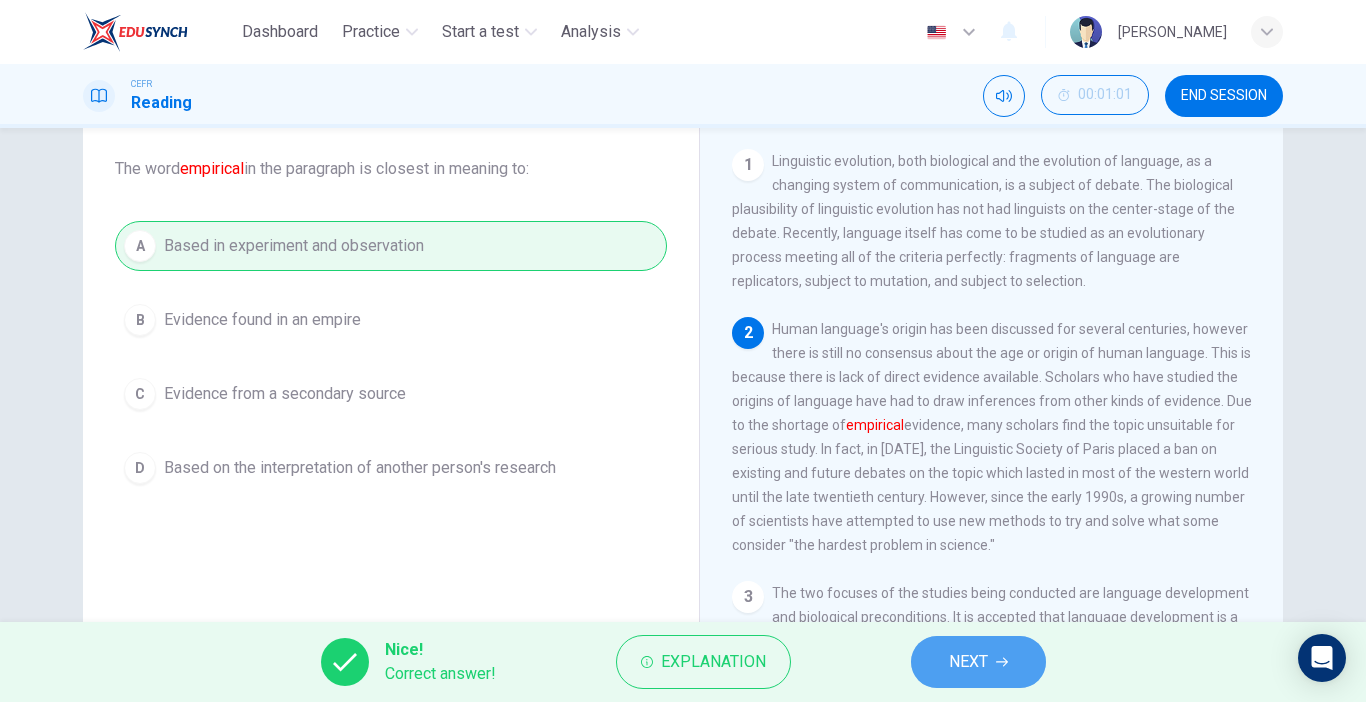 click on "NEXT" at bounding box center (978, 662) 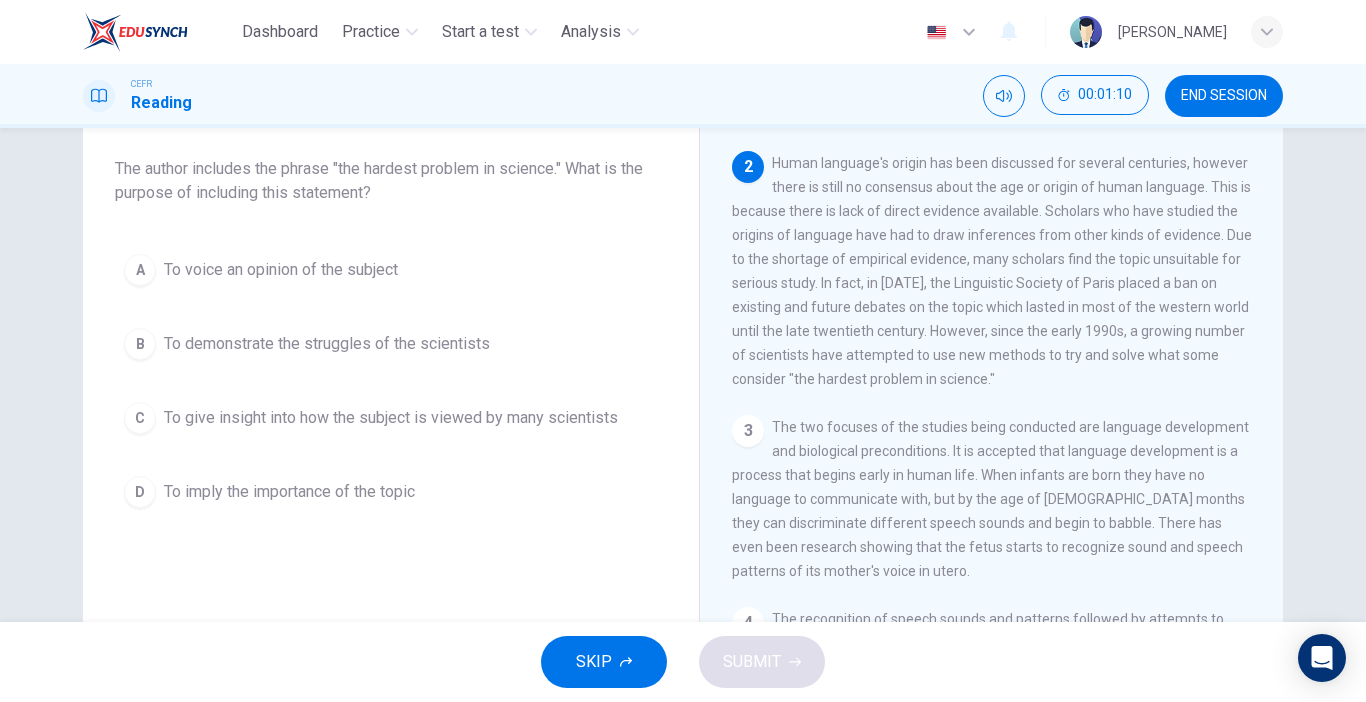 scroll, scrollTop: 169, scrollLeft: 0, axis: vertical 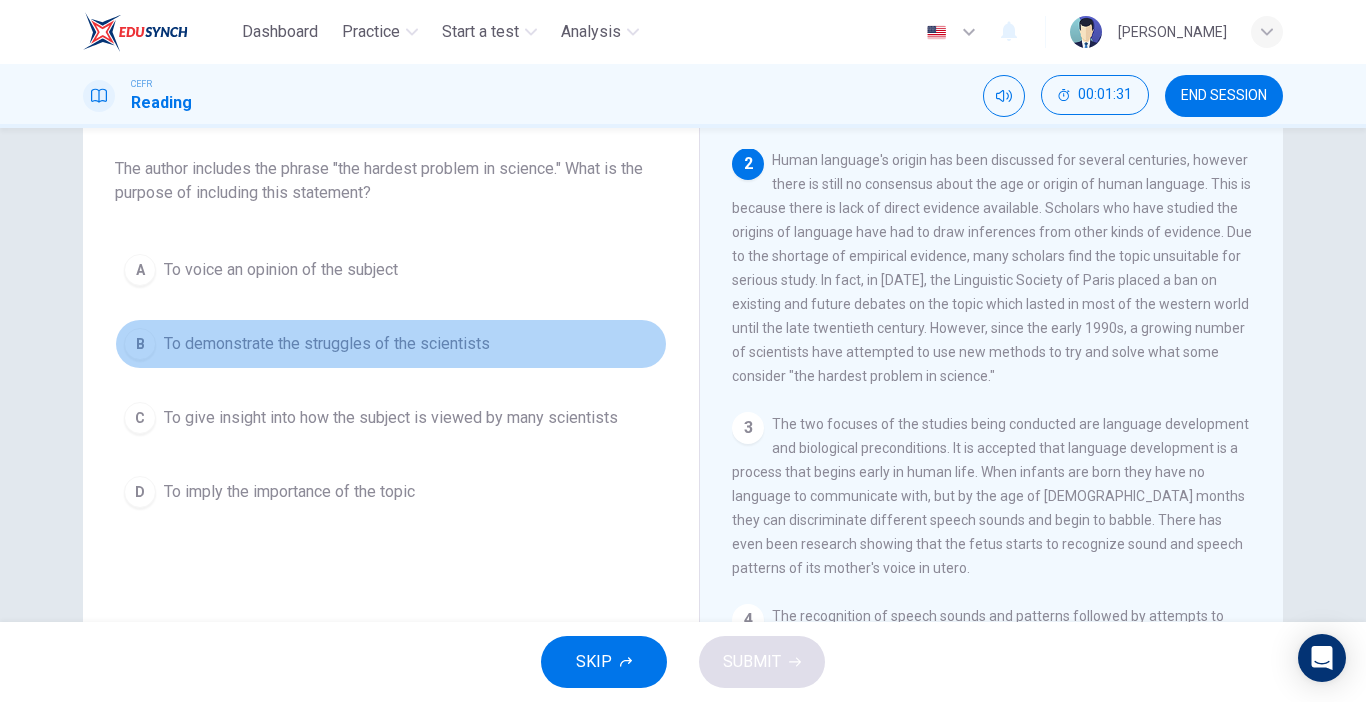click on "B To demonstrate the struggles of the scientists" at bounding box center (391, 344) 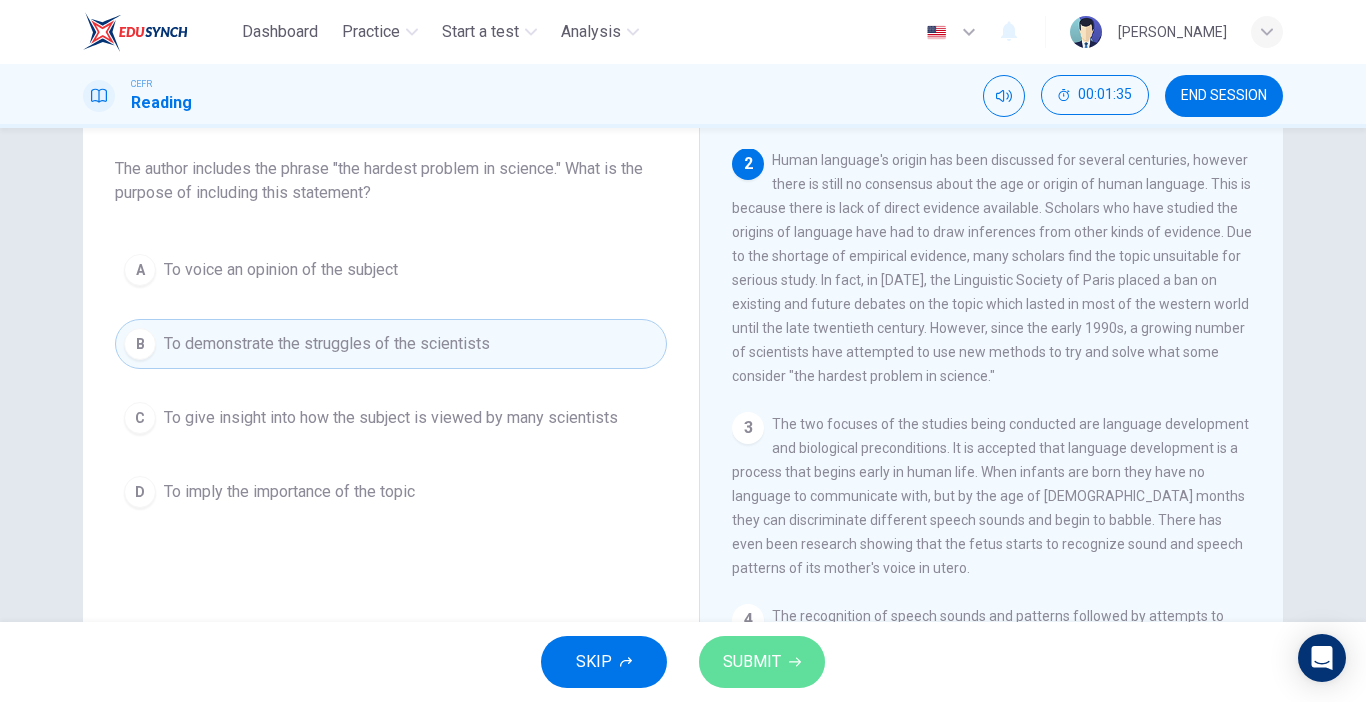 click on "SUBMIT" at bounding box center (752, 662) 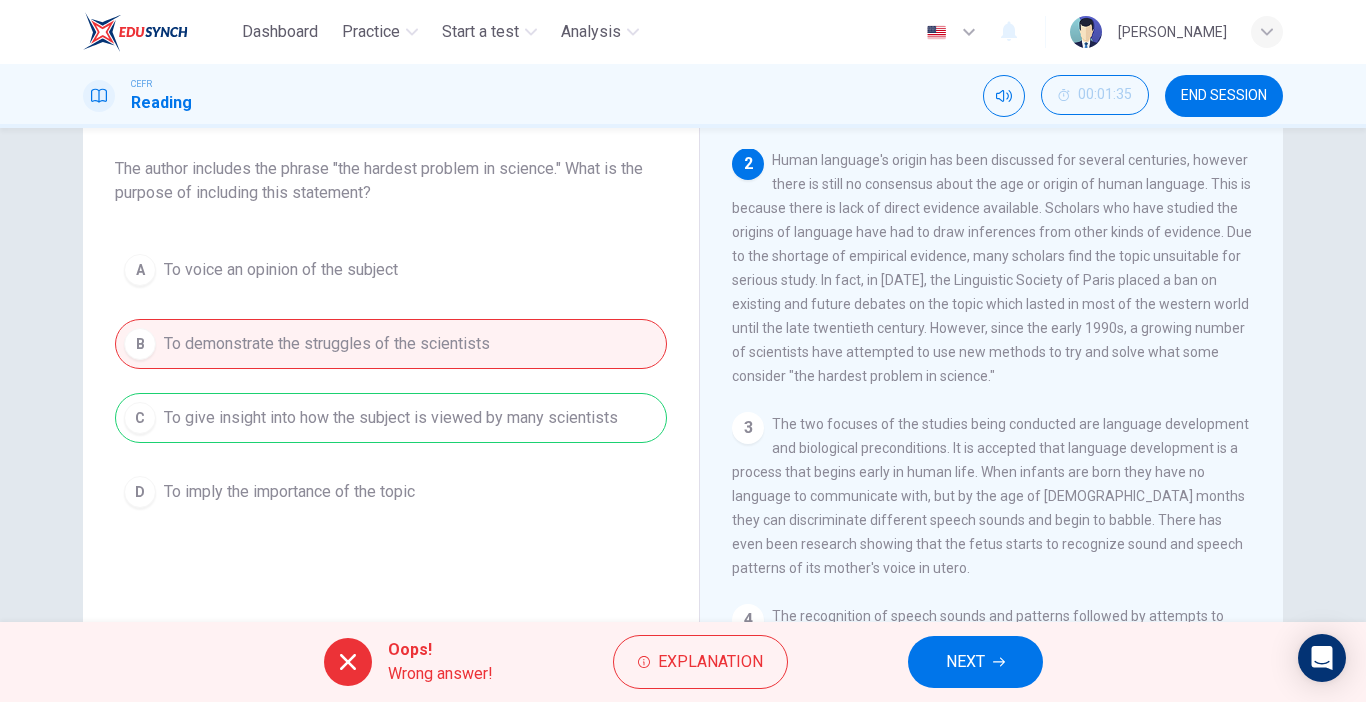 click on "Oops! Wrong answer! Explanation NEXT" at bounding box center (683, 662) 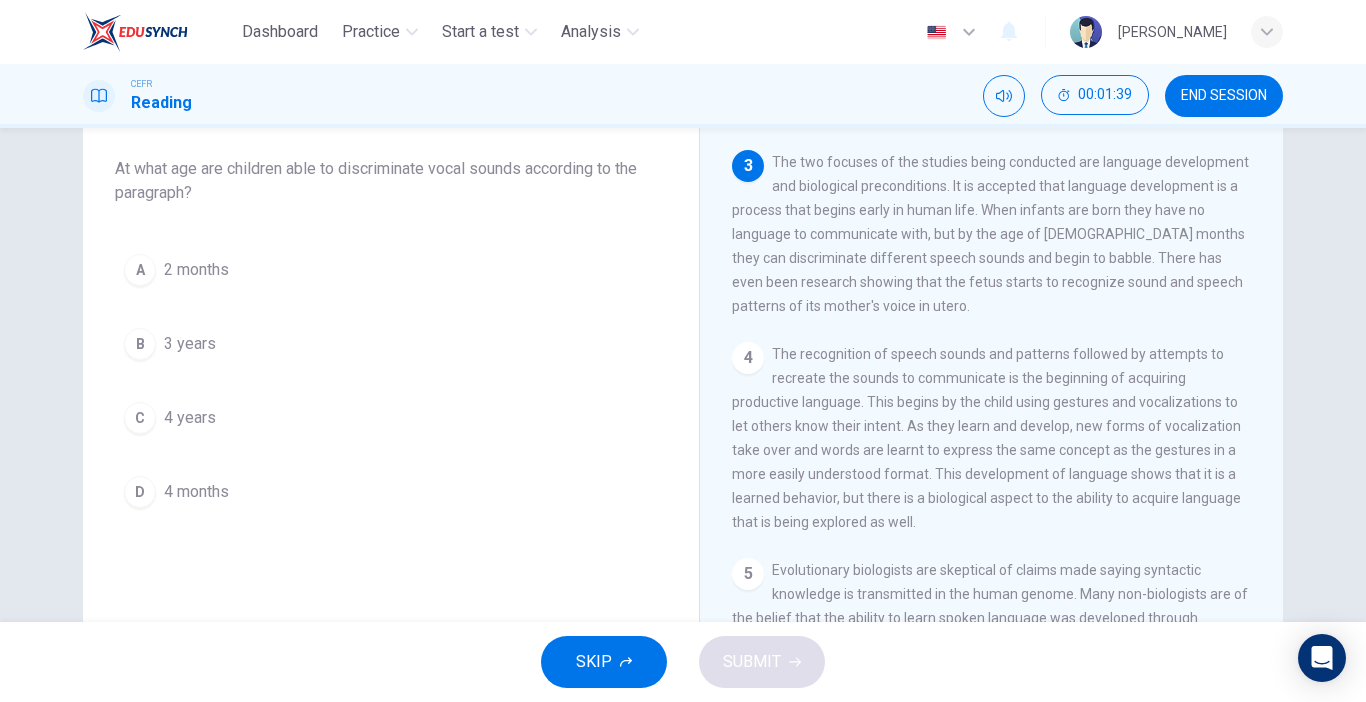 scroll, scrollTop: 433, scrollLeft: 0, axis: vertical 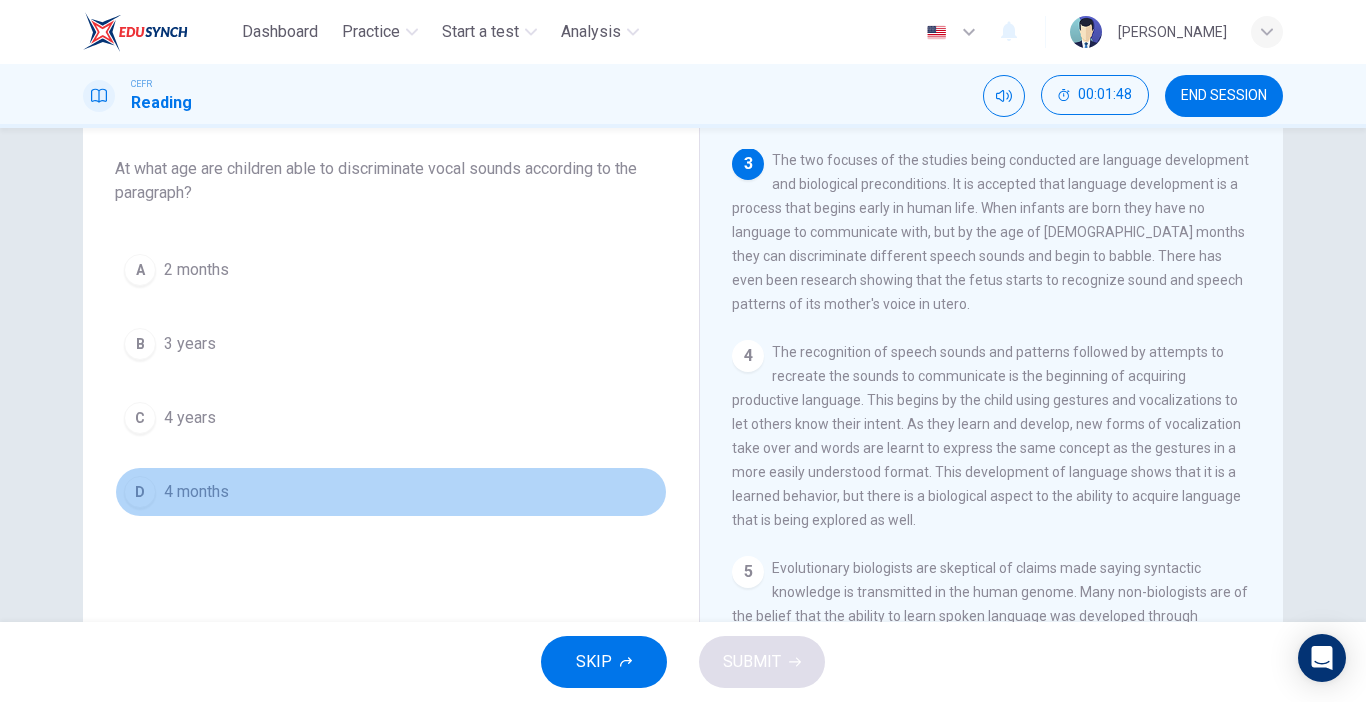 click on "D 4 months" at bounding box center [391, 492] 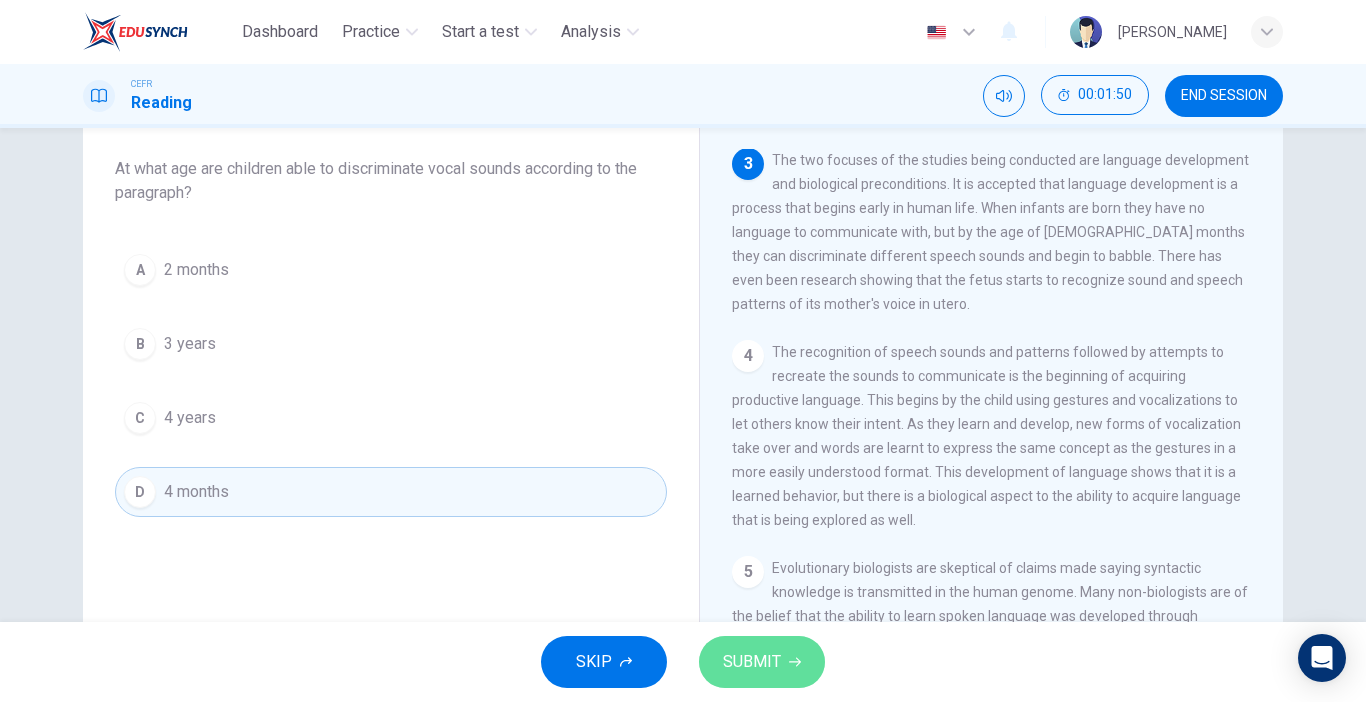click on "SUBMIT" at bounding box center (762, 662) 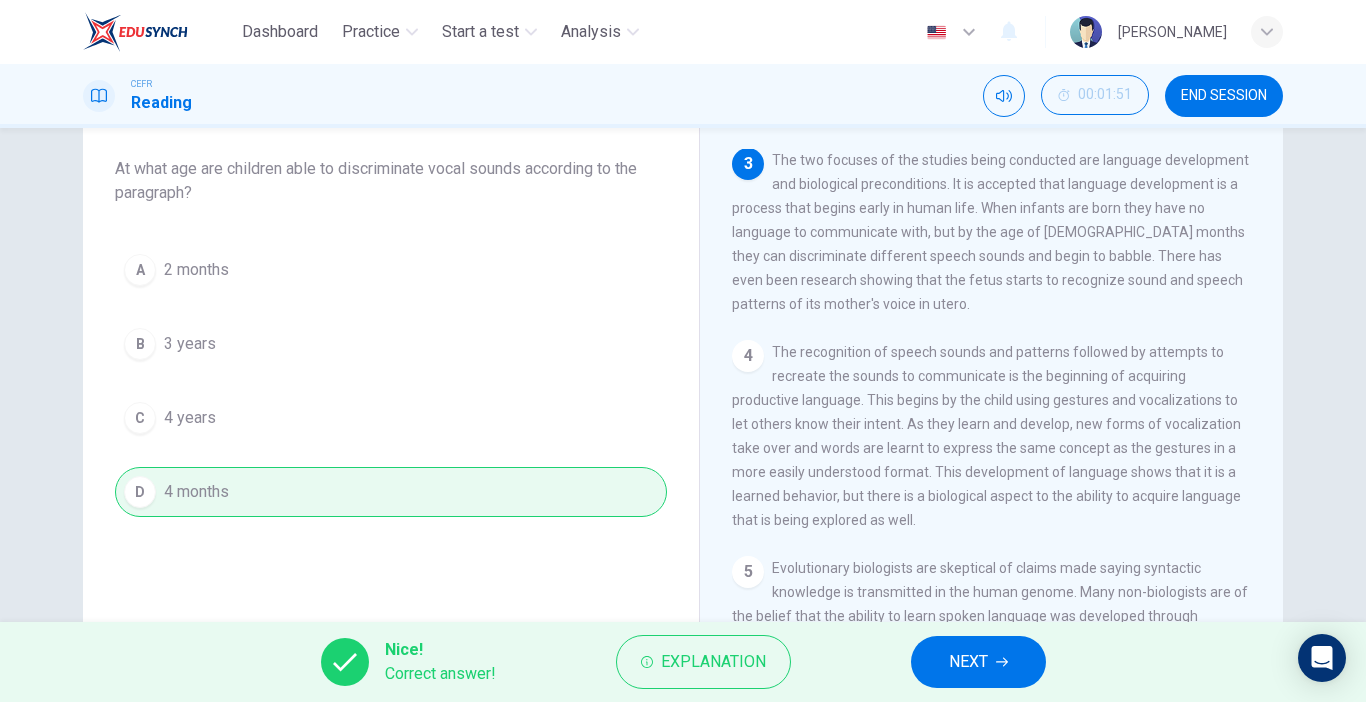 click on "NEXT" at bounding box center (978, 662) 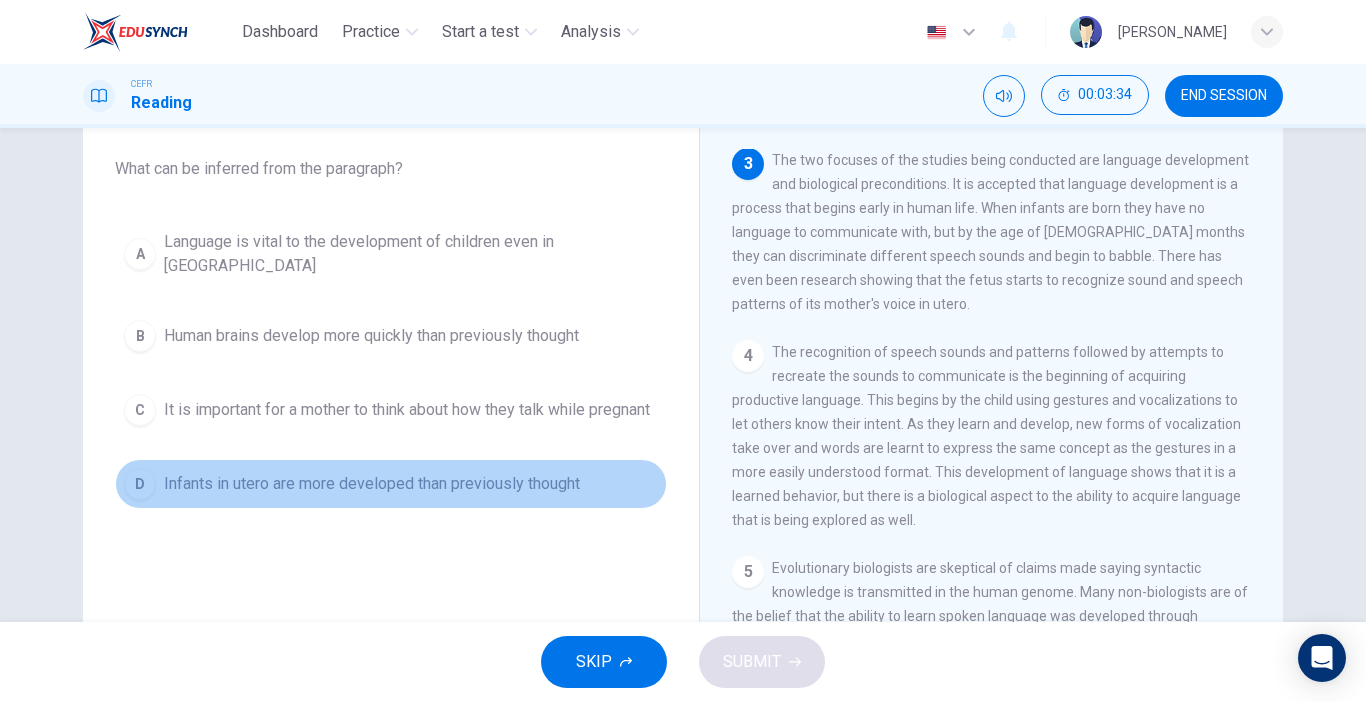 click on "D Infants in utero are more developed than previously thought" at bounding box center (391, 484) 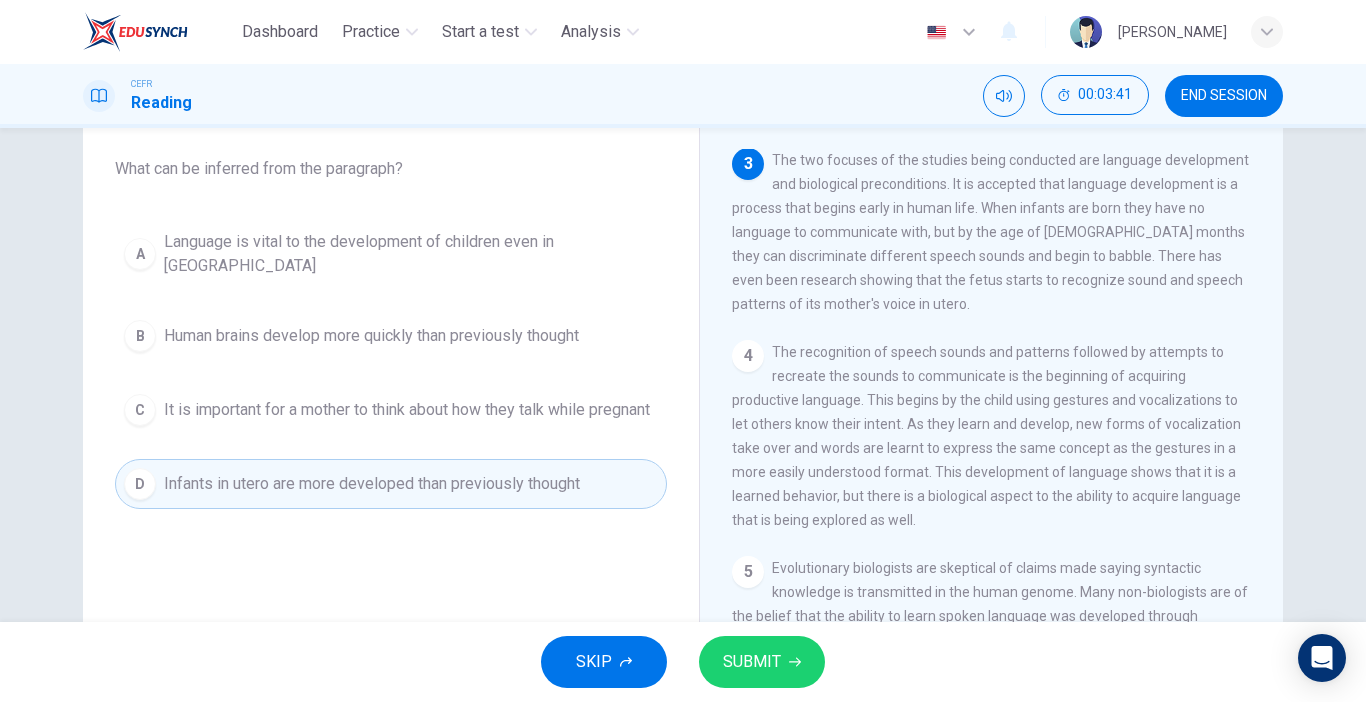 click on "SUBMIT" at bounding box center [752, 662] 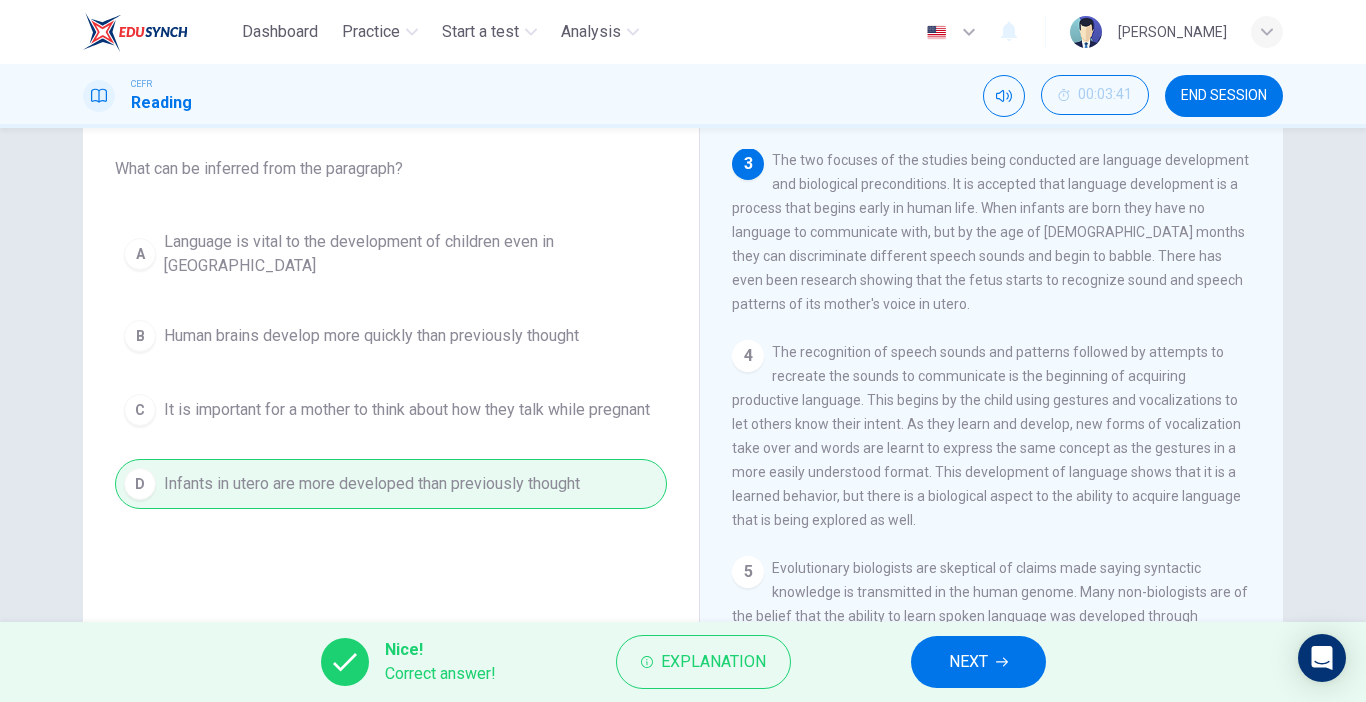 click on "NEXT" at bounding box center (968, 662) 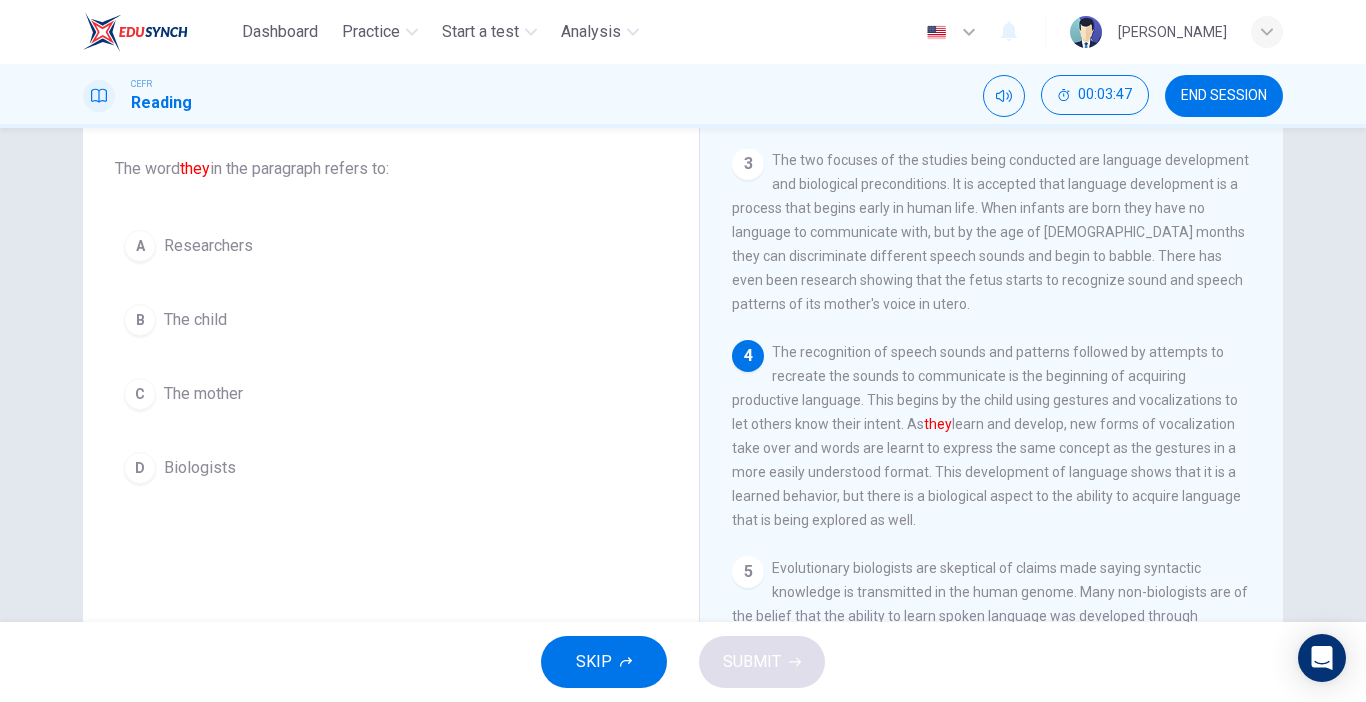click on "B The child" at bounding box center (391, 320) 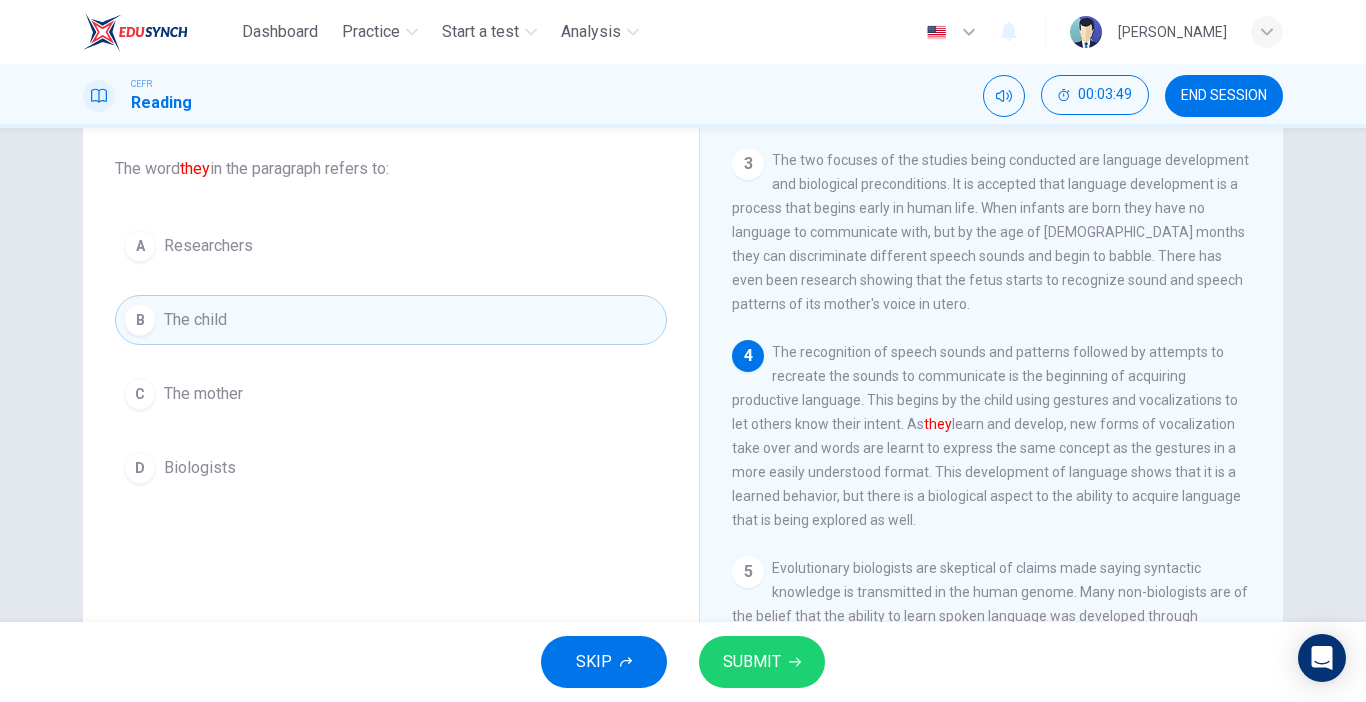click on "SUBMIT" at bounding box center (762, 662) 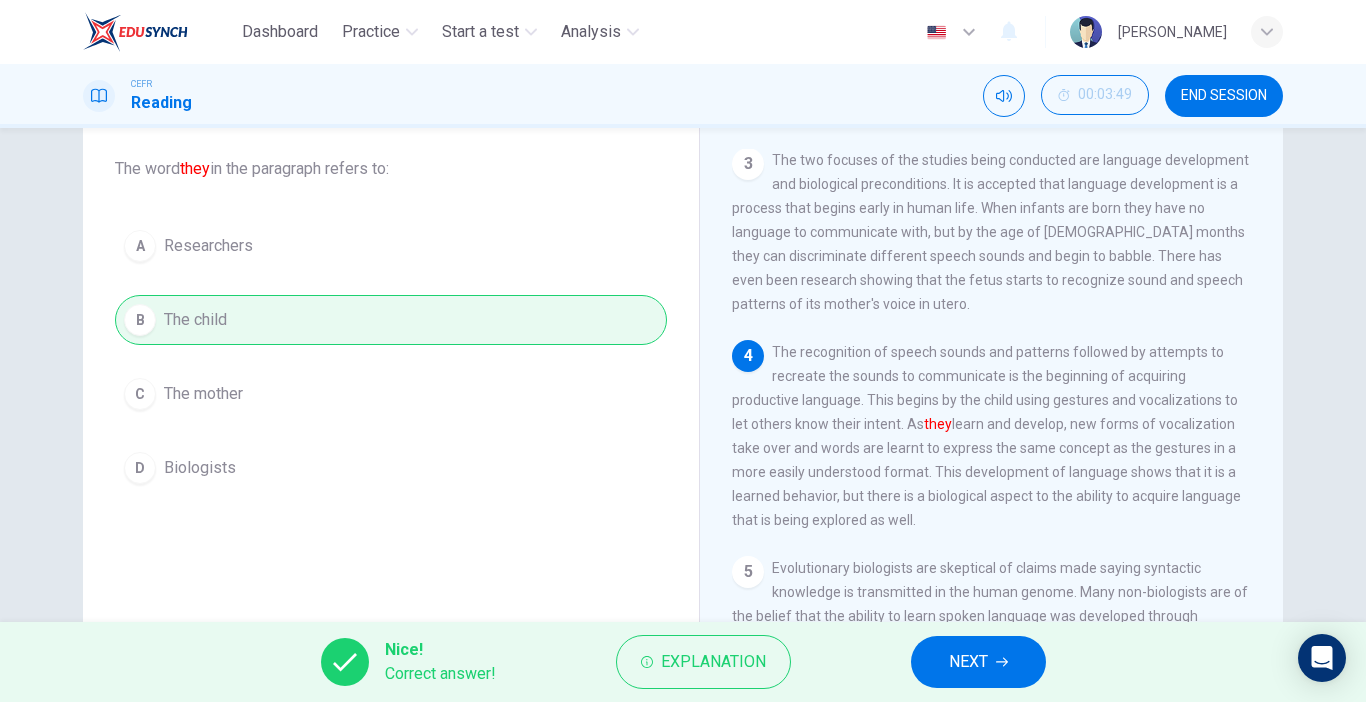 click on "NEXT" at bounding box center [978, 662] 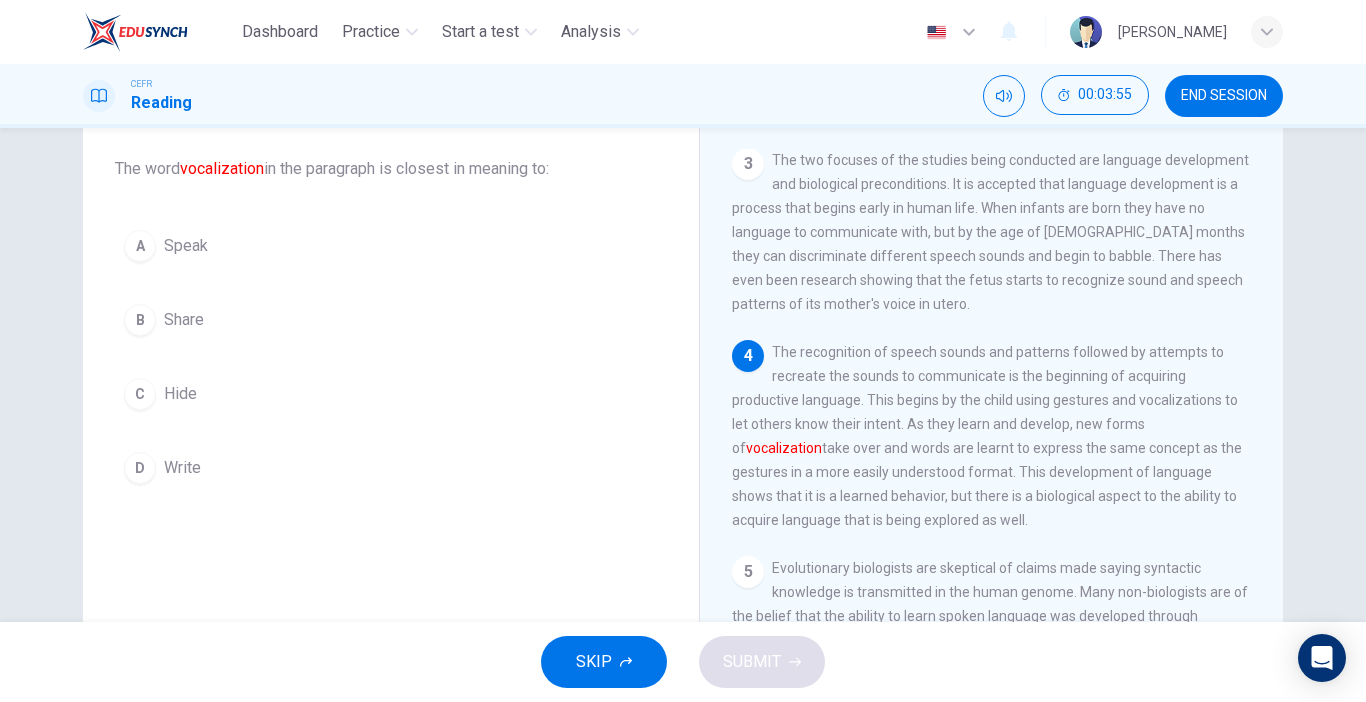 click on "A Speak" at bounding box center (391, 246) 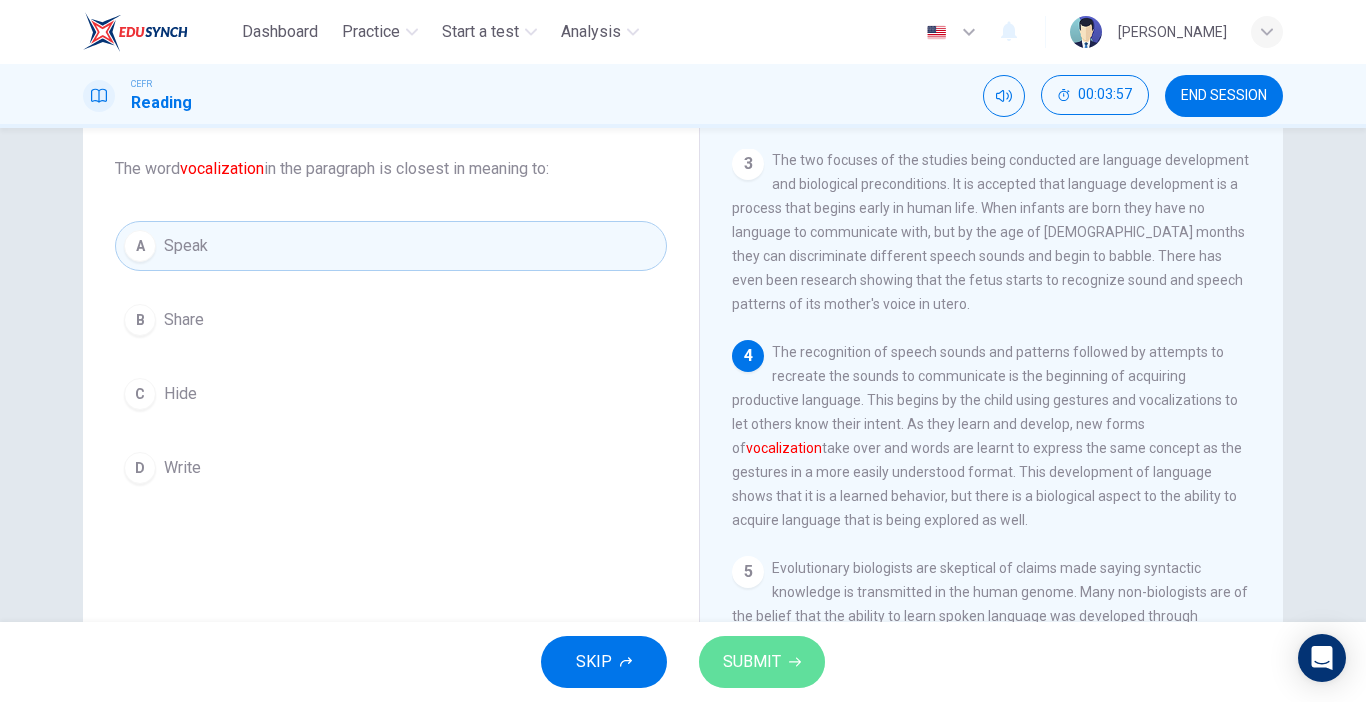 click on "SUBMIT" at bounding box center (762, 662) 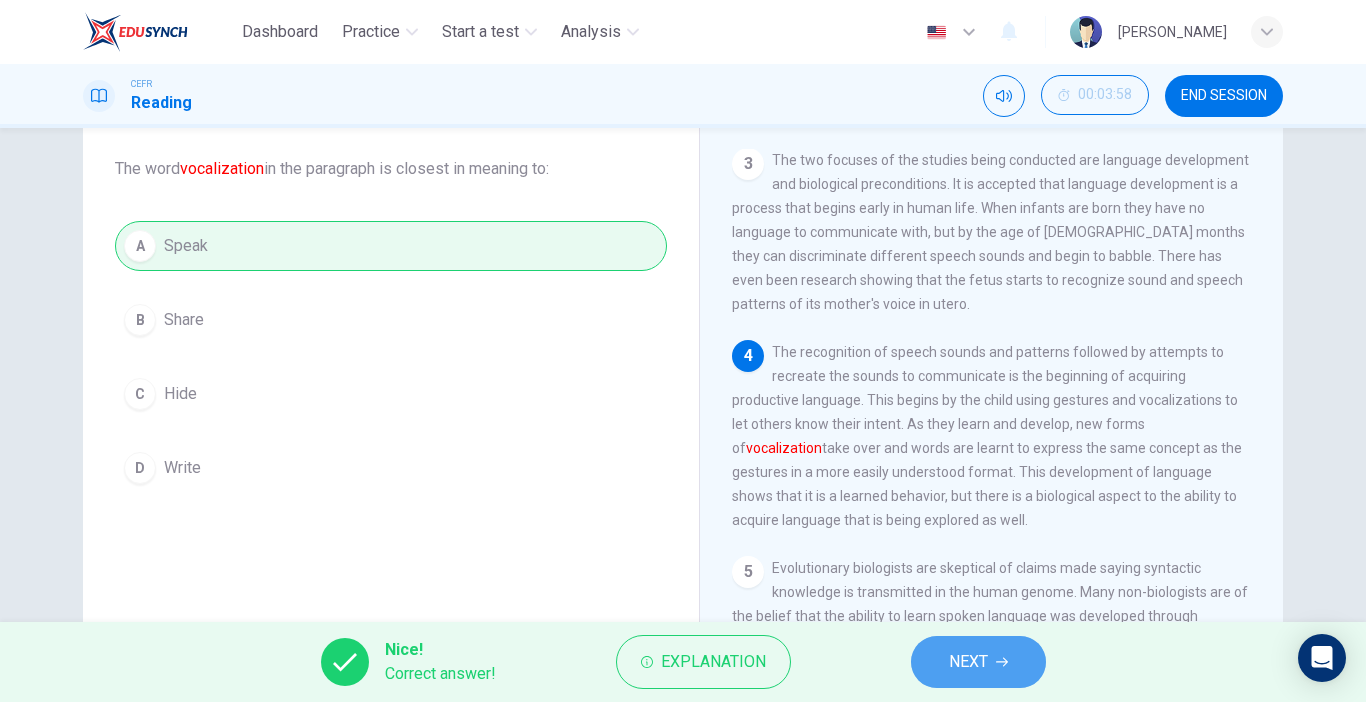 click on "NEXT" at bounding box center (978, 662) 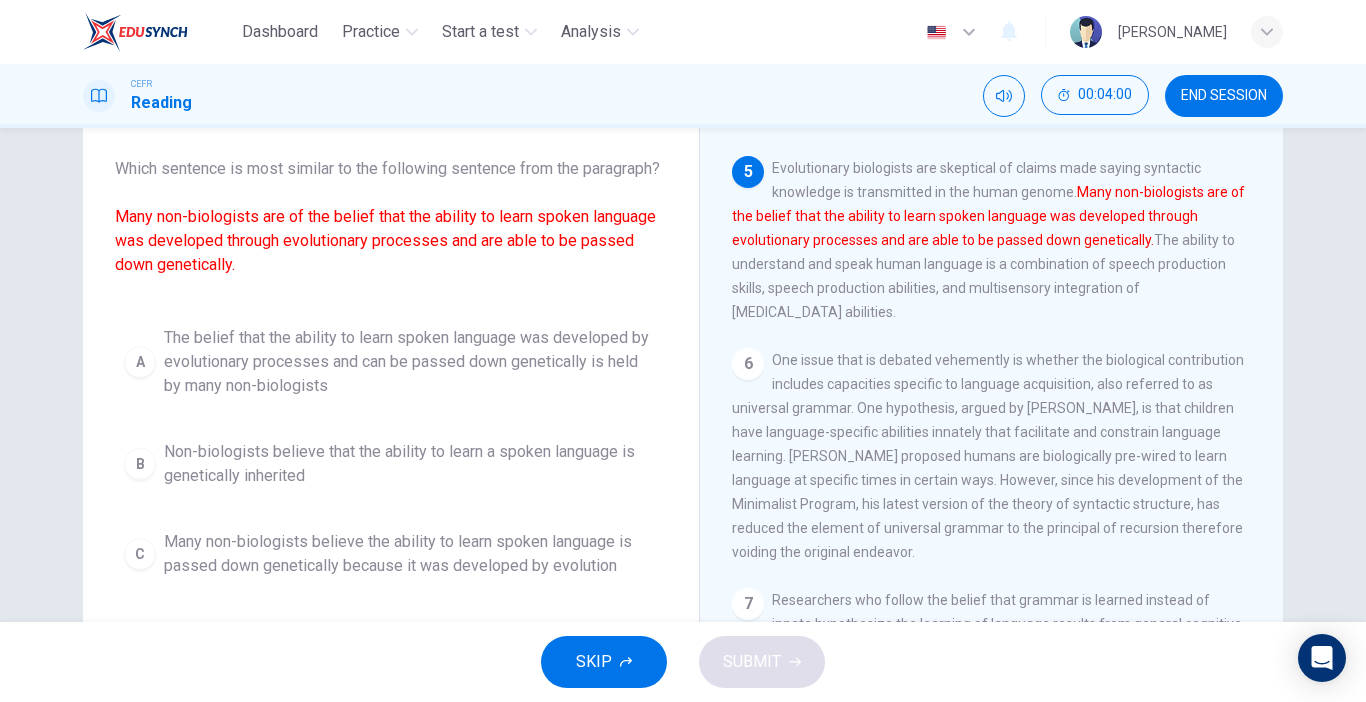 scroll, scrollTop: 851, scrollLeft: 0, axis: vertical 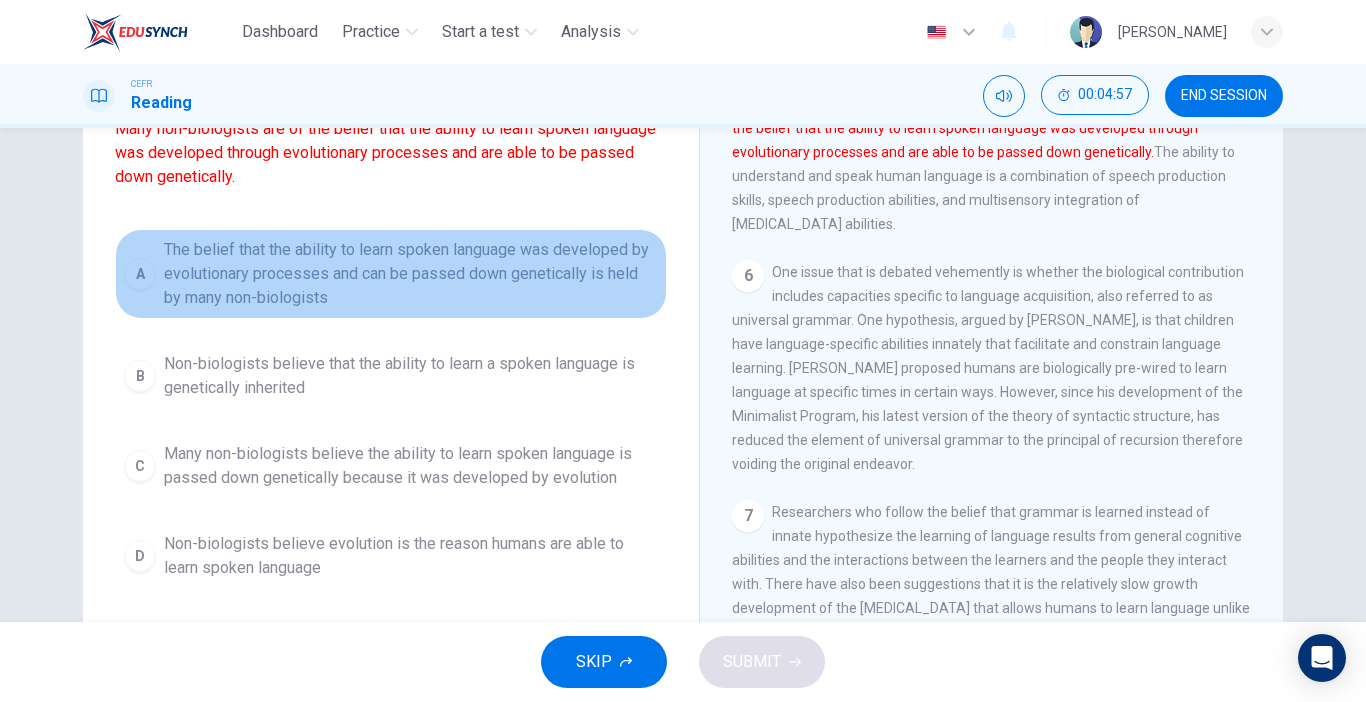 click on "The belief that the ability to learn spoken language was developed by evolutionary processes and can be passed down genetically is held by many non-biologists" at bounding box center [411, 274] 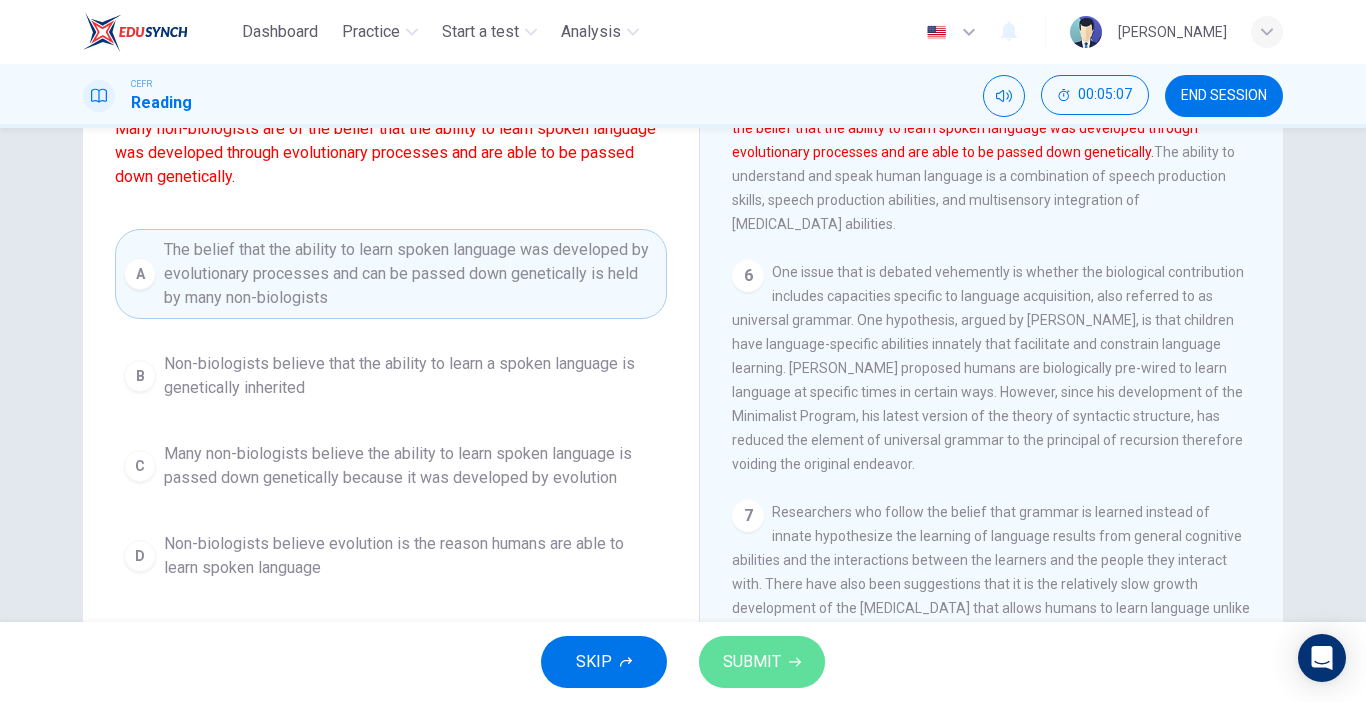 click on "SUBMIT" at bounding box center (752, 662) 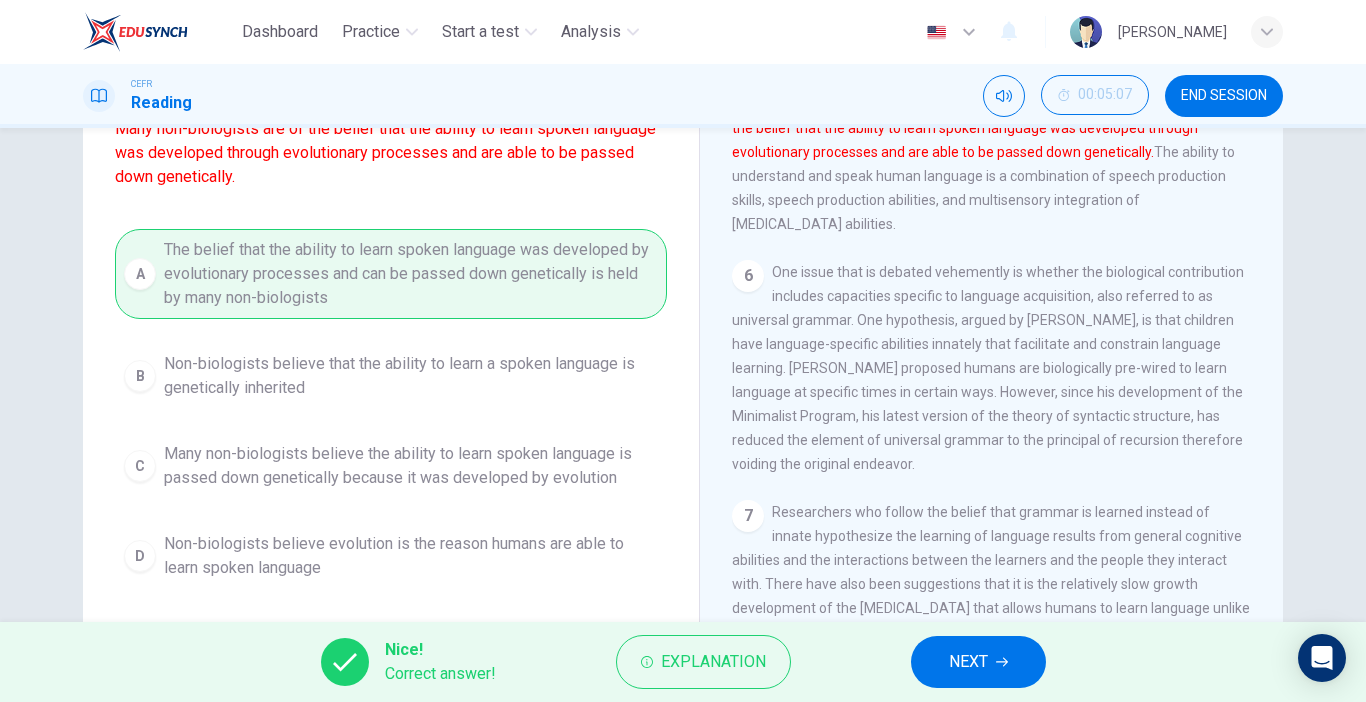 click on "NEXT" at bounding box center (978, 662) 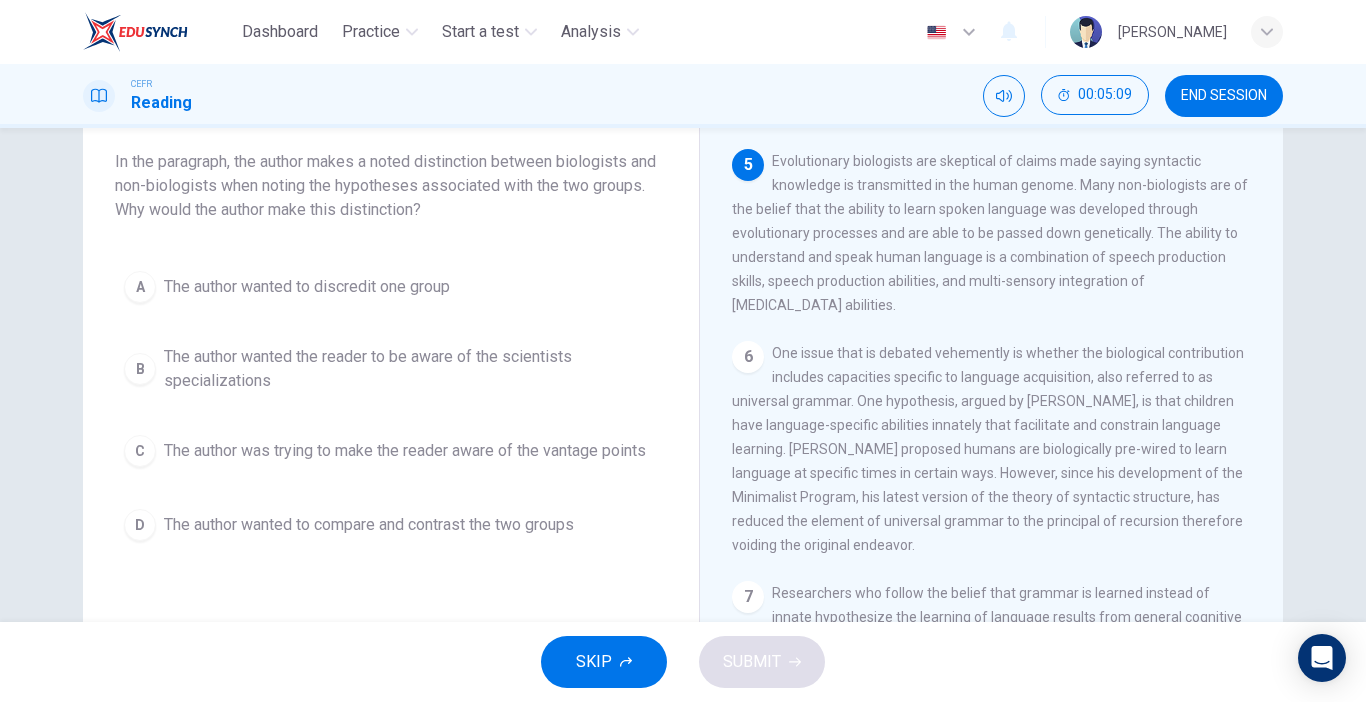 scroll, scrollTop: 111, scrollLeft: 0, axis: vertical 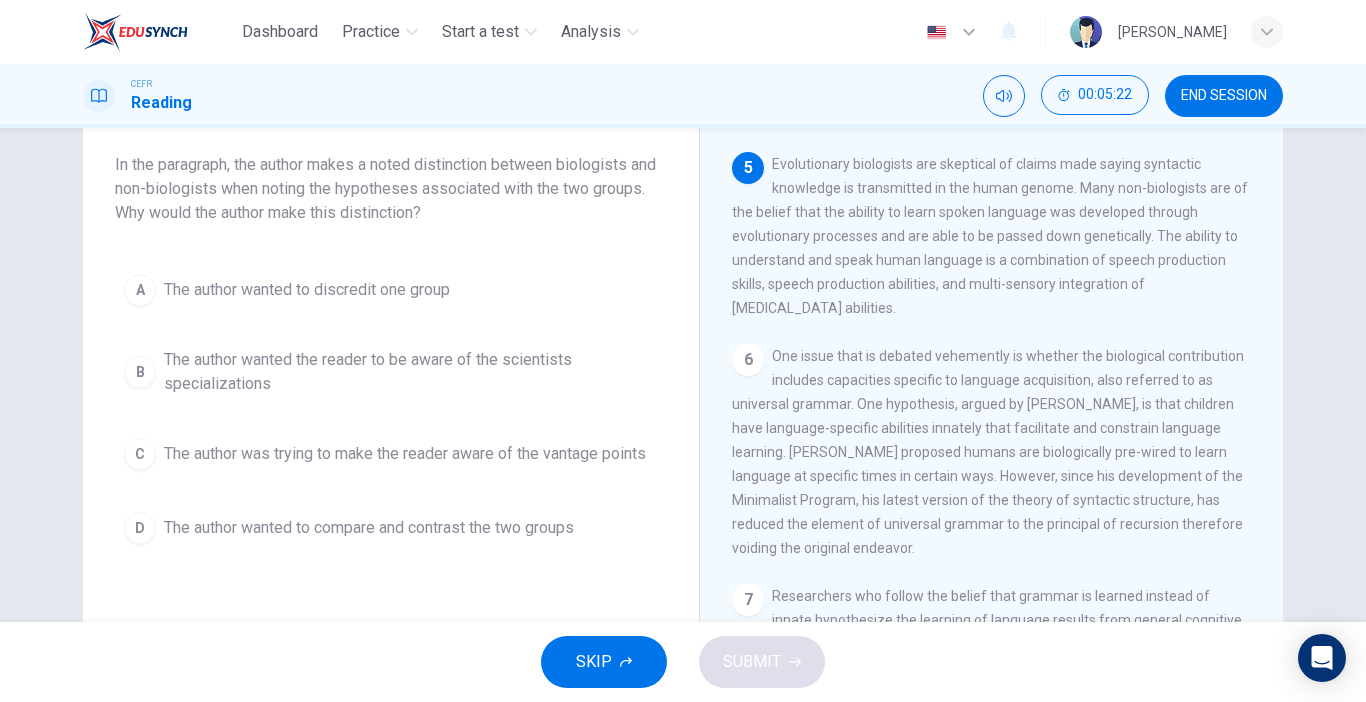 click on "The author wanted the reader to be aware of the scientists specializations" at bounding box center [411, 372] 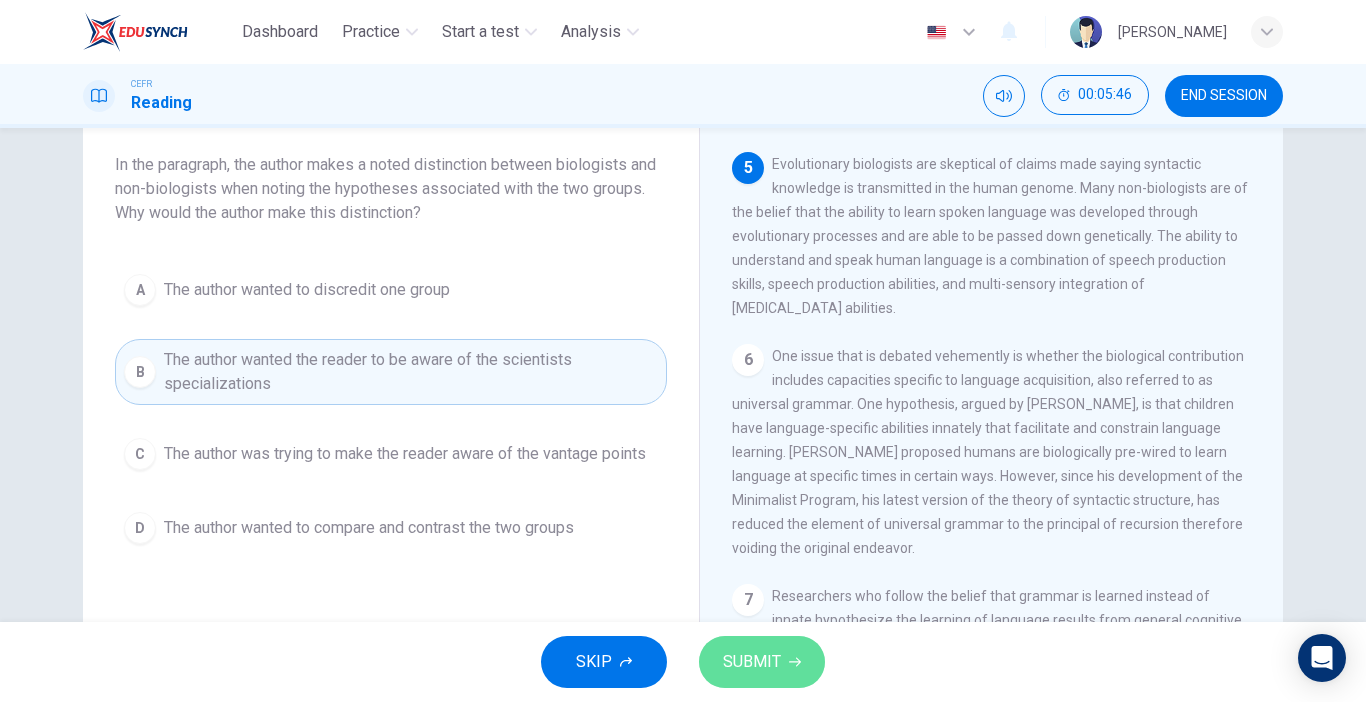 click on "SUBMIT" at bounding box center (752, 662) 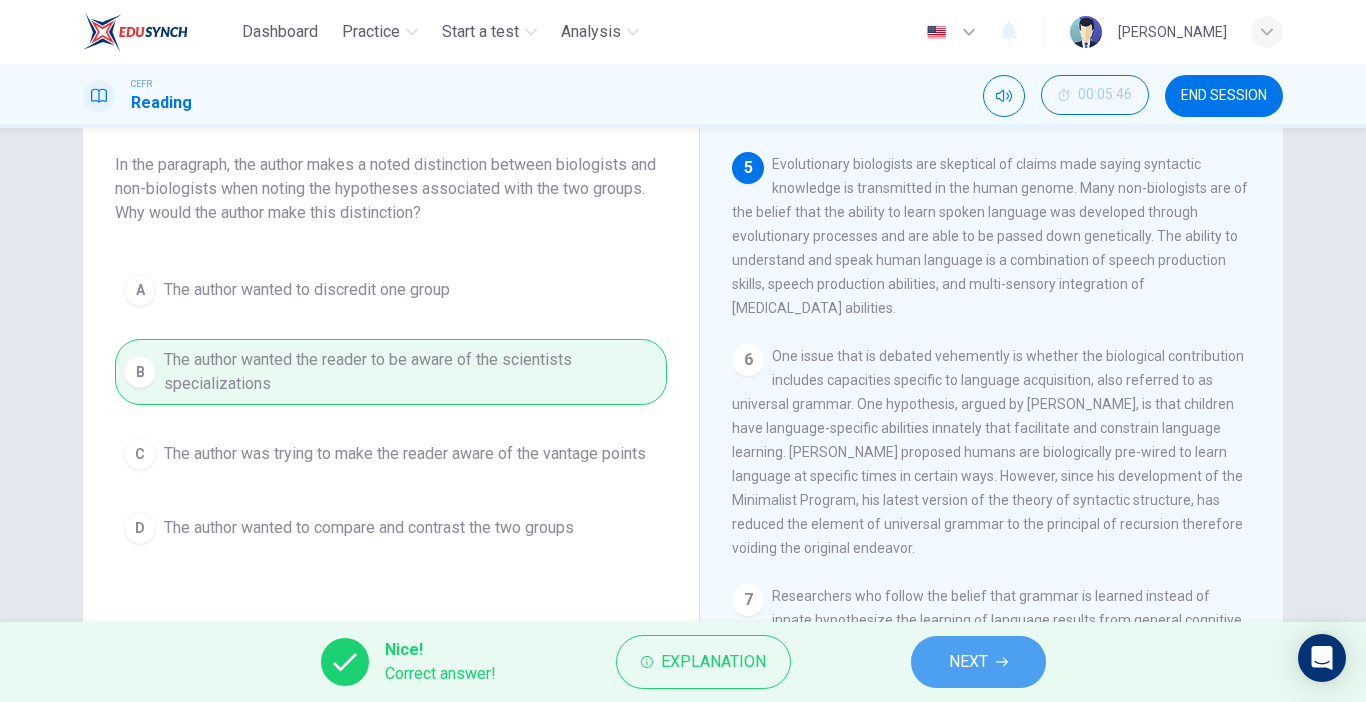 click on "NEXT" at bounding box center (968, 662) 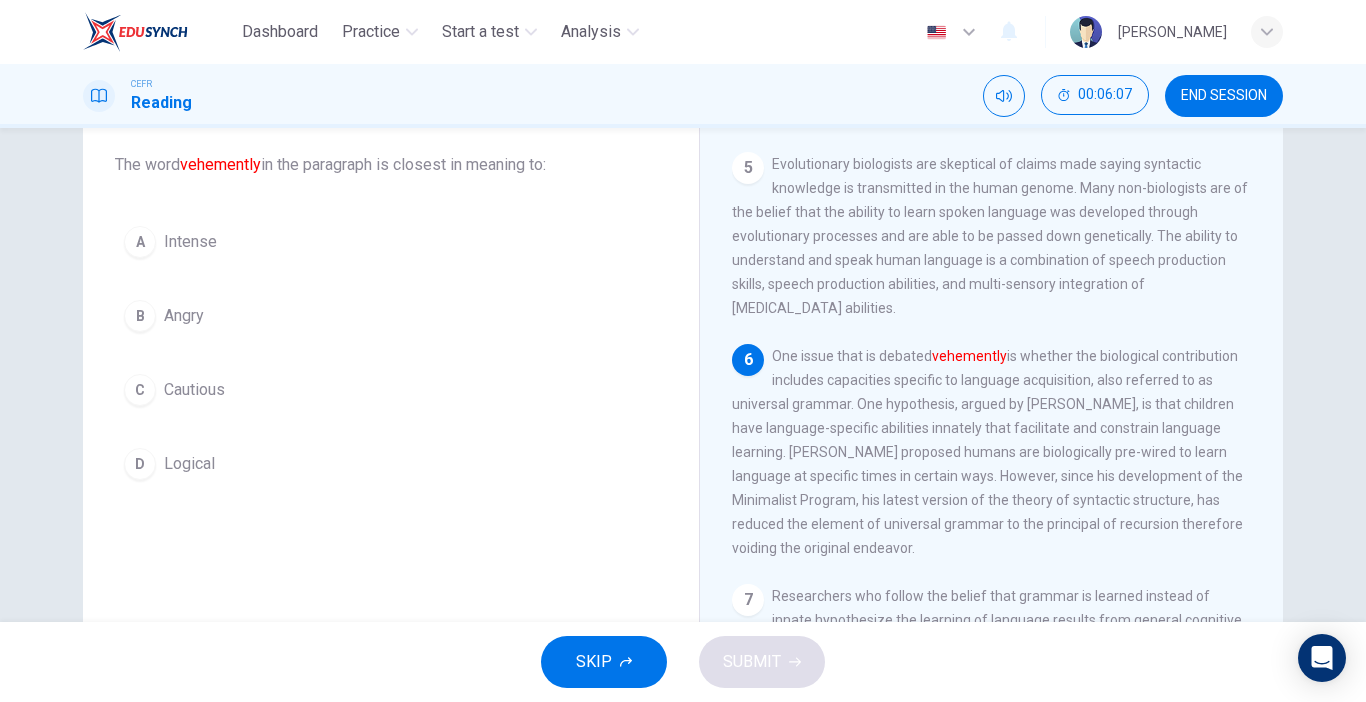 click on "A Intense" at bounding box center [391, 242] 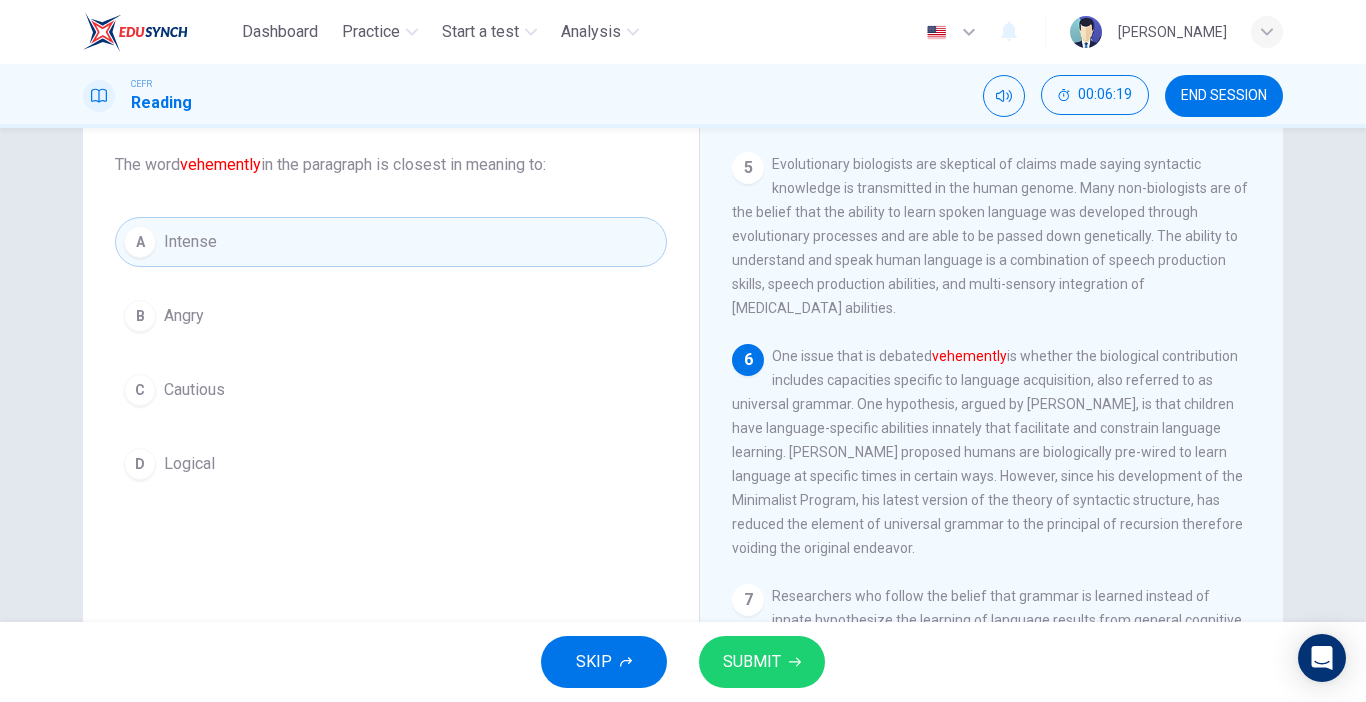click on "SUBMIT" at bounding box center (752, 662) 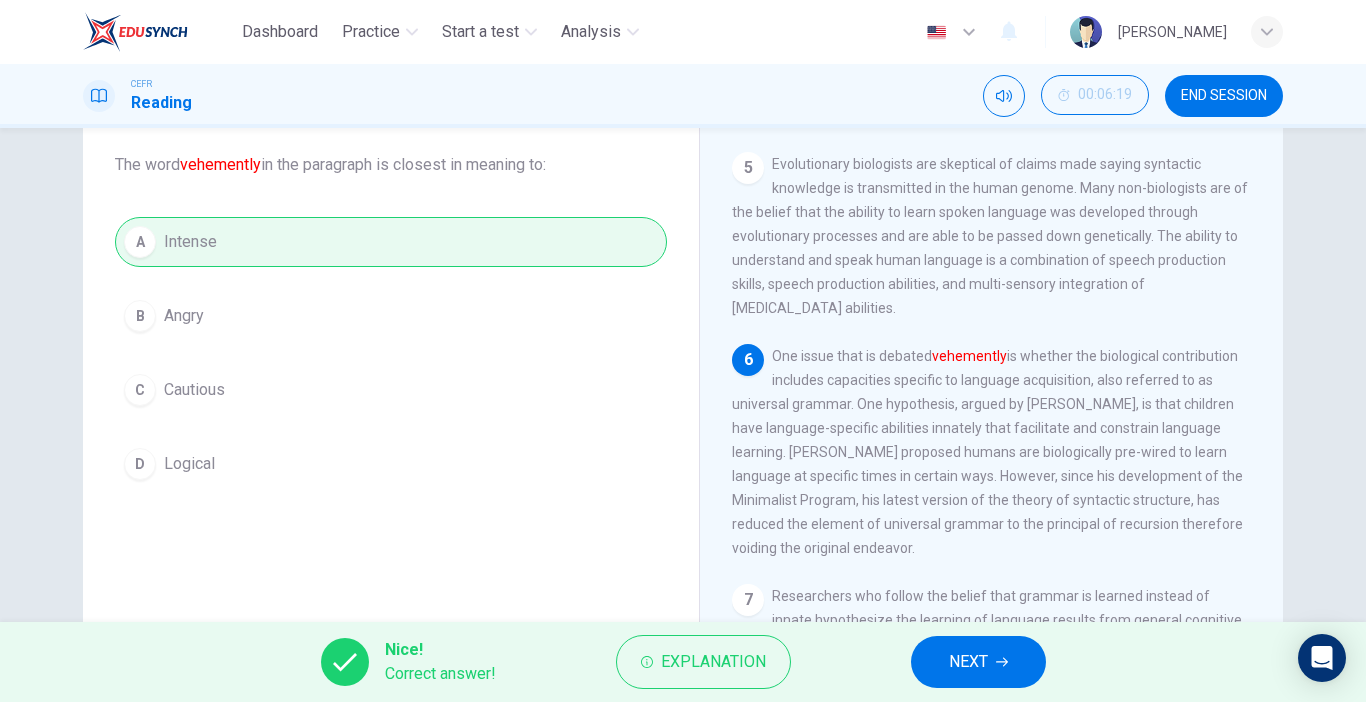 click on "NEXT" at bounding box center (968, 662) 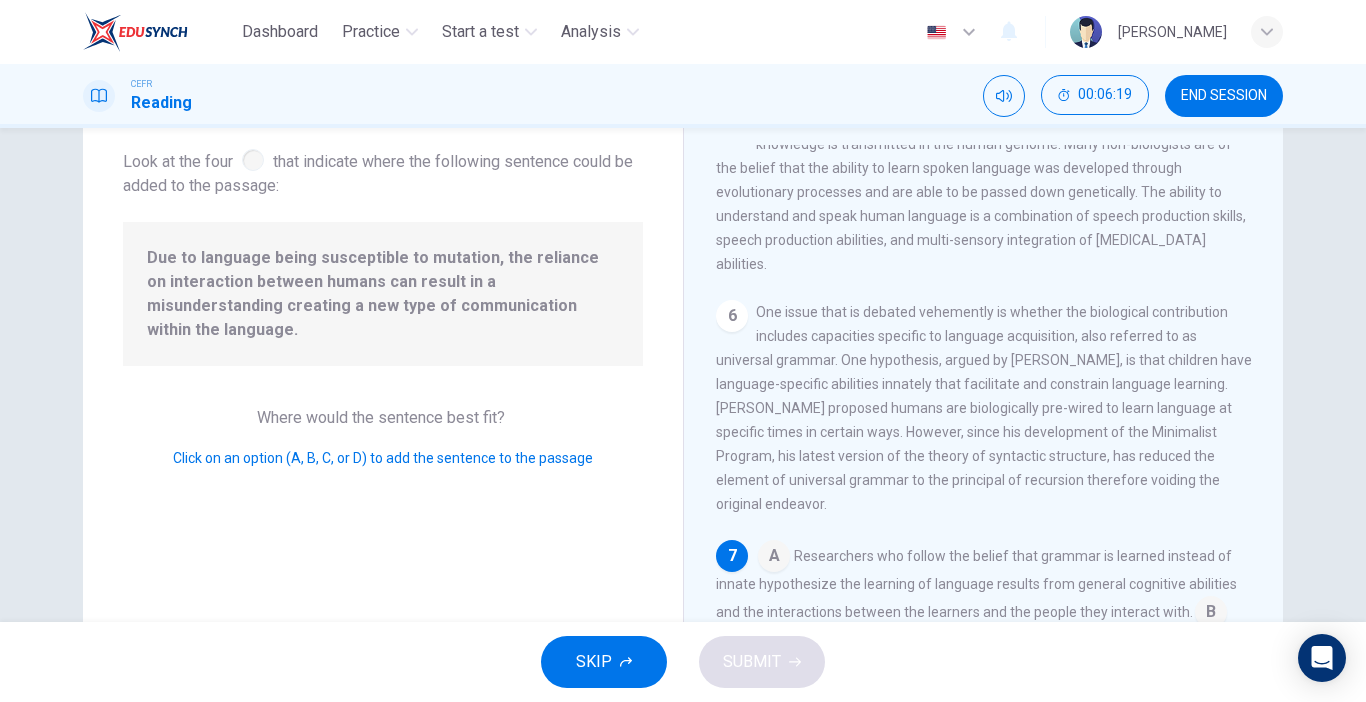 scroll, scrollTop: 943, scrollLeft: 0, axis: vertical 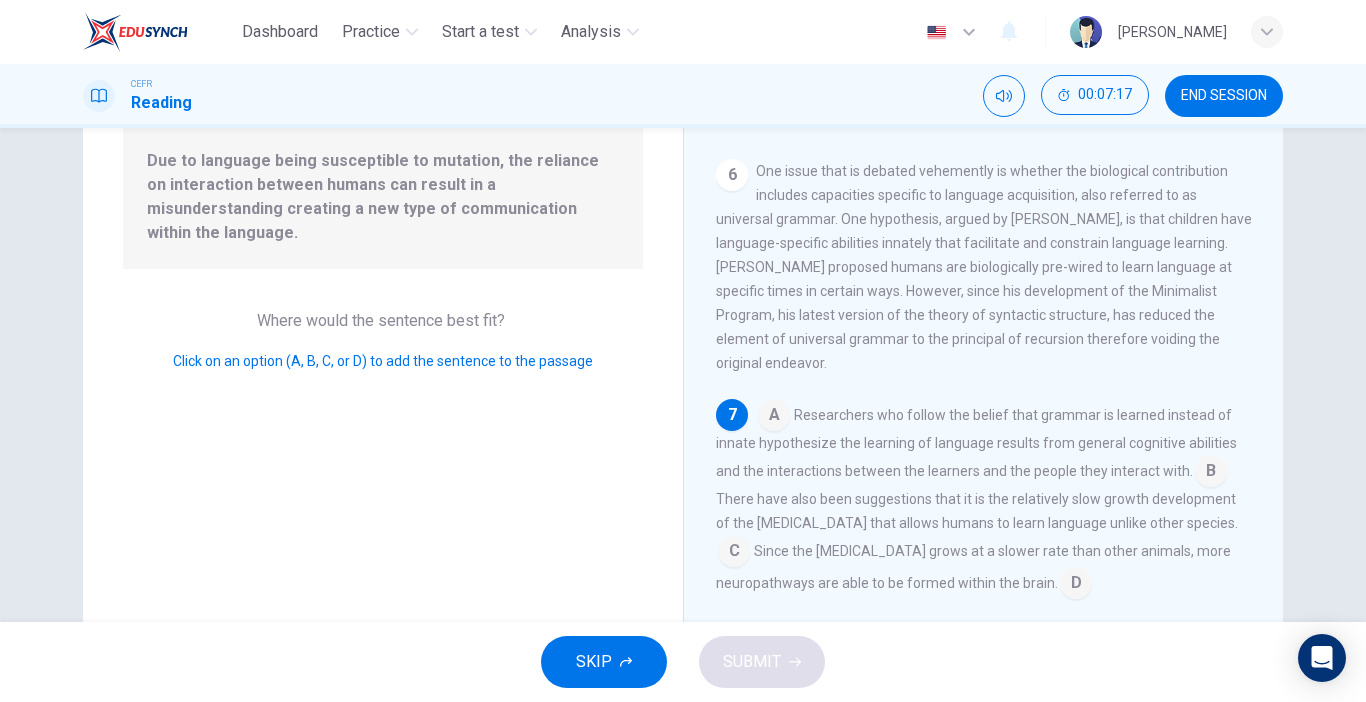 click at bounding box center [1076, 585] 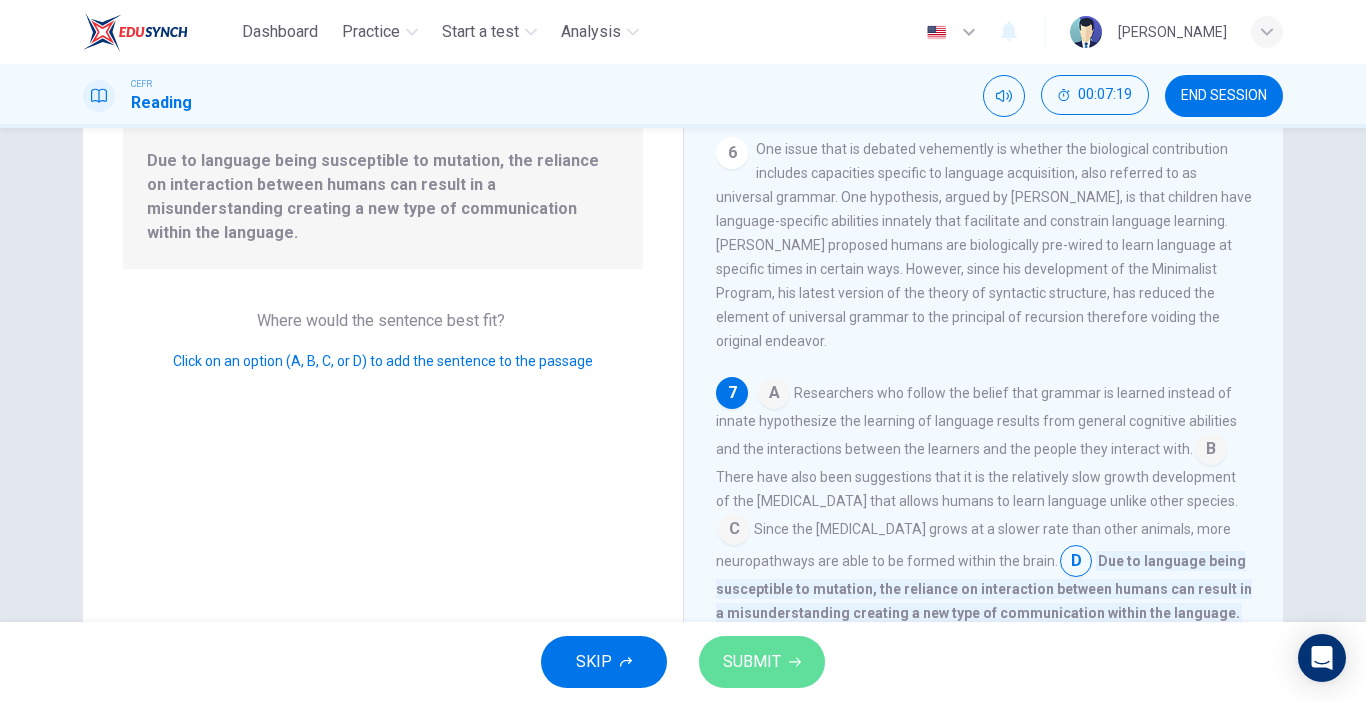 click 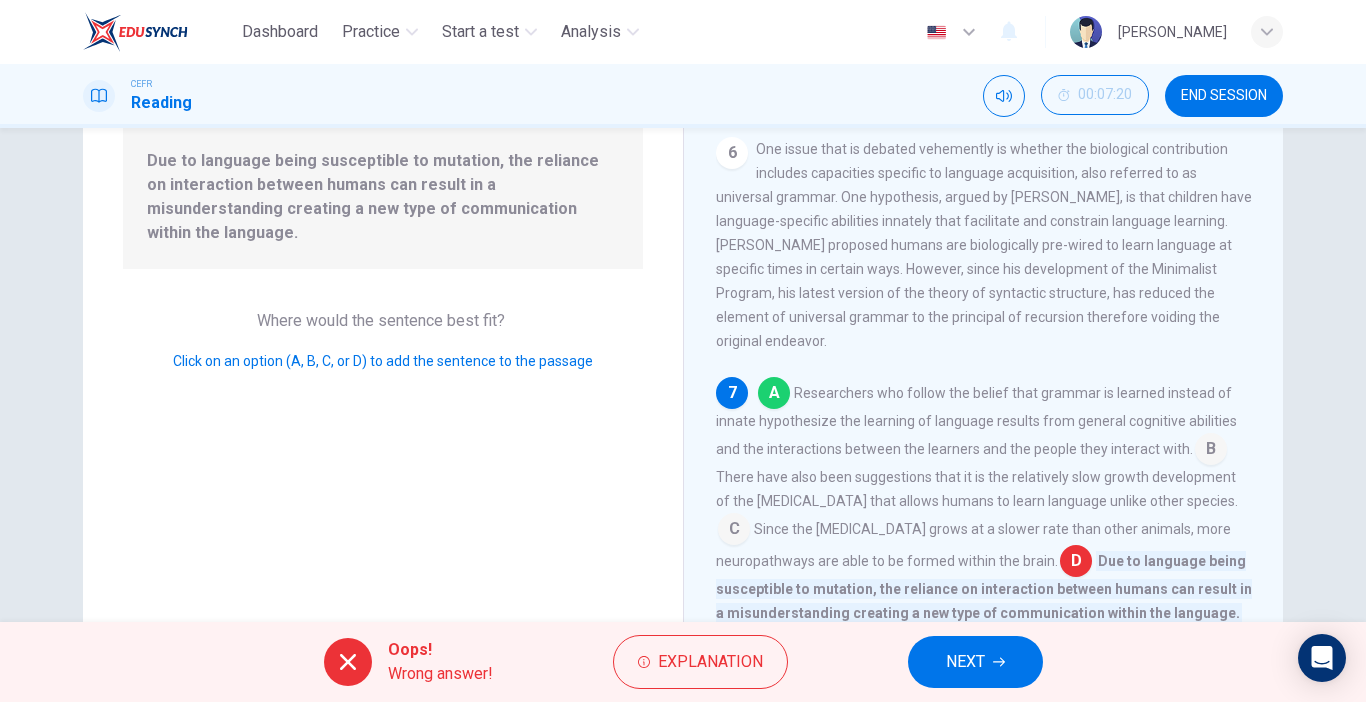 click on "NEXT" at bounding box center (975, 662) 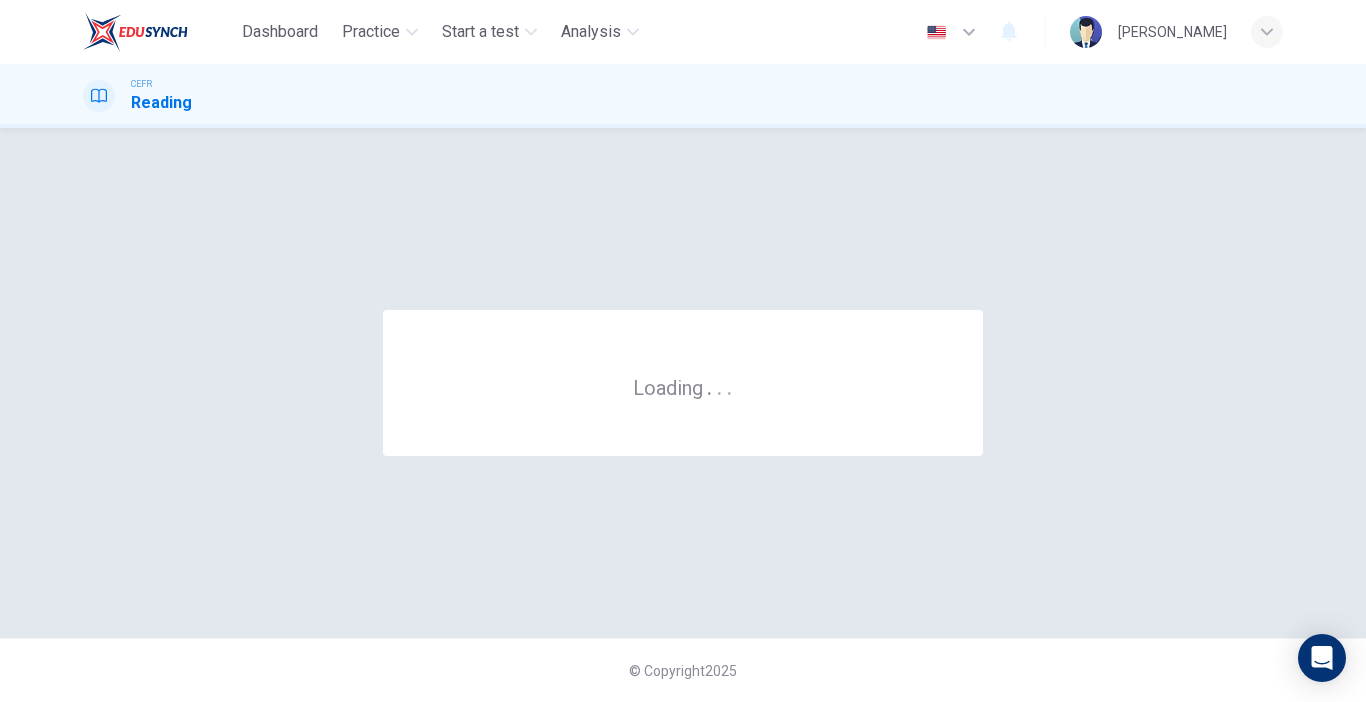 scroll, scrollTop: 0, scrollLeft: 0, axis: both 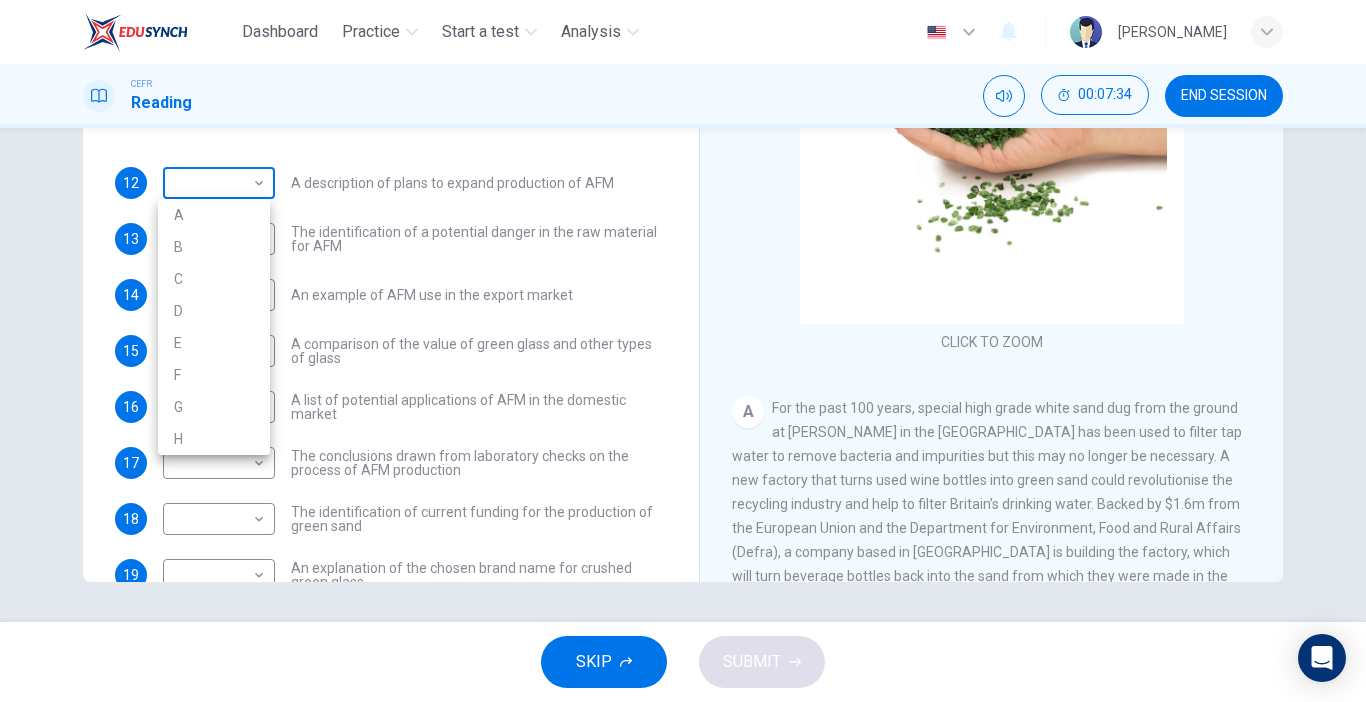 click on "Dashboard Practice Start a test Analysis English en ​ NUR ALYA NASUHA BINTI MOHD JOHANAS CEFR Reading 00:07:34 END SESSION Questions 12 - 21 The Reading Passage has 8 paragraphs labelled  A-H . Which paragraph contains the following information?
Write the correct letter  A-H  in the boxes below.
NB  You may use any letter  more than once . 12 ​ ​ A description of plans to expand production of AFM 13 ​ ​ The identification of a potential danger in the raw material for AFM 14 ​ ​ An example of AFM use in the export market 15 ​ ​ A comparison of the value of green glass and other types of glass 16 ​ ​ A list of potential applications of AFM in the domestic market 17 ​ ​ The conclusions drawn from laboratory checks on the process of AFM production 18 ​ ​ The identification of current funding for the production of green sand 19 ​ ​ An explanation of the chosen brand name for crushed green glass 20 ​ ​ A description of plans for exporting AFM 21 ​ ​ CLICK TO ZOOM A B C D" at bounding box center (683, 351) 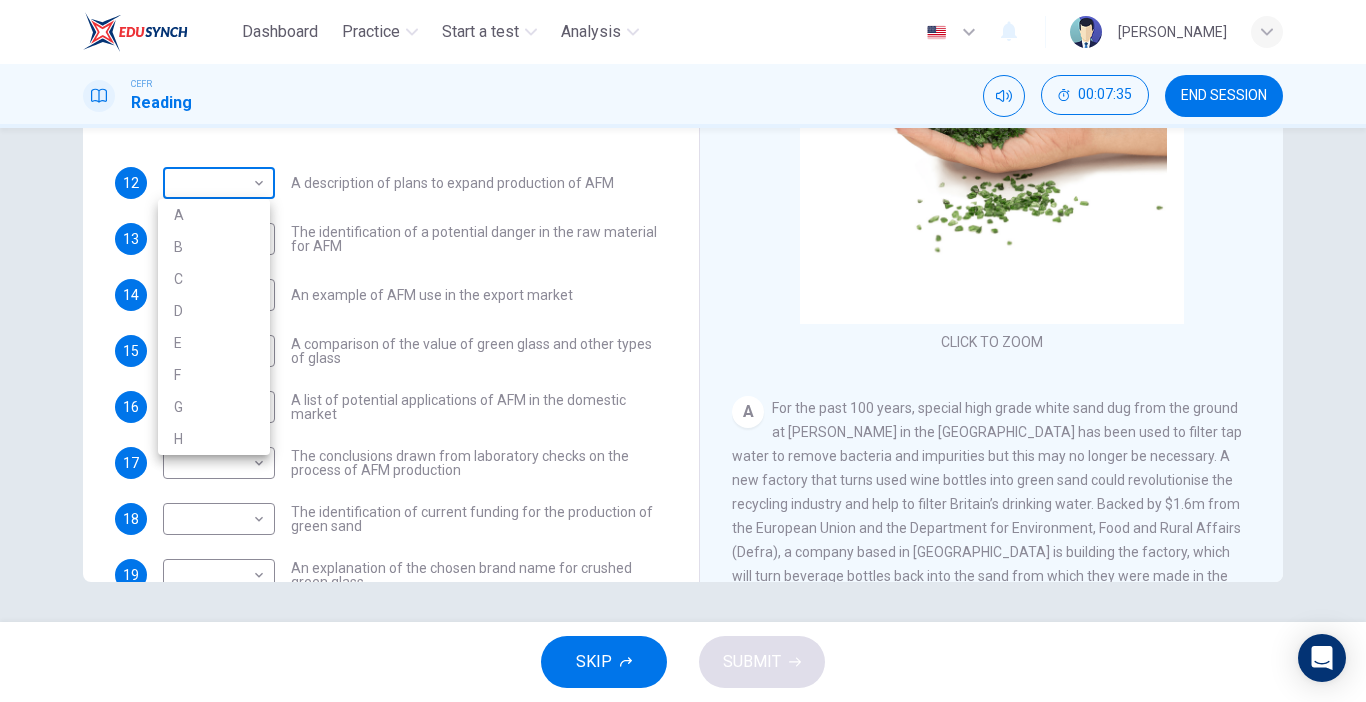 click at bounding box center (683, 351) 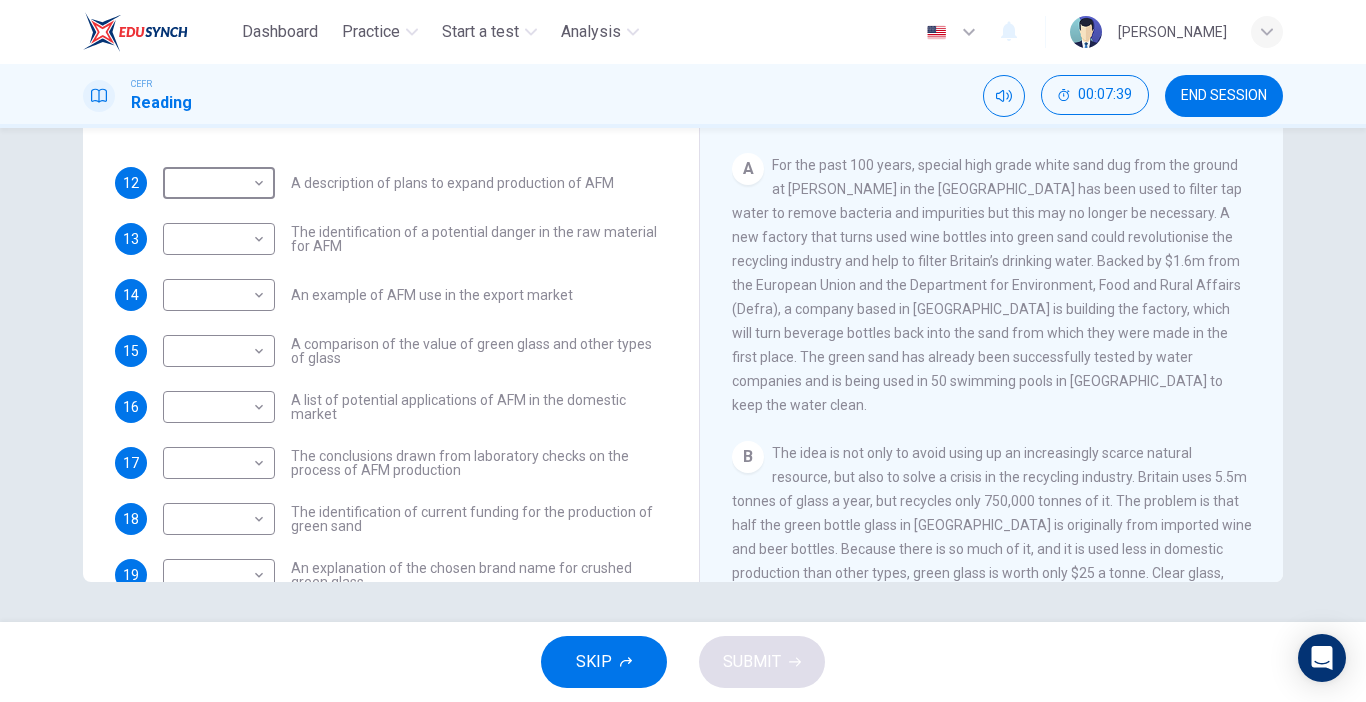 scroll, scrollTop: 267, scrollLeft: 0, axis: vertical 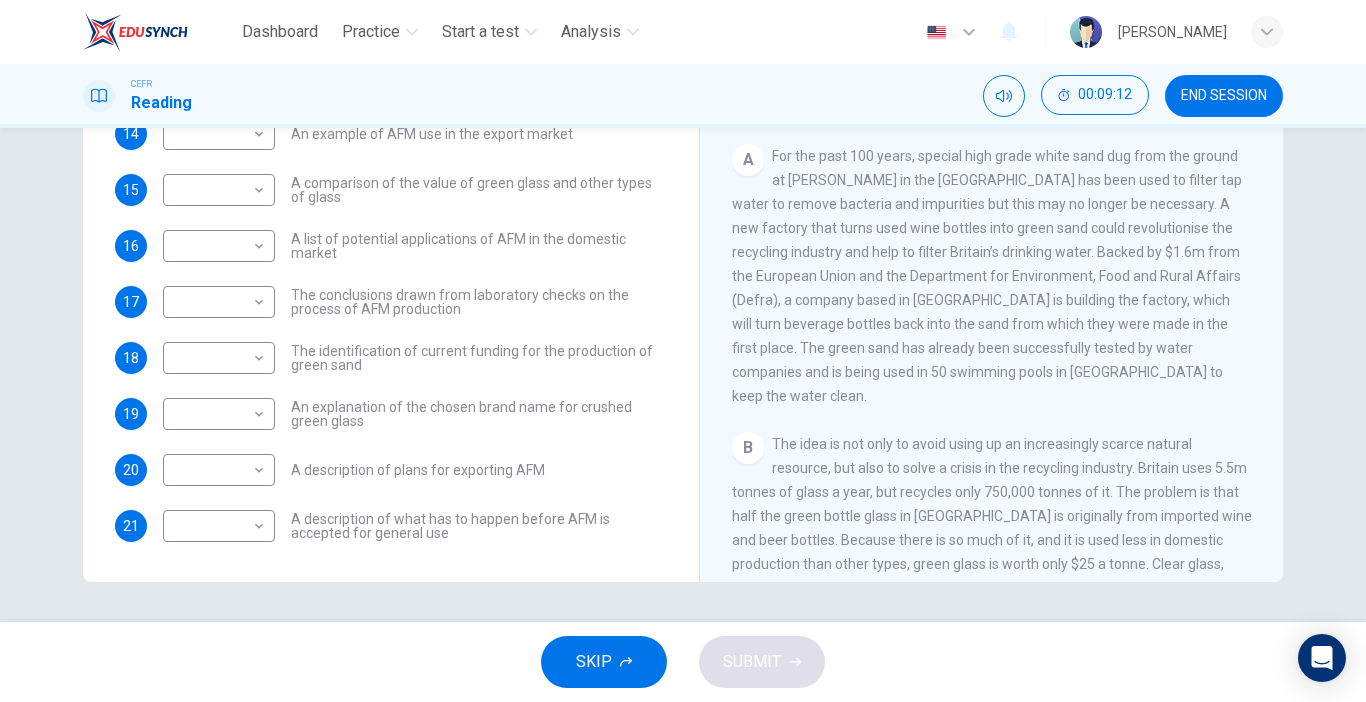 click on "The conclusions drawn from laboratory checks on the process of AFM production" at bounding box center (479, 302) 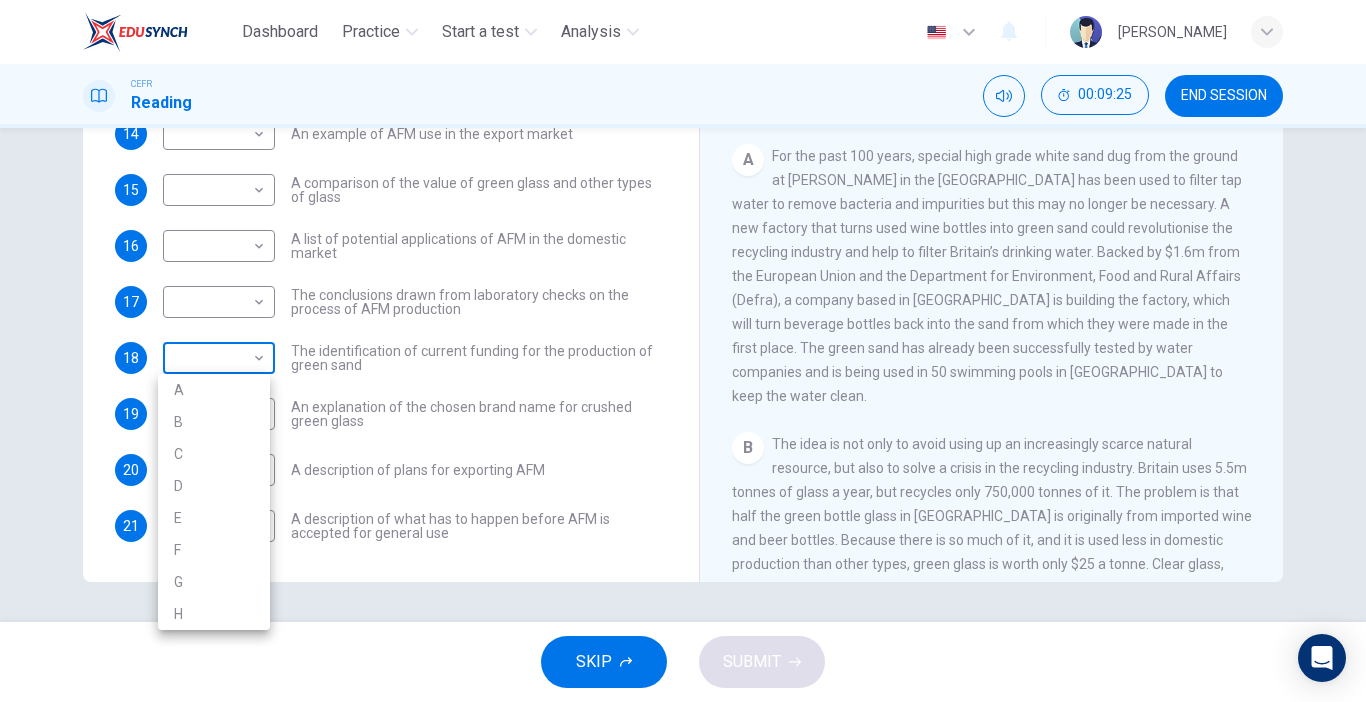click on "Dashboard Practice Start a test Analysis English en ​ NUR ALYA NASUHA BINTI MOHD JOHANAS CEFR Reading 00:09:25 END SESSION Questions 12 - 21 The Reading Passage has 8 paragraphs labelled  A-H . Which paragraph contains the following information?
Write the correct letter  A-H  in the boxes below.
NB  You may use any letter  more than once . 12 ​ ​ A description of plans to expand production of AFM 13 ​ ​ The identification of a potential danger in the raw material for AFM 14 ​ ​ An example of AFM use in the export market 15 ​ ​ A comparison of the value of green glass and other types of glass 16 ​ ​ A list of potential applications of AFM in the domestic market 17 ​ ​ The conclusions drawn from laboratory checks on the process of AFM production 18 ​ ​ The identification of current funding for the production of green sand 19 ​ ​ An explanation of the chosen brand name for crushed green glass 20 ​ ​ A description of plans for exporting AFM 21 ​ ​ CLICK TO ZOOM A B C D" at bounding box center (683, 351) 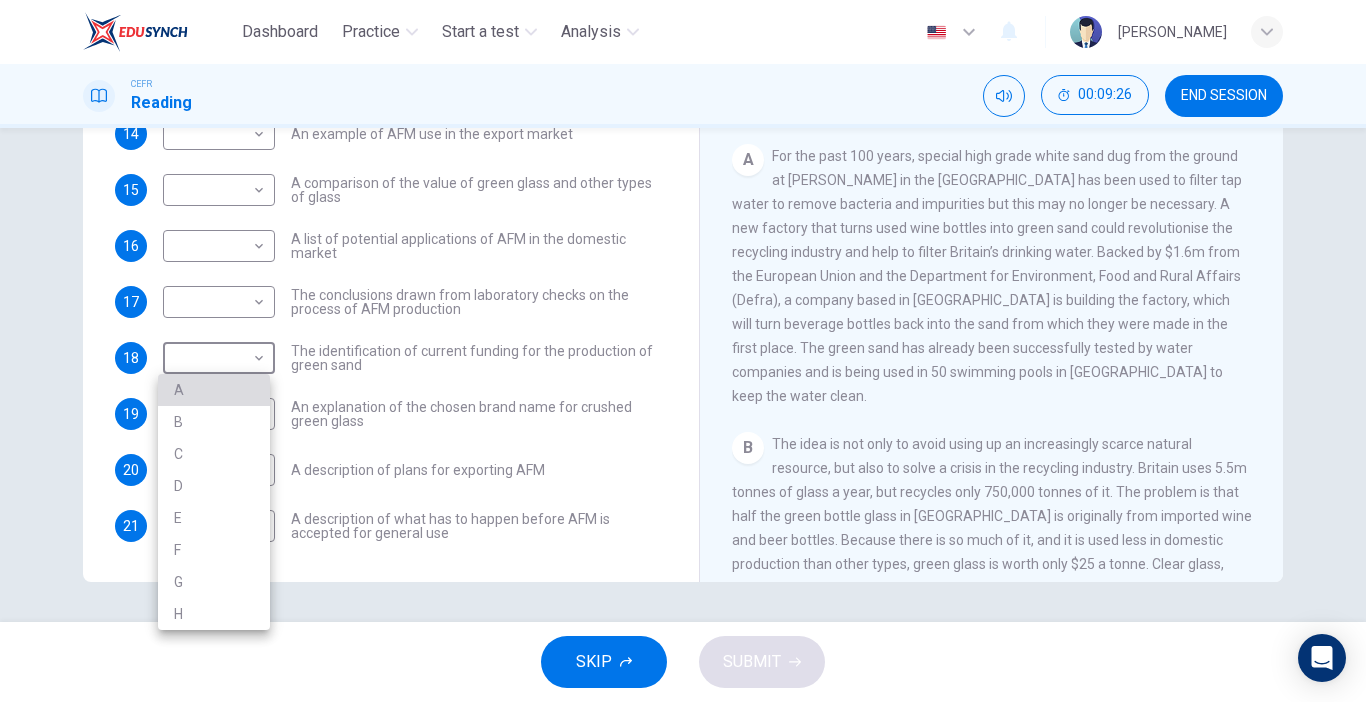 click on "A" at bounding box center [214, 390] 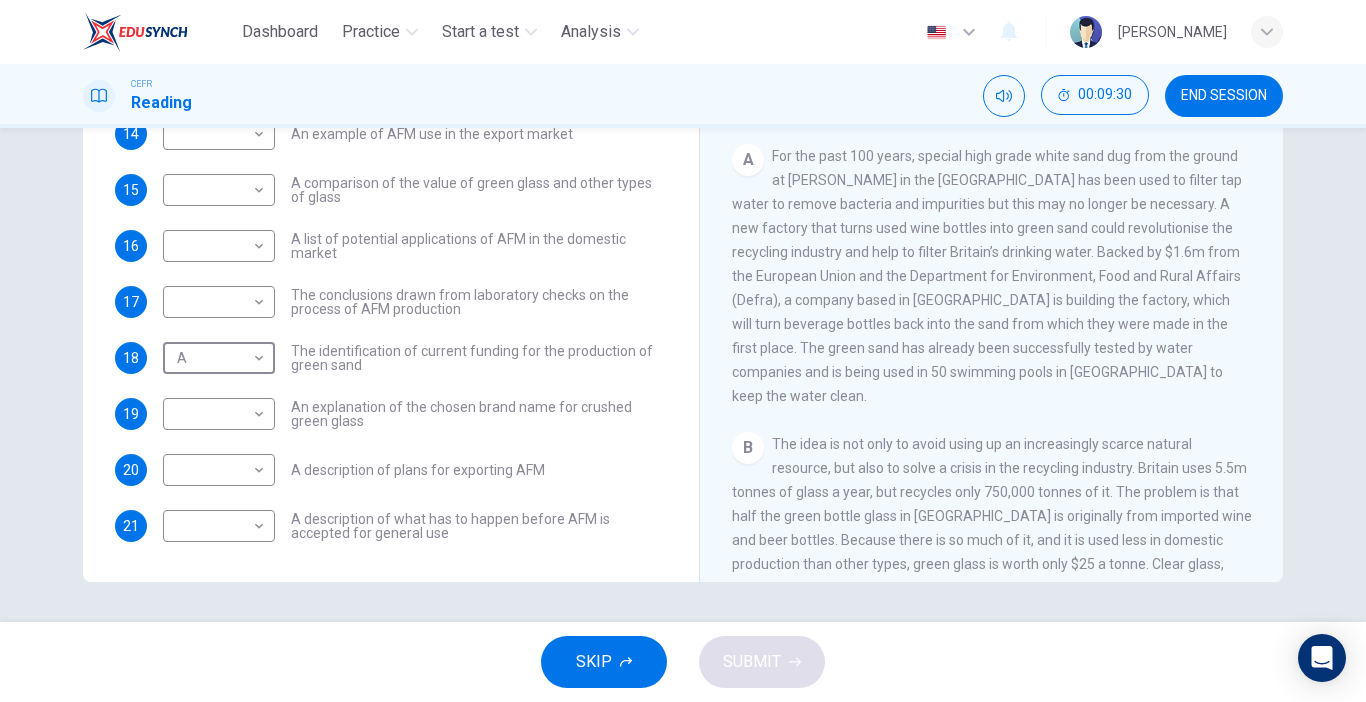 click on "CLICK TO ZOOM Click to Zoom A For the past 100 years, special high grade white sand dug from the ground at Leighton Buzzard in the UK has been used to filter tap water to remove bacteria and impurities but this may no longer be necessary. A new factory that turns used wine bottles into green sand could revolutionise the recycling industry and help to filter Britain’s drinking water. Backed by $1.6m from the European Union and the Department for Environment, Food and Rural Affairs (Defra), a company based in Scotland is building the factory, which will turn beverage bottles back into the sand from which they were made in the first place. The green sand has already been successfully tested by water companies and is being used in 50 swimming pools in Scotland to keep the water clean. B C D E F G H" at bounding box center [1005, 278] 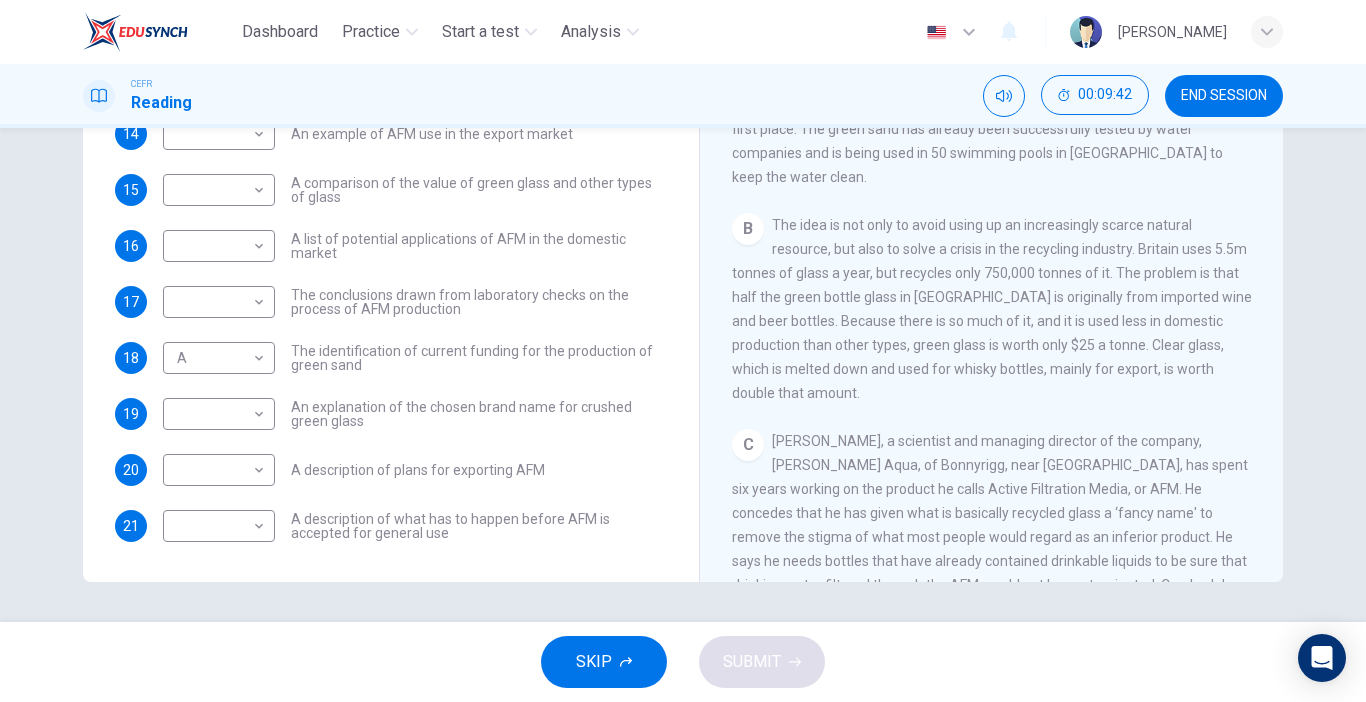 scroll, scrollTop: 523, scrollLeft: 0, axis: vertical 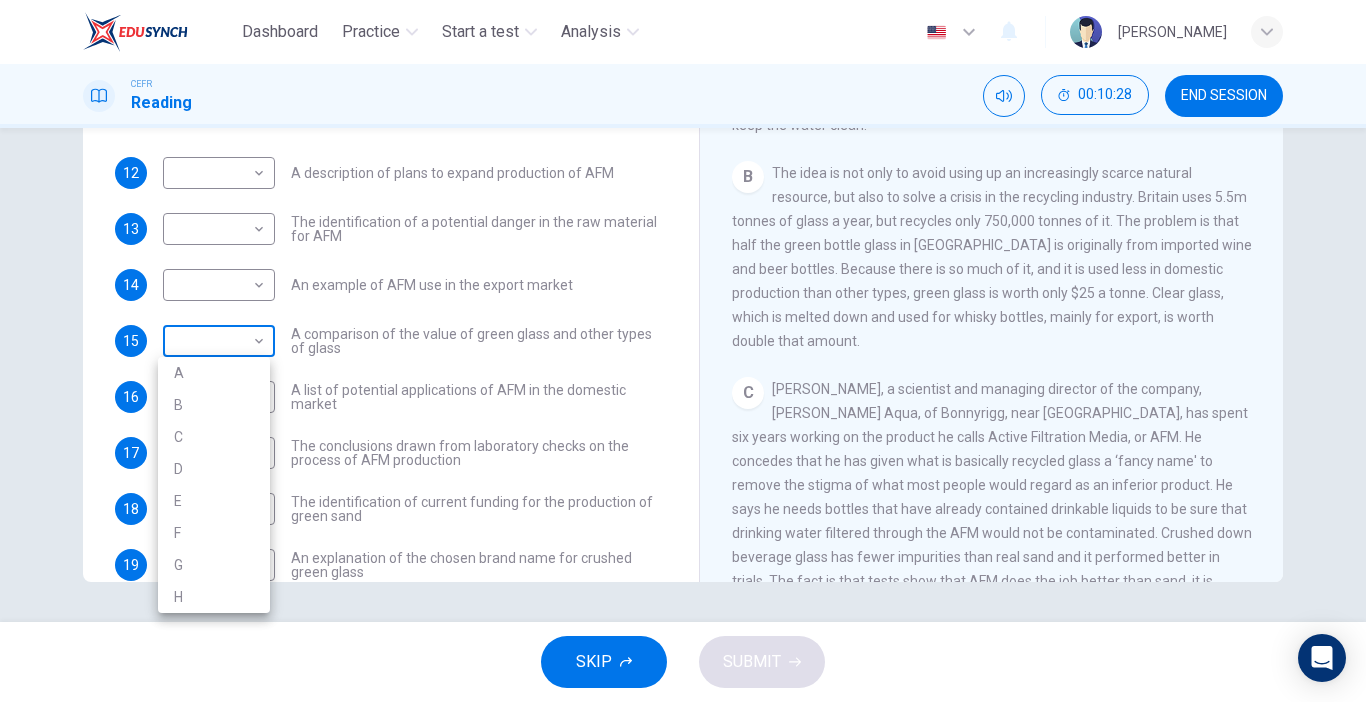 click on "Dashboard Practice Start a test Analysis English en ​ NUR ALYA NASUHA BINTI MOHD JOHANAS CEFR Reading 00:10:28 END SESSION Questions 12 - 21 The Reading Passage has 8 paragraphs labelled  A-H . Which paragraph contains the following information?
Write the correct letter  A-H  in the boxes below.
NB  You may use any letter  more than once . 12 ​ ​ A description of plans to expand production of AFM 13 ​ ​ The identification of a potential danger in the raw material for AFM 14 ​ ​ An example of AFM use in the export market 15 ​ ​ A comparison of the value of green glass and other types of glass 16 ​ ​ A list of potential applications of AFM in the domestic market 17 ​ ​ The conclusions drawn from laboratory checks on the process of AFM production 18 A A ​ The identification of current funding for the production of green sand 19 ​ ​ An explanation of the chosen brand name for crushed green glass 20 ​ ​ A description of plans for exporting AFM 21 ​ ​ CLICK TO ZOOM A B C D" at bounding box center (683, 351) 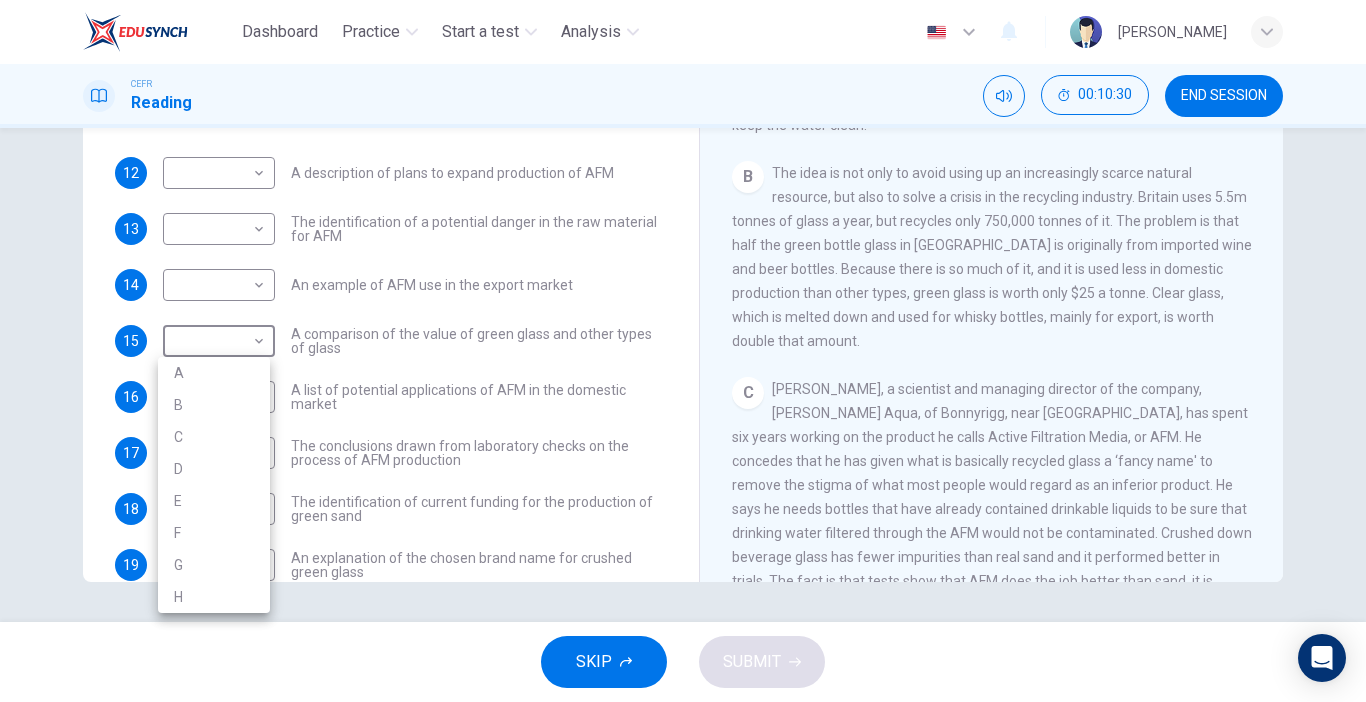 click on "B" at bounding box center (214, 405) 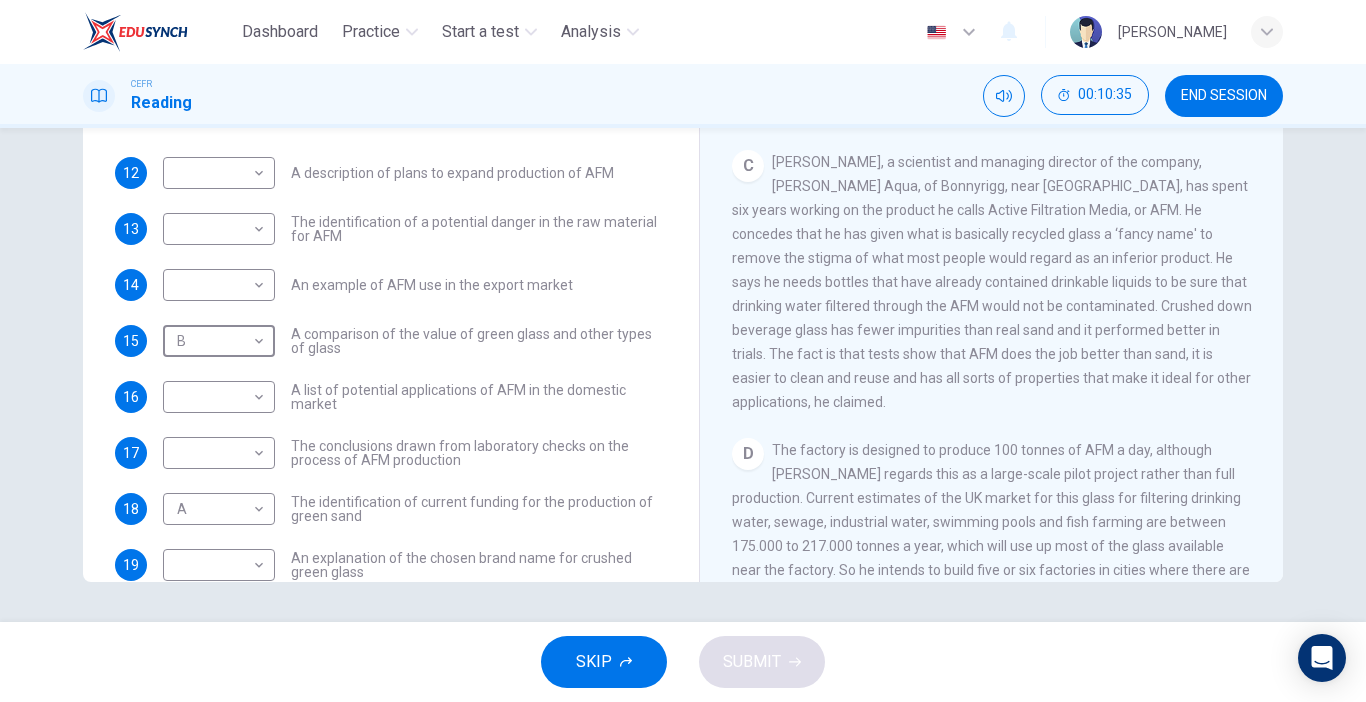 scroll, scrollTop: 758, scrollLeft: 0, axis: vertical 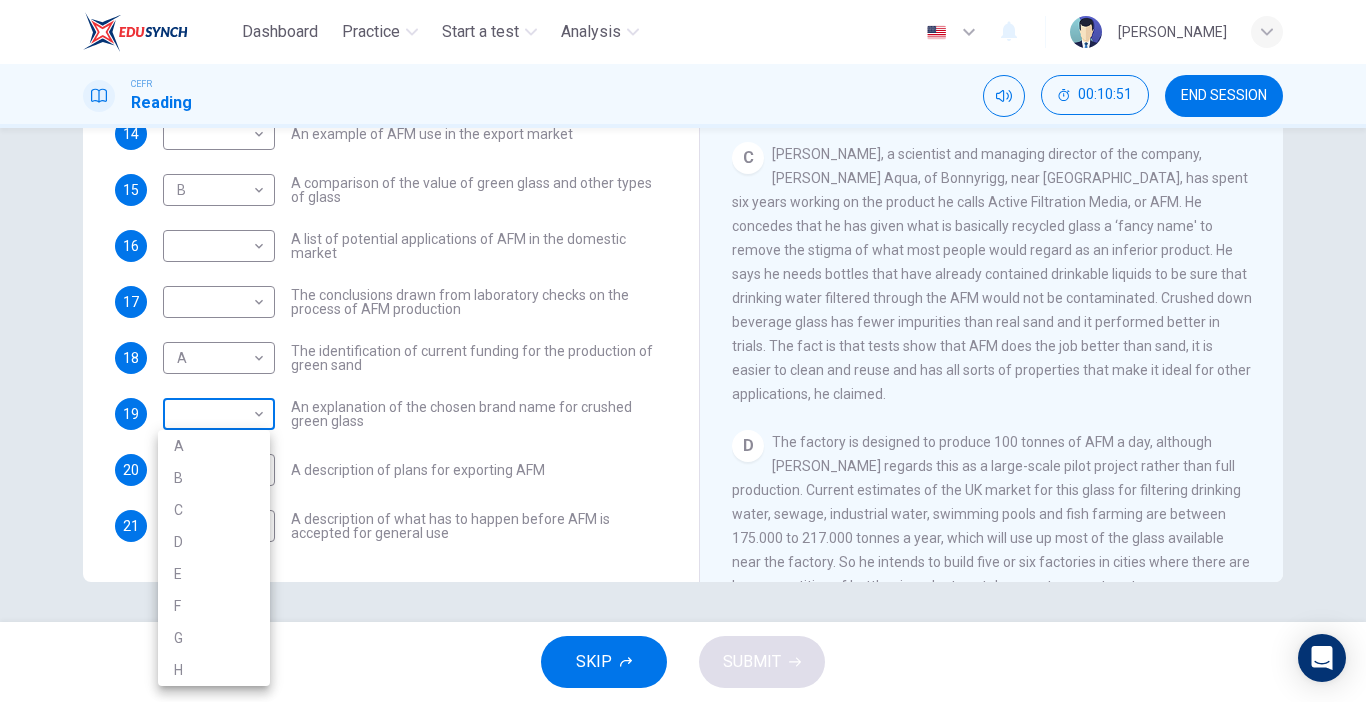 click on "Dashboard Practice Start a test Analysis English en ​ NUR ALYA NASUHA BINTI MOHD JOHANAS CEFR Reading 00:10:51 END SESSION Questions 12 - 21 The Reading Passage has 8 paragraphs labelled  A-H . Which paragraph contains the following information?
Write the correct letter  A-H  in the boxes below.
NB  You may use any letter  more than once . 12 ​ ​ A description of plans to expand production of AFM 13 ​ ​ The identification of a potential danger in the raw material for AFM 14 ​ ​ An example of AFM use in the export market 15 B B ​ A comparison of the value of green glass and other types of glass 16 ​ ​ A list of potential applications of AFM in the domestic market 17 ​ ​ The conclusions drawn from laboratory checks on the process of AFM production 18 A A ​ The identification of current funding for the production of green sand 19 ​ ​ An explanation of the chosen brand name for crushed green glass 20 ​ ​ A description of plans for exporting AFM 21 ​ ​ CLICK TO ZOOM A B C D" at bounding box center (683, 351) 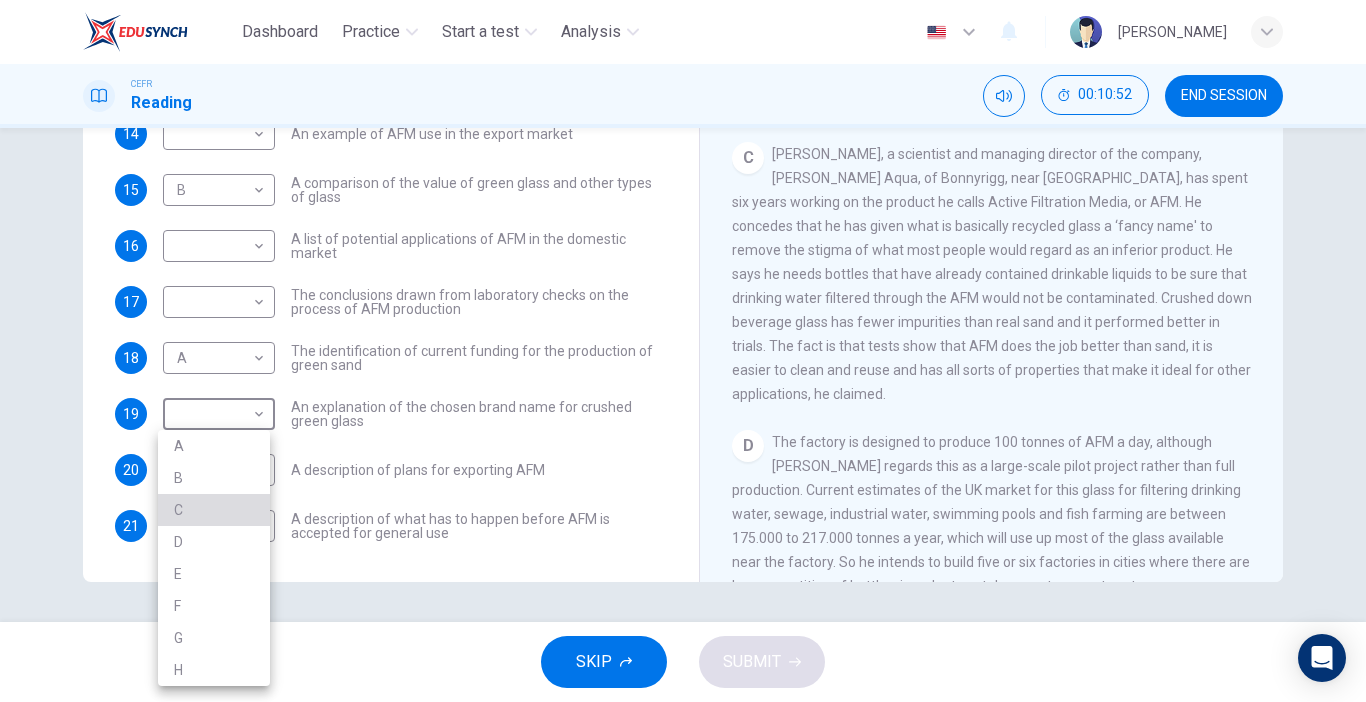 click on "C" at bounding box center (214, 510) 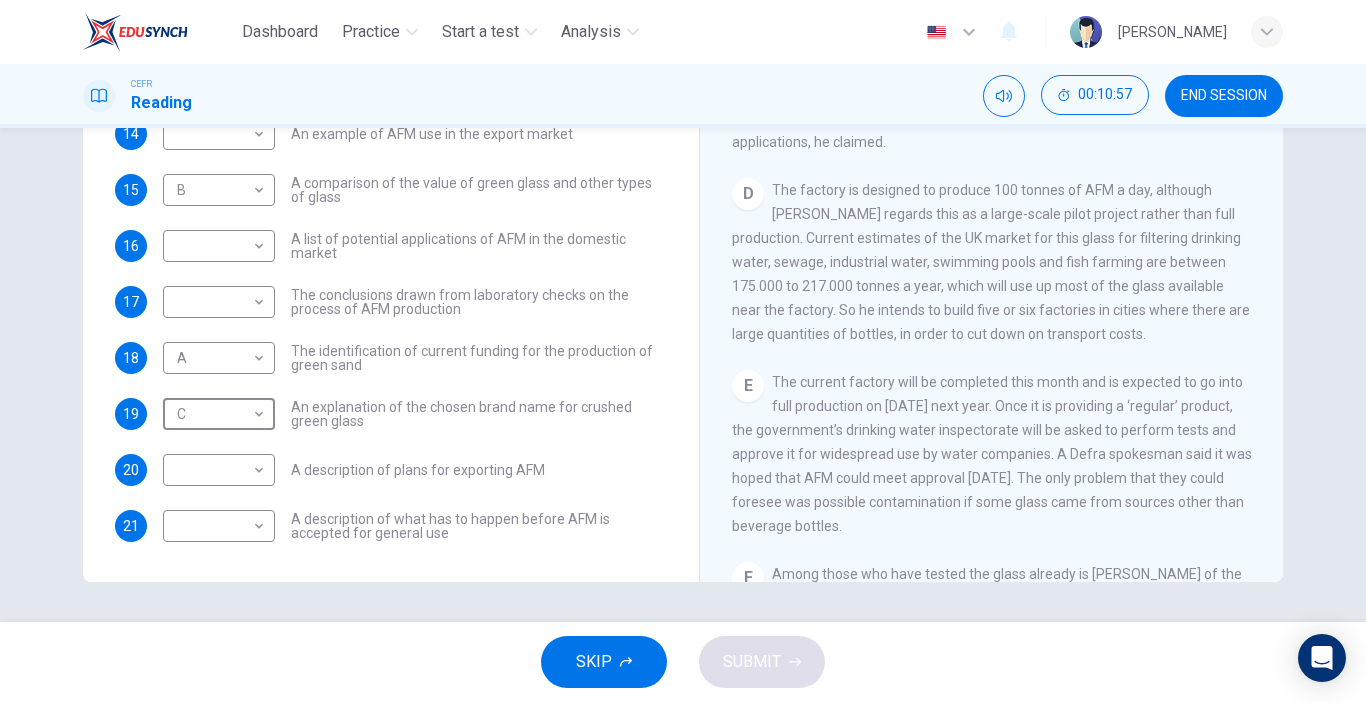 scroll, scrollTop: 1013, scrollLeft: 0, axis: vertical 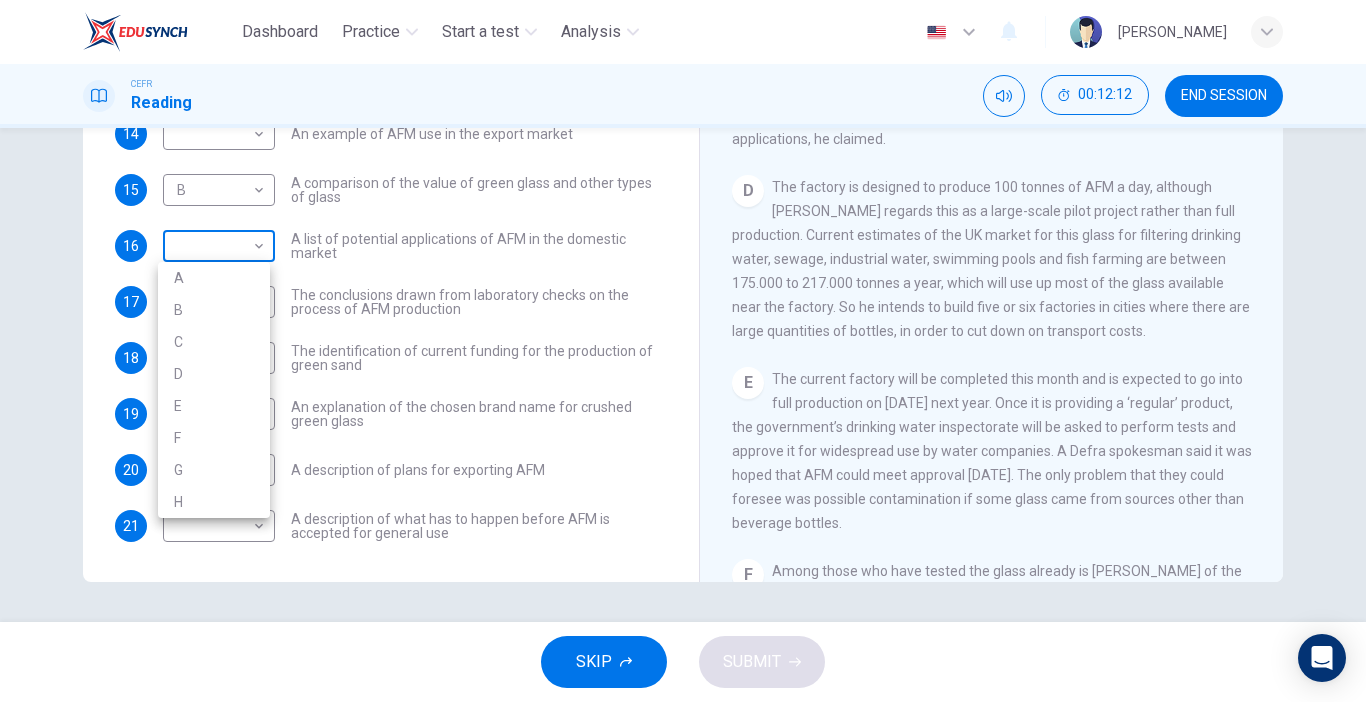 click on "Dashboard Practice Start a test Analysis English en ​ NUR ALYA NASUHA BINTI MOHD JOHANAS CEFR Reading 00:12:12 END SESSION Questions 12 - 21 The Reading Passage has 8 paragraphs labelled  A-H . Which paragraph contains the following information?
Write the correct letter  A-H  in the boxes below.
NB  You may use any letter  more than once . 12 ​ ​ A description of plans to expand production of AFM 13 ​ ​ The identification of a potential danger in the raw material for AFM 14 ​ ​ An example of AFM use in the export market 15 B B ​ A comparison of the value of green glass and other types of glass 16 ​ ​ A list of potential applications of AFM in the domestic market 17 ​ ​ The conclusions drawn from laboratory checks on the process of AFM production 18 A A ​ The identification of current funding for the production of green sand 19 C C ​ An explanation of the chosen brand name for crushed green glass 20 ​ ​ A description of plans for exporting AFM 21 ​ ​ CLICK TO ZOOM A B C D" at bounding box center (683, 351) 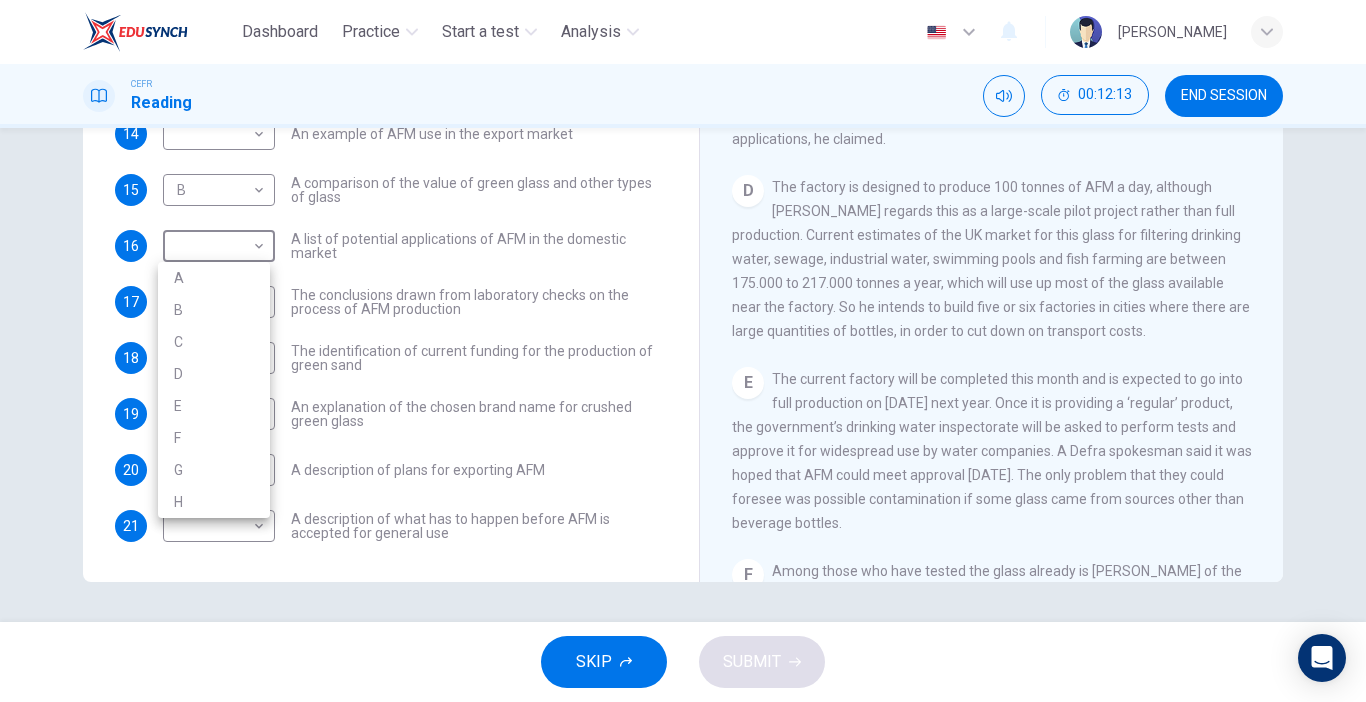 click on "D" at bounding box center (214, 374) 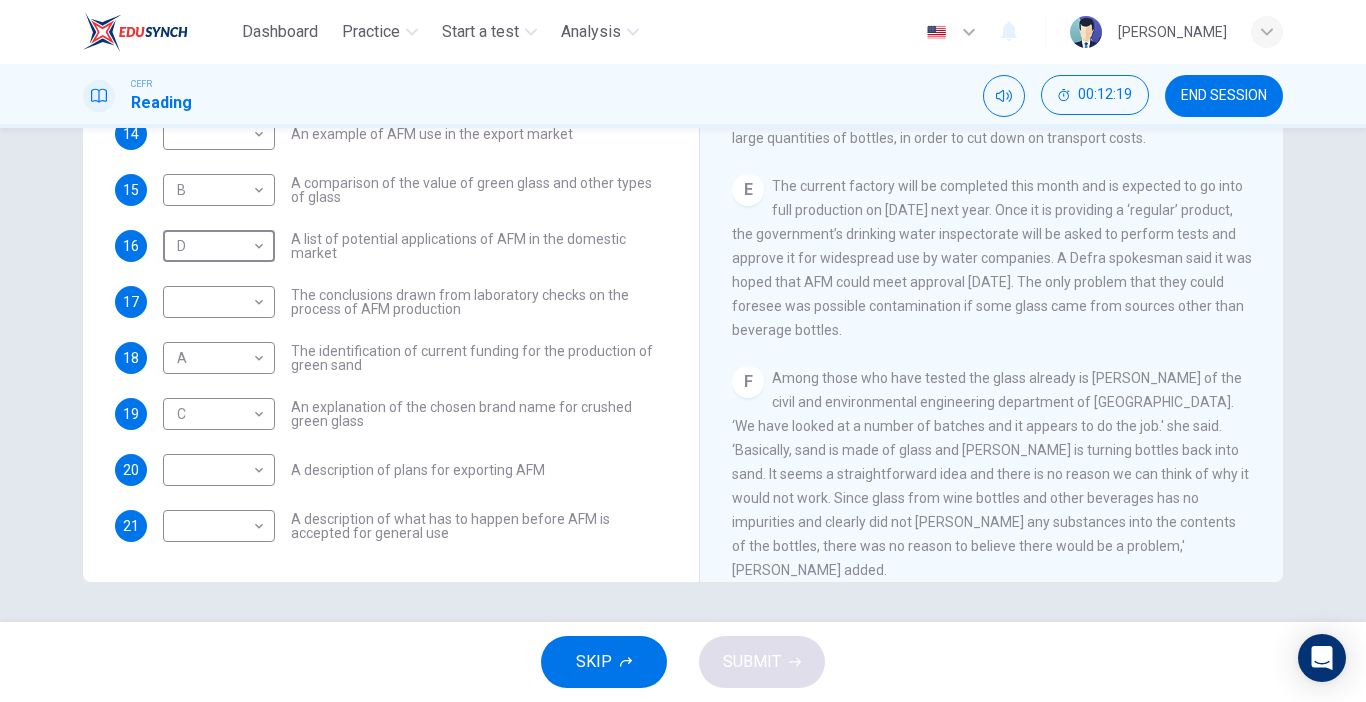 scroll, scrollTop: 1226, scrollLeft: 0, axis: vertical 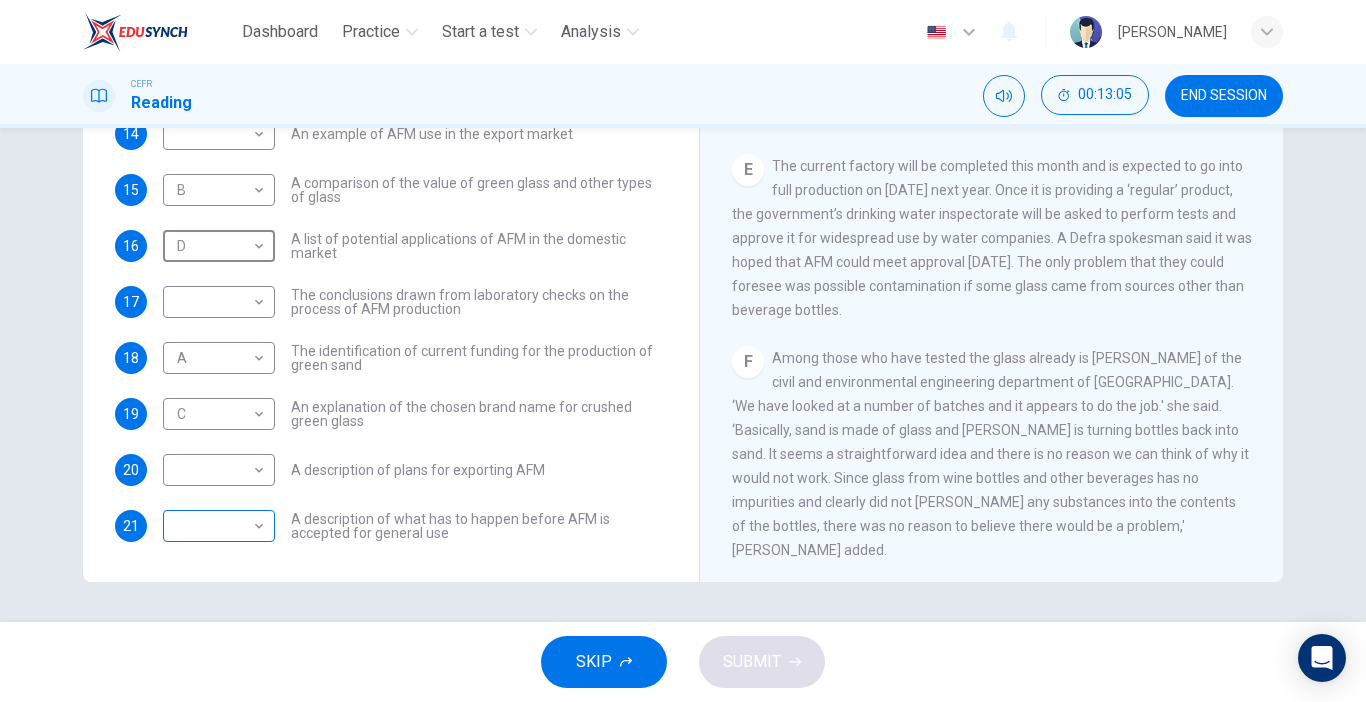 click on "Dashboard Practice Start a test Analysis English en ​ NUR ALYA NASUHA BINTI MOHD JOHANAS CEFR Reading 00:13:05 END SESSION Questions 12 - 21 The Reading Passage has 8 paragraphs labelled  A-H . Which paragraph contains the following information?
Write the correct letter  A-H  in the boxes below.
NB  You may use any letter  more than once . 12 ​ ​ A description of plans to expand production of AFM 13 ​ ​ The identification of a potential danger in the raw material for AFM 14 ​ ​ An example of AFM use in the export market 15 B B ​ A comparison of the value of green glass and other types of glass 16 D D ​ A list of potential applications of AFM in the domestic market 17 ​ ​ The conclusions drawn from laboratory checks on the process of AFM production 18 A A ​ The identification of current funding for the production of green sand 19 C C ​ An explanation of the chosen brand name for crushed green glass 20 ​ ​ A description of plans for exporting AFM 21 ​ ​ CLICK TO ZOOM A B C D" at bounding box center (683, 351) 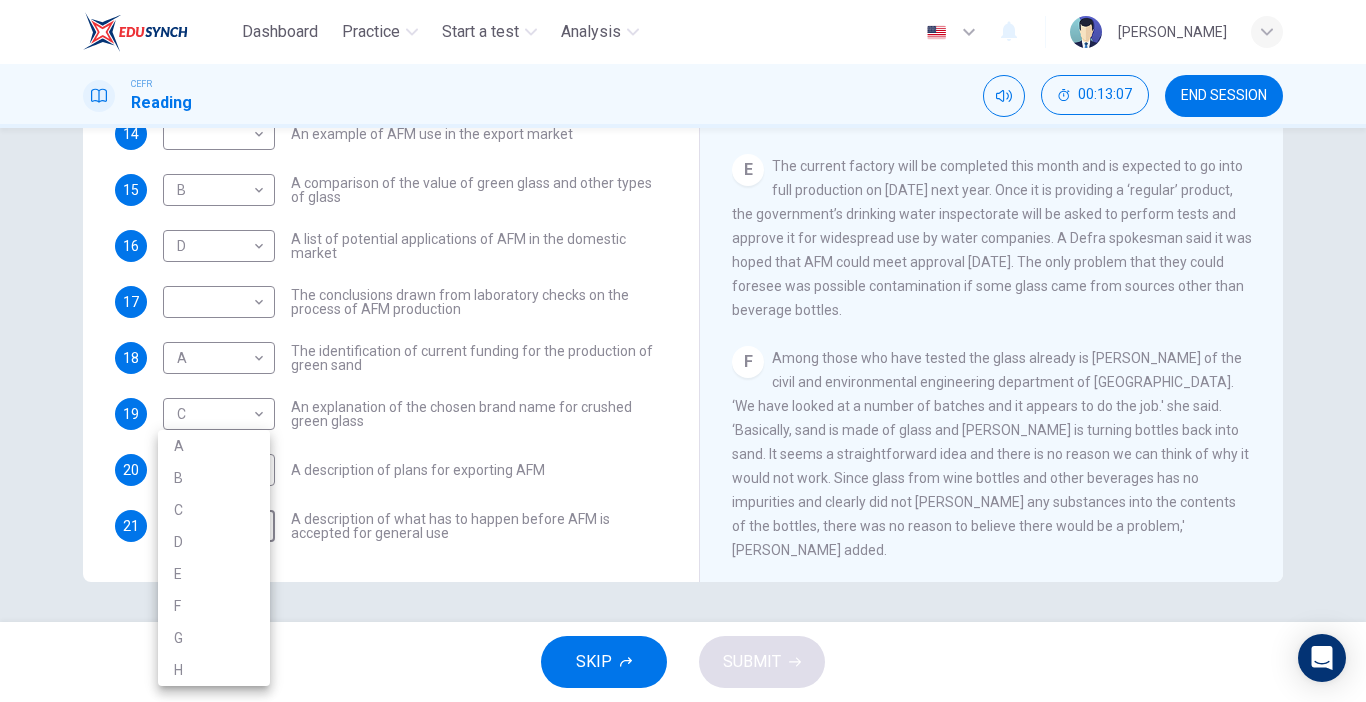click at bounding box center (683, 351) 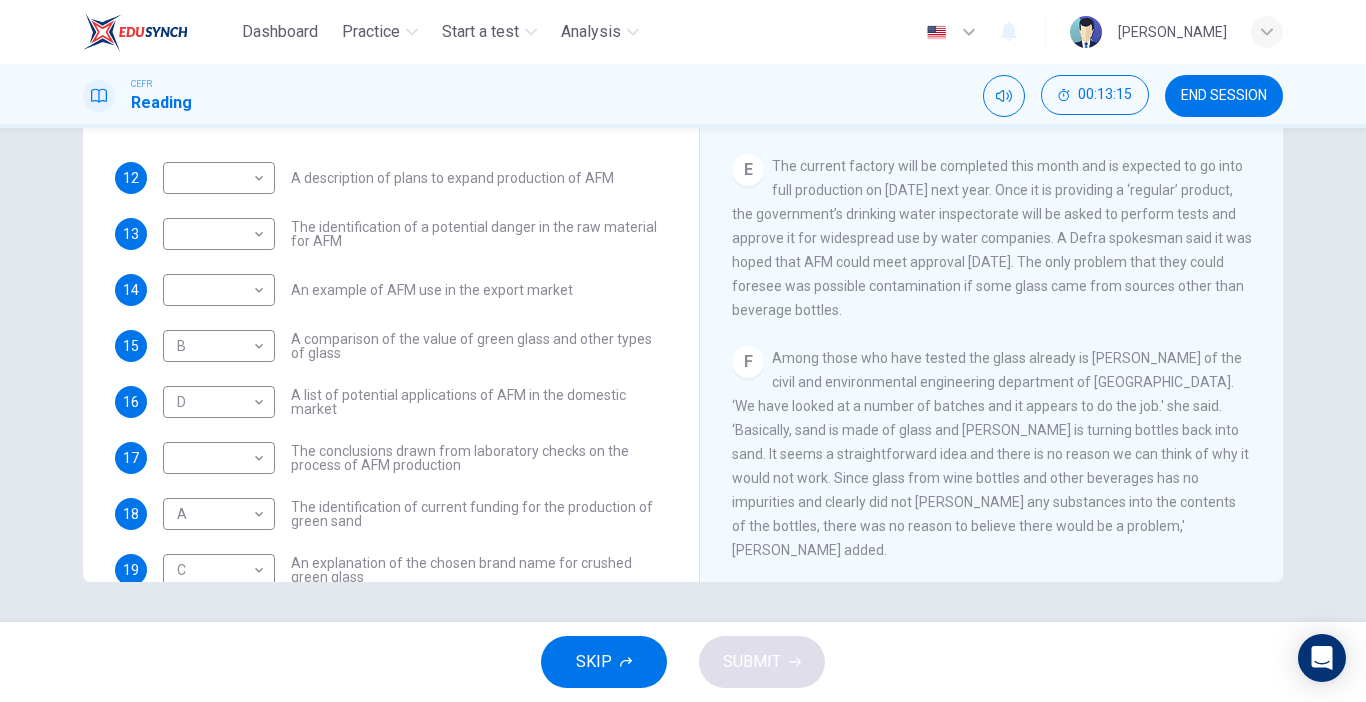 scroll, scrollTop: 4, scrollLeft: 0, axis: vertical 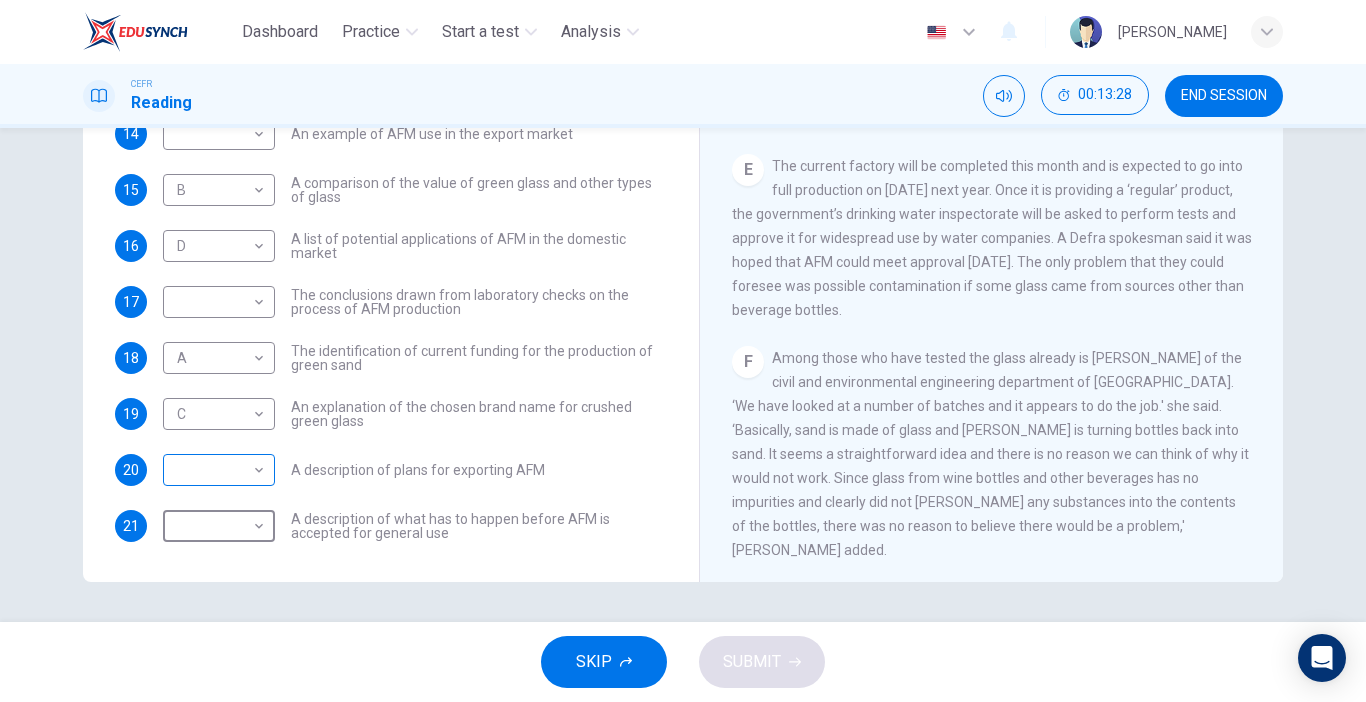 click on "Dashboard Practice Start a test Analysis English en ​ NUR ALYA NASUHA BINTI MOHD JOHANAS CEFR Reading 00:13:28 END SESSION Questions 12 - 21 The Reading Passage has 8 paragraphs labelled  A-H . Which paragraph contains the following information?
Write the correct letter  A-H  in the boxes below.
NB  You may use any letter  more than once . 12 ​ ​ A description of plans to expand production of AFM 13 ​ ​ The identification of a potential danger in the raw material for AFM 14 ​ ​ An example of AFM use in the export market 15 B B ​ A comparison of the value of green glass and other types of glass 16 D D ​ A list of potential applications of AFM in the domestic market 17 ​ ​ The conclusions drawn from laboratory checks on the process of AFM production 18 A A ​ The identification of current funding for the production of green sand 19 C C ​ An explanation of the chosen brand name for crushed green glass 20 ​ ​ A description of plans for exporting AFM 21 ​ ​ CLICK TO ZOOM A B C D" at bounding box center [683, 351] 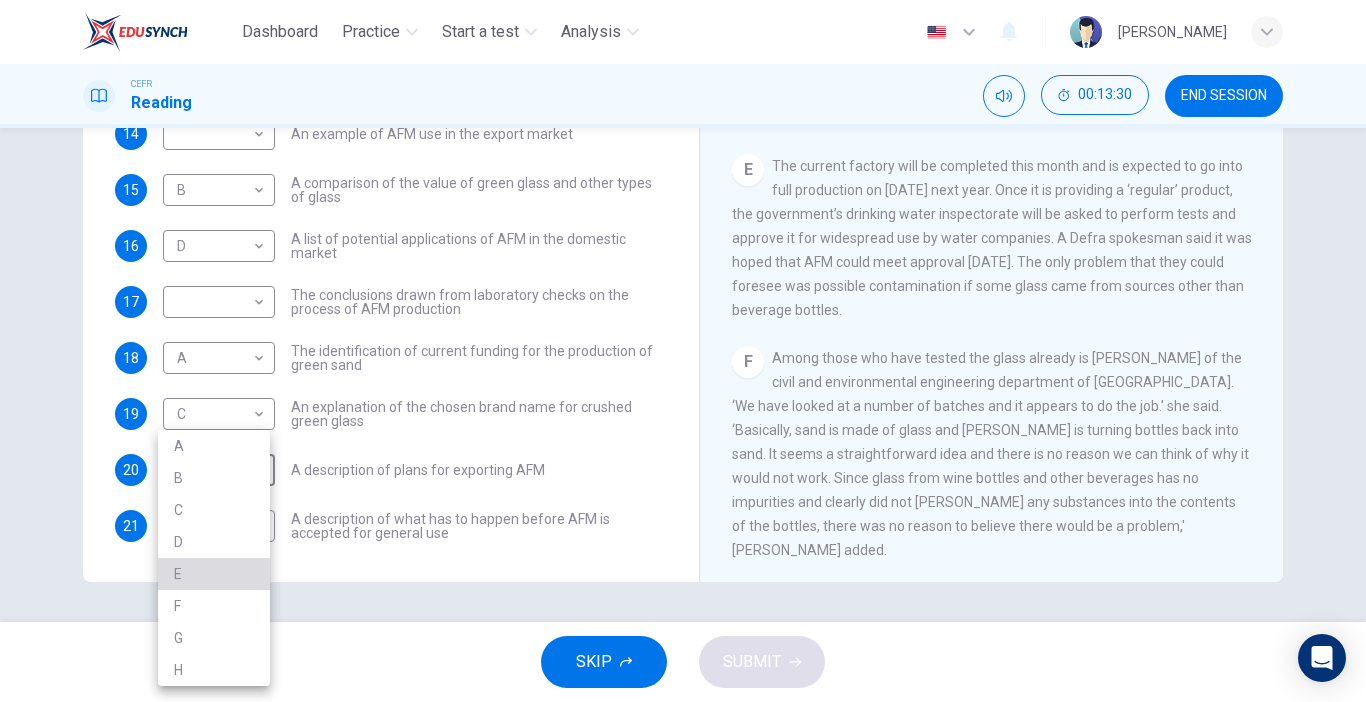 click on "E" at bounding box center [214, 574] 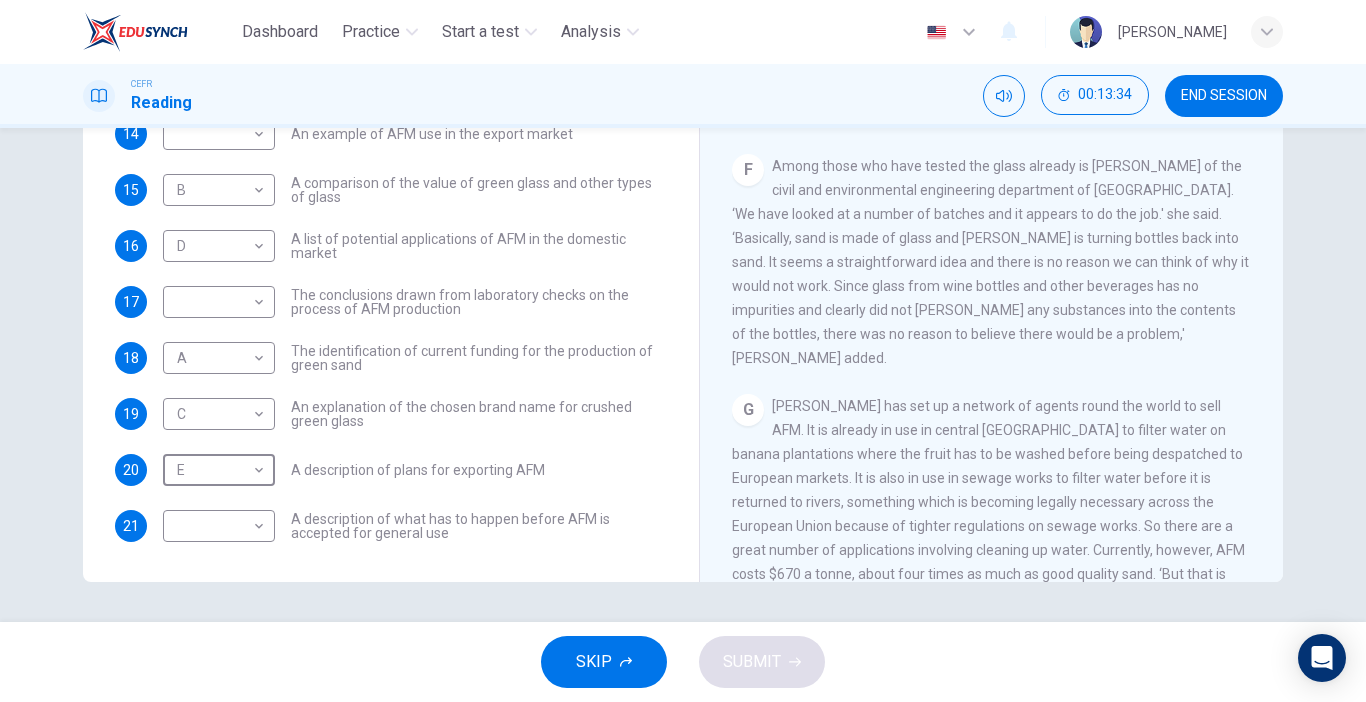 scroll, scrollTop: 1414, scrollLeft: 0, axis: vertical 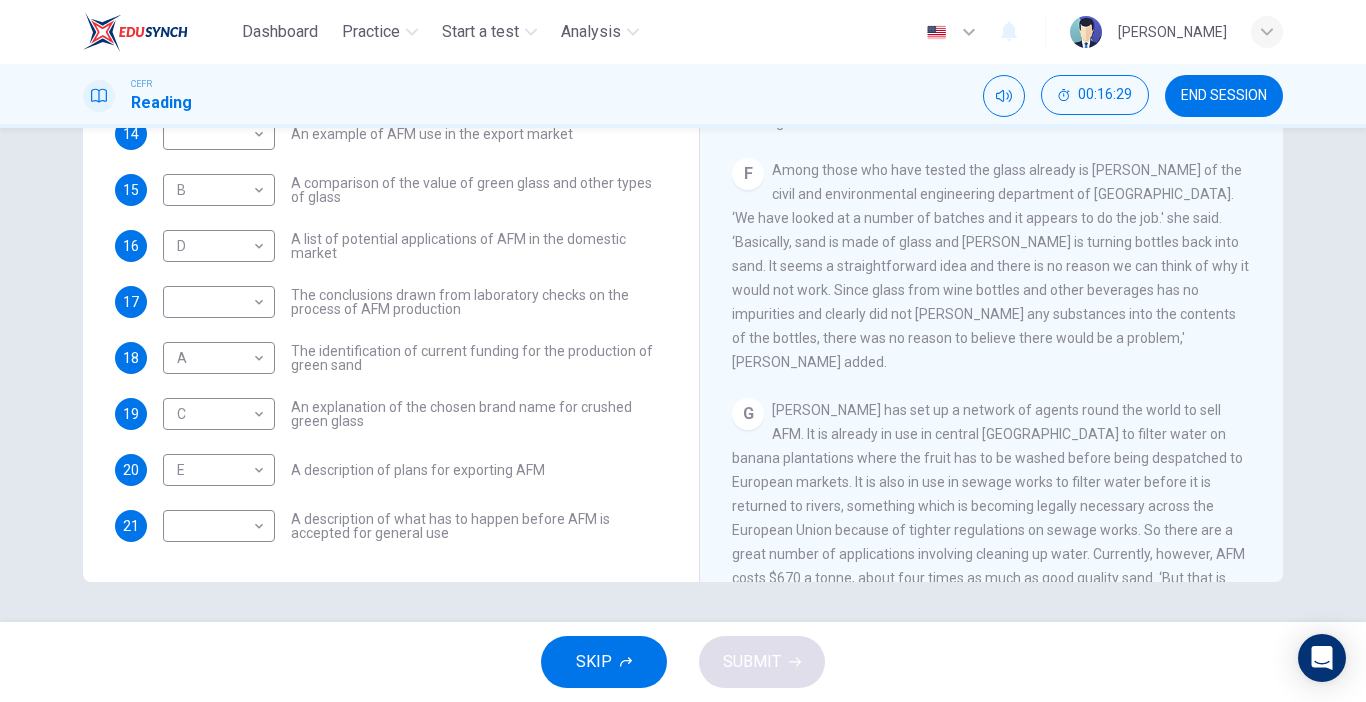 drag, startPoint x: 1260, startPoint y: 369, endPoint x: 1254, endPoint y: 334, distance: 35.510563 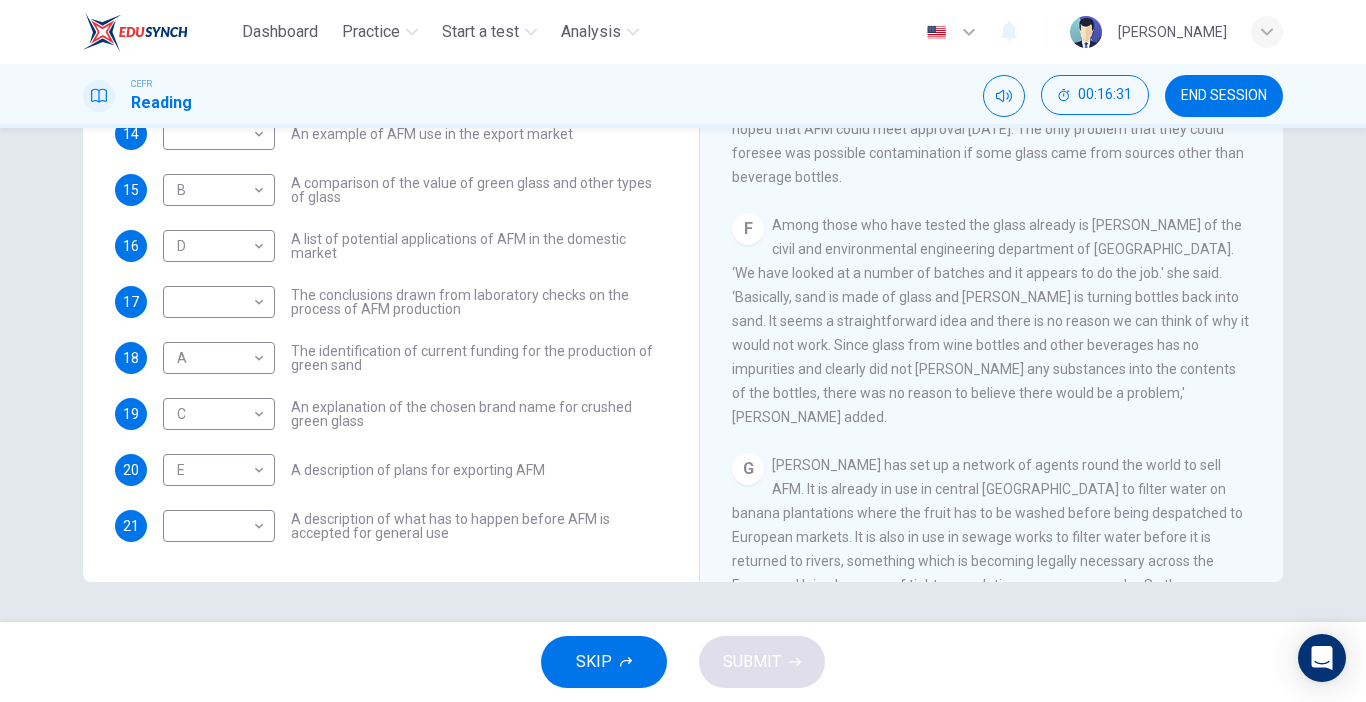scroll, scrollTop: 1355, scrollLeft: 0, axis: vertical 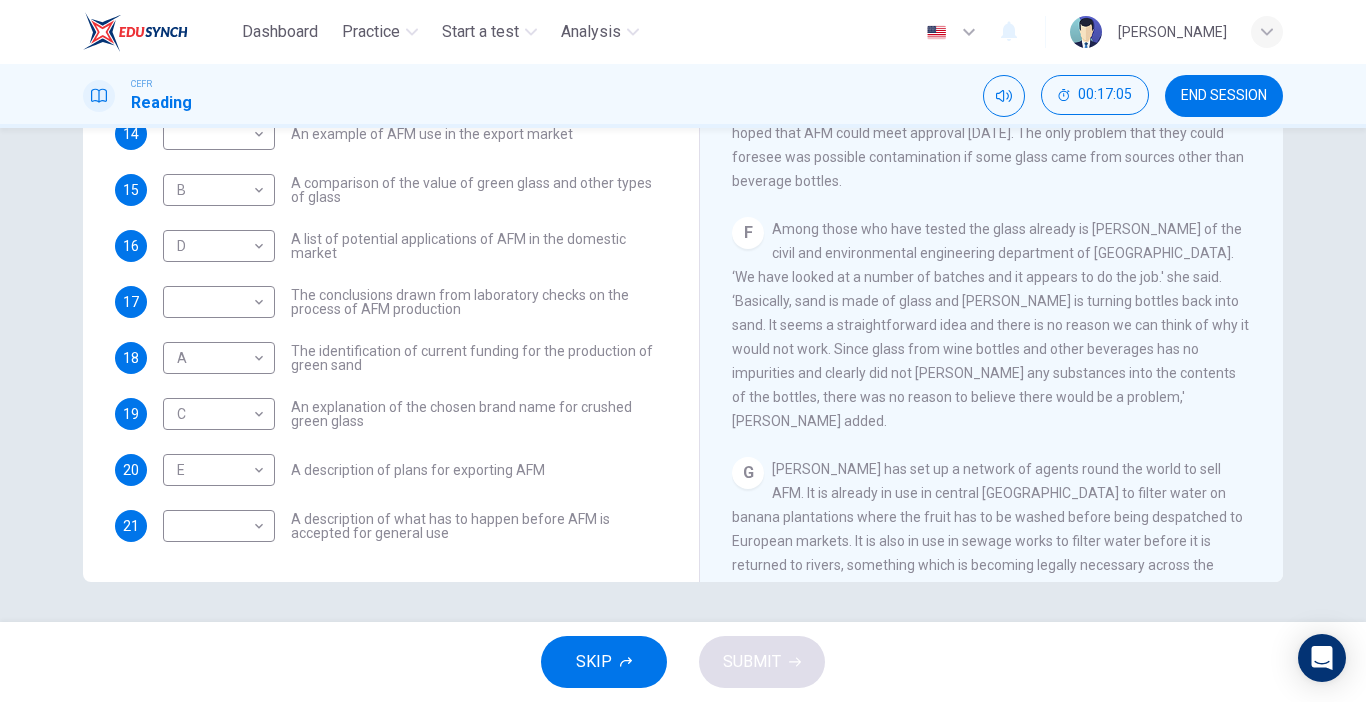 drag, startPoint x: 1261, startPoint y: 343, endPoint x: 1285, endPoint y: 413, distance: 74 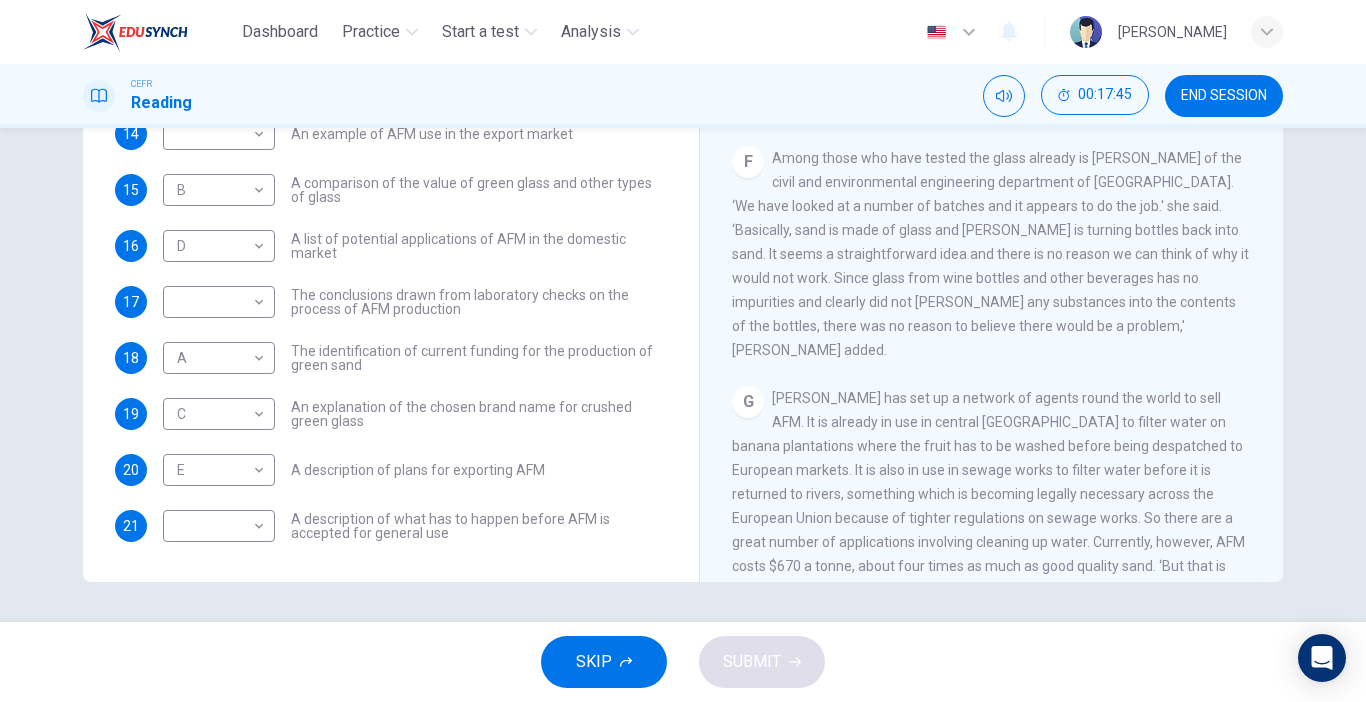 scroll, scrollTop: 1442, scrollLeft: 0, axis: vertical 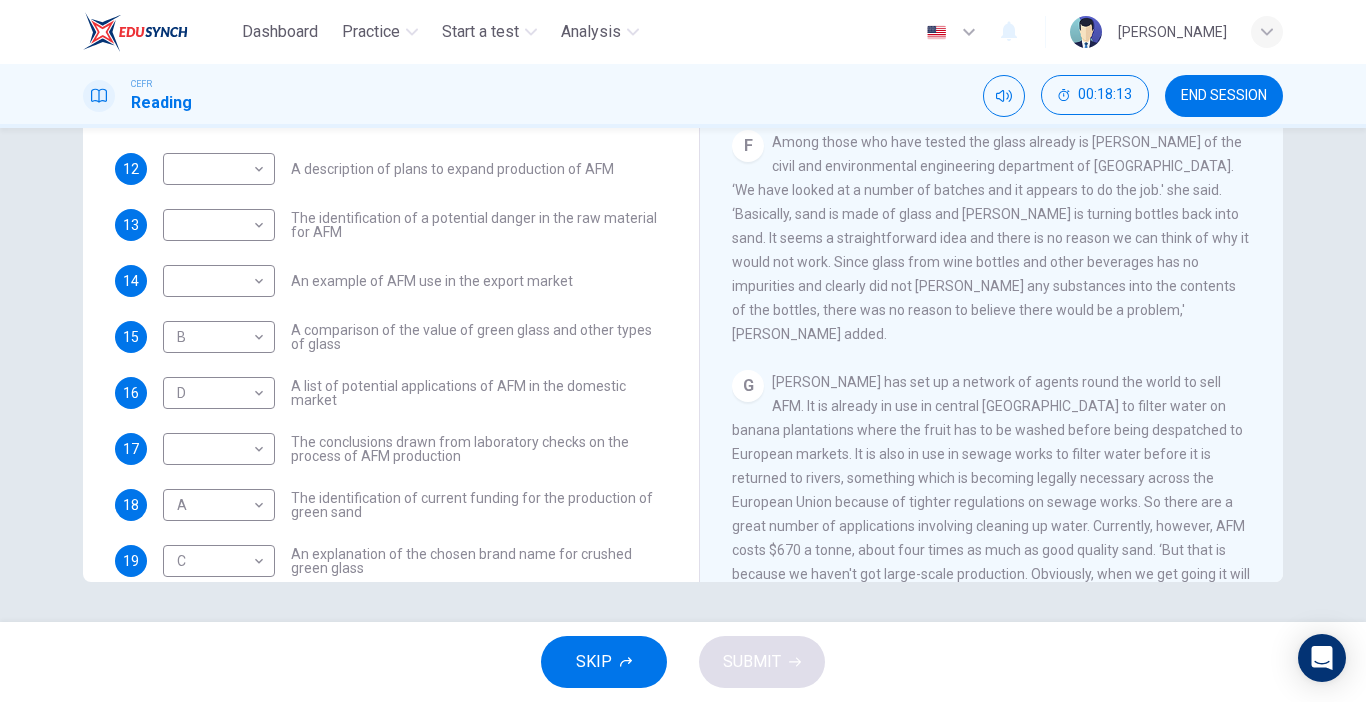 click on "​ ​ An example of AFM use in the export market" at bounding box center (368, 281) 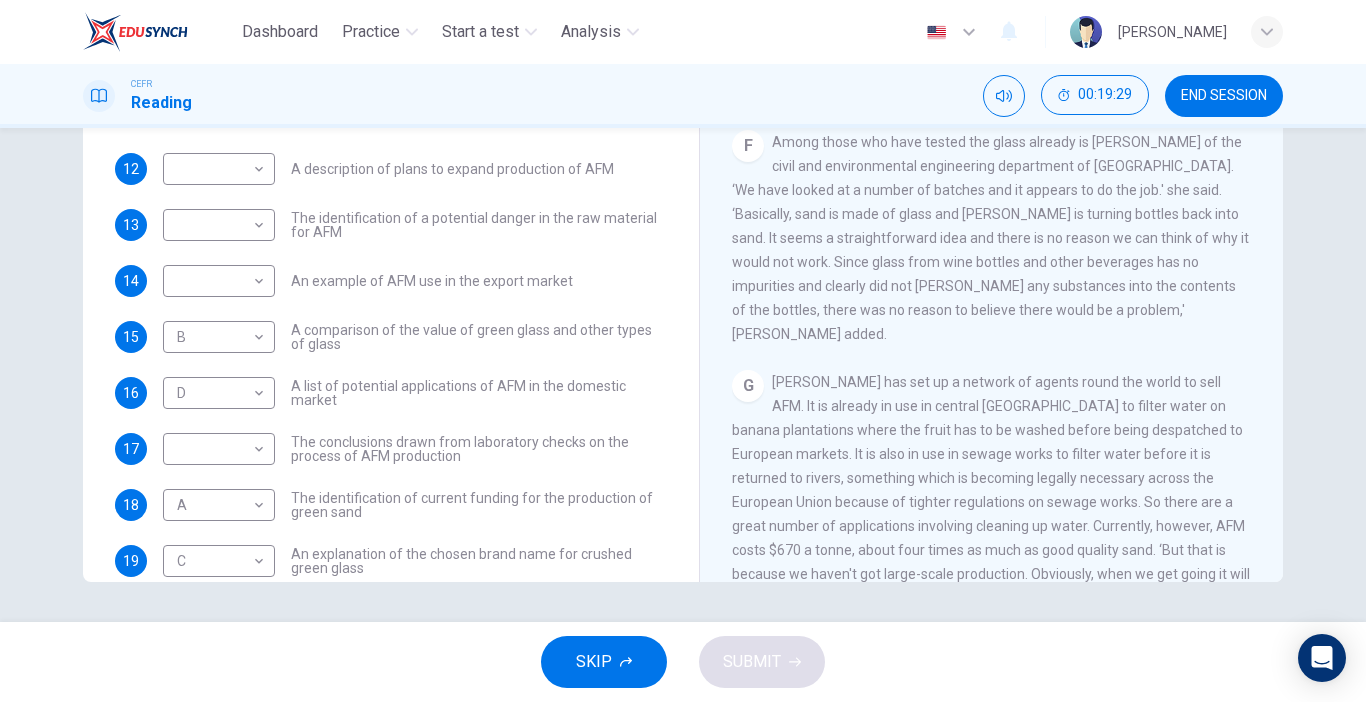 click on "END SESSION" at bounding box center [1224, 96] 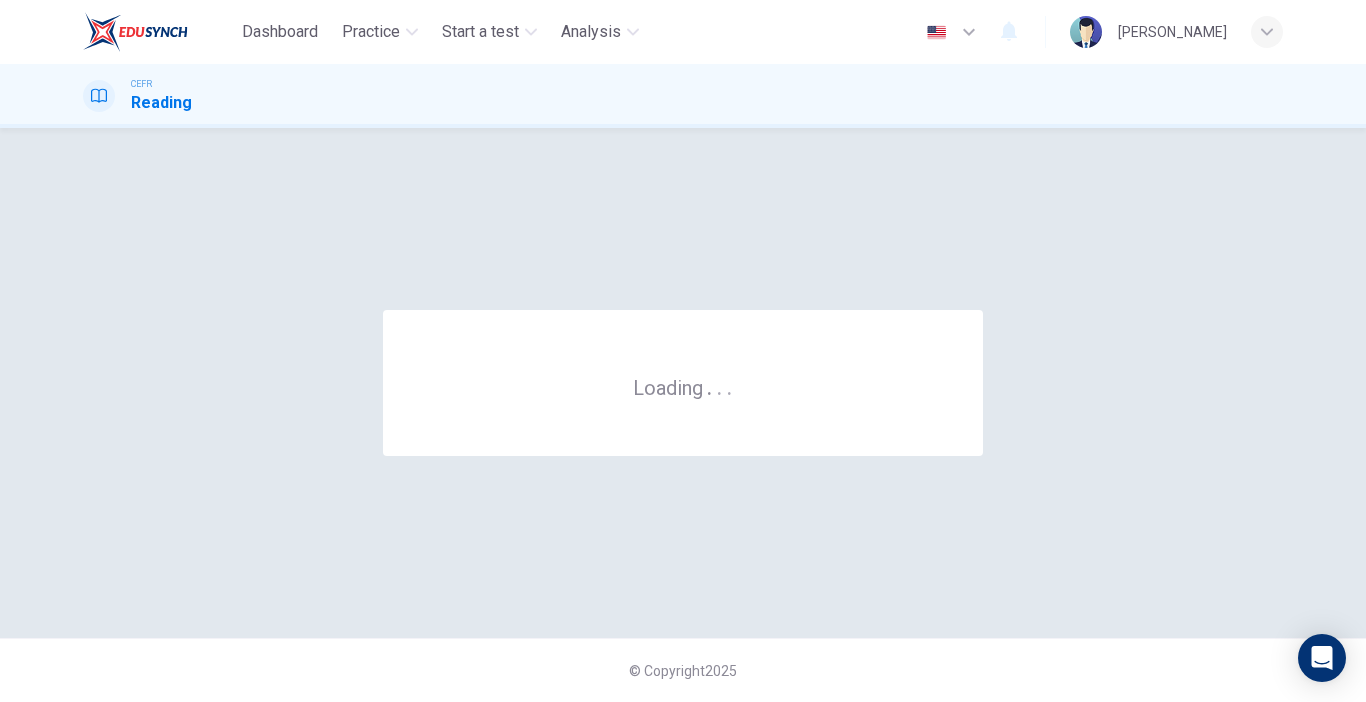 scroll, scrollTop: 0, scrollLeft: 0, axis: both 